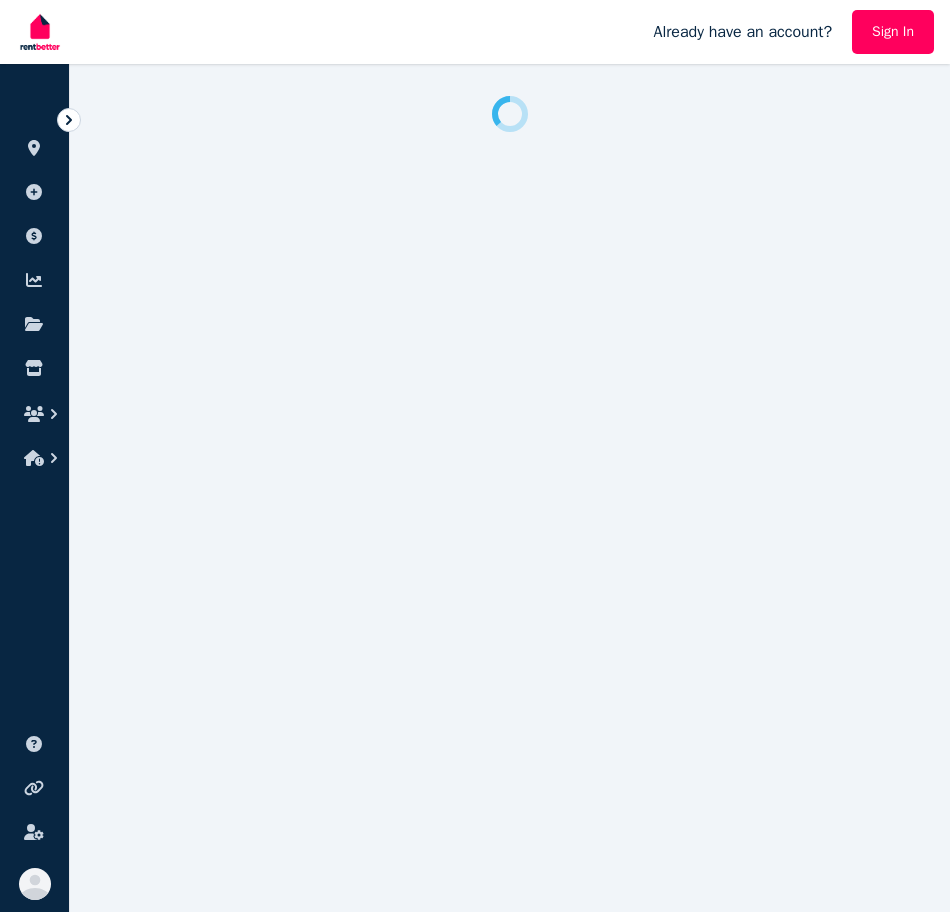 scroll, scrollTop: 0, scrollLeft: 0, axis: both 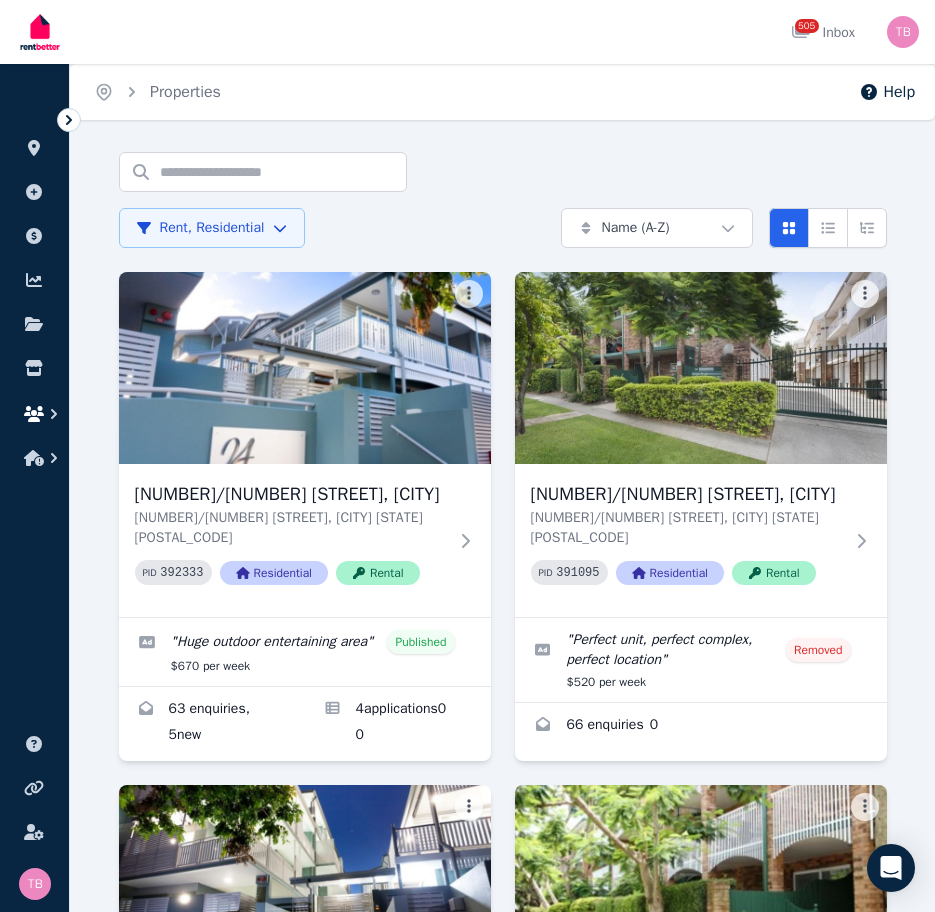 click 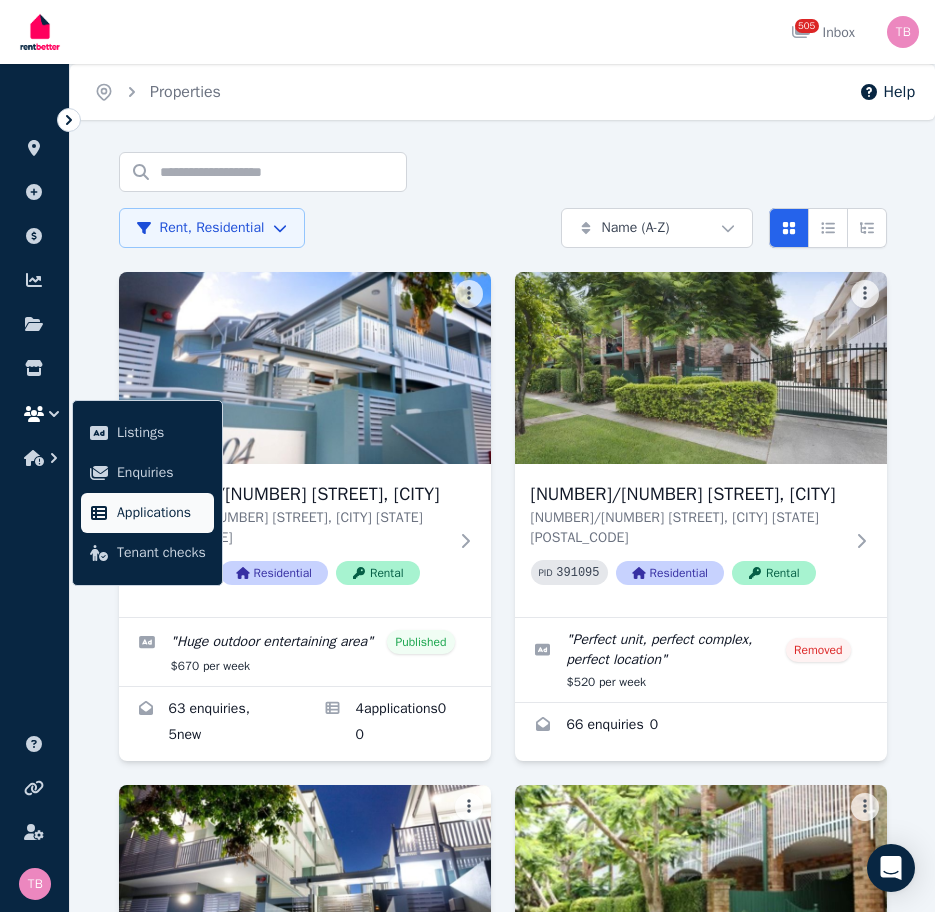 click on "Applications" at bounding box center [161, 513] 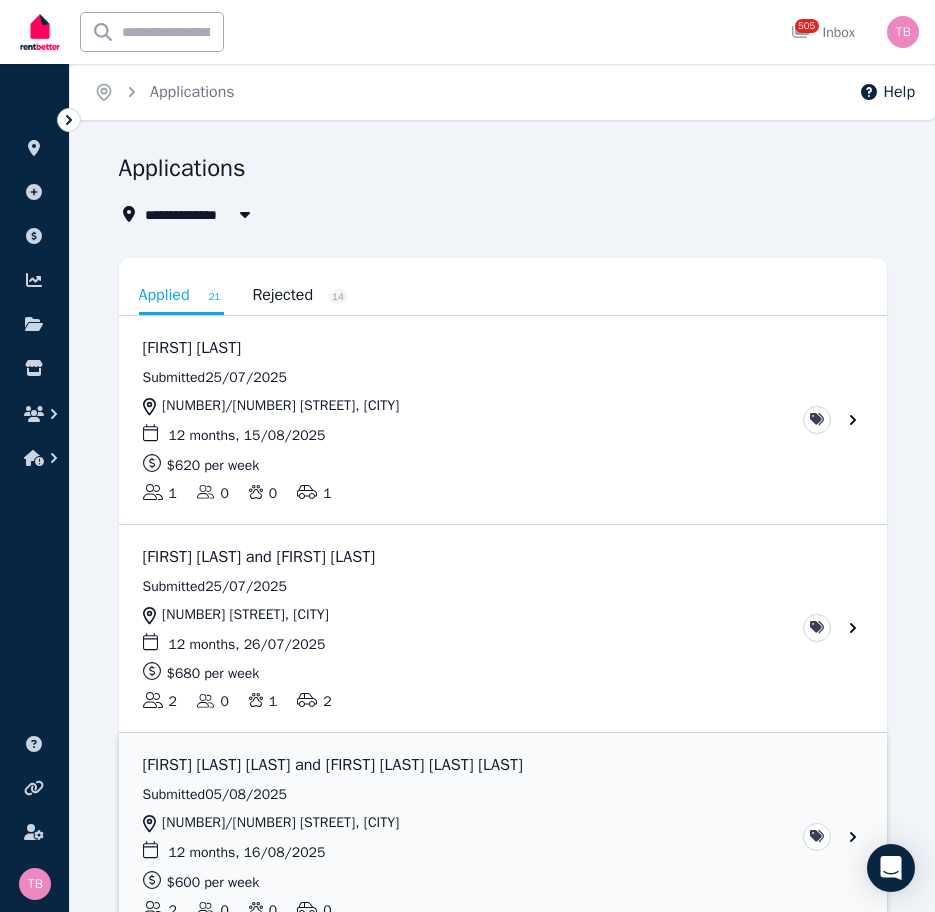 click at bounding box center [503, 837] 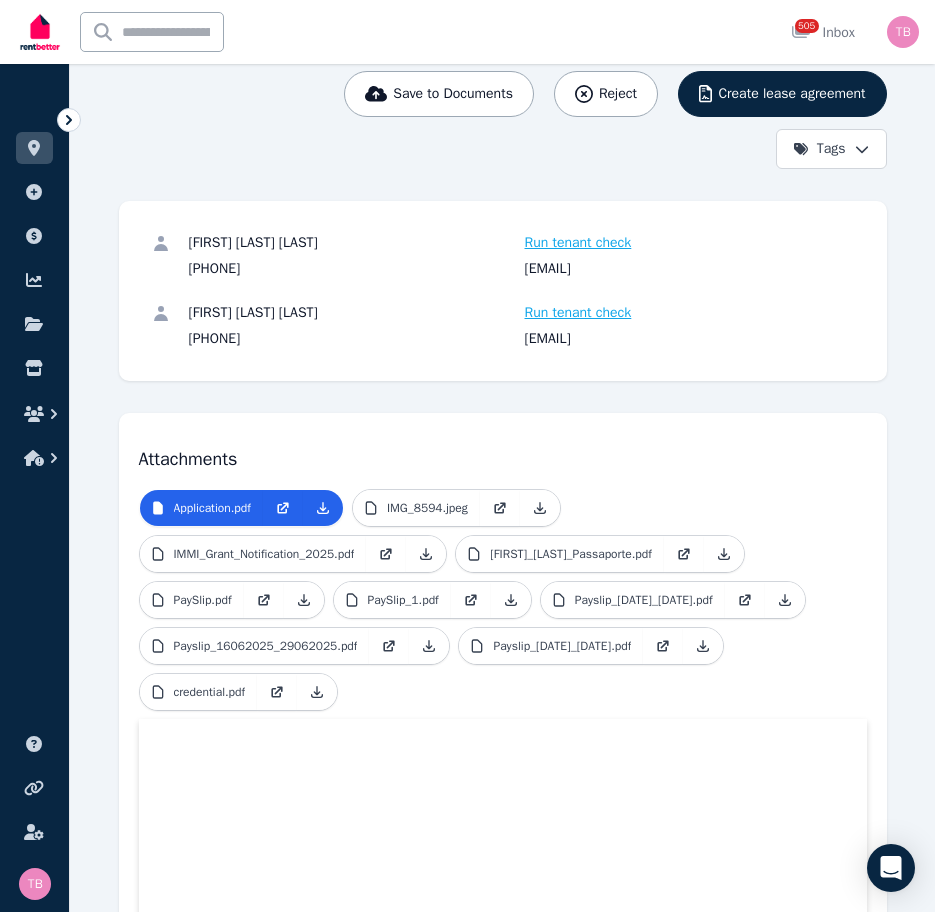 scroll, scrollTop: 0, scrollLeft: 0, axis: both 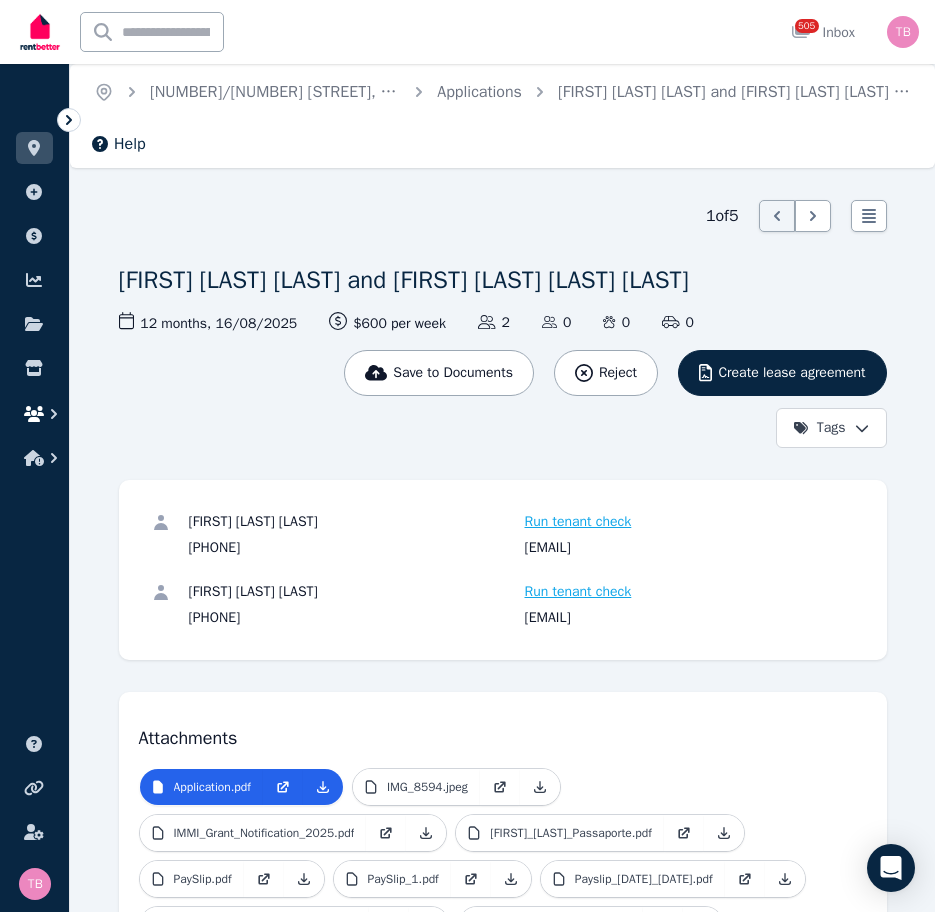 click 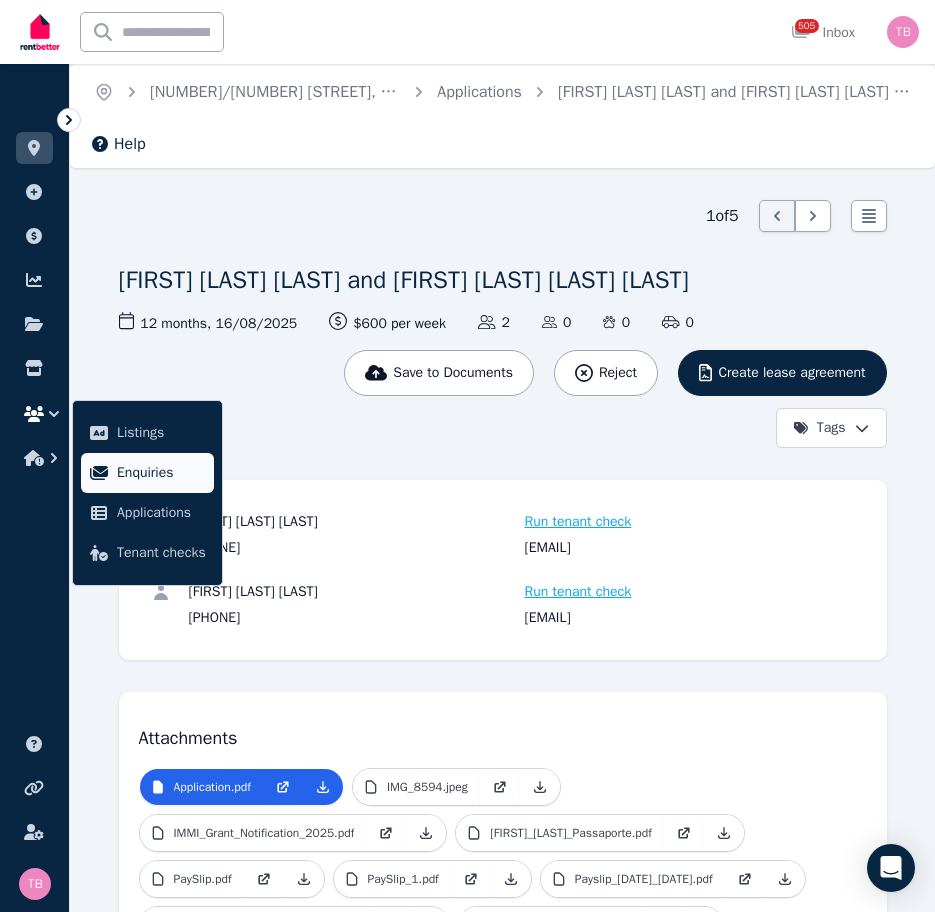 click on "Enquiries" at bounding box center [161, 473] 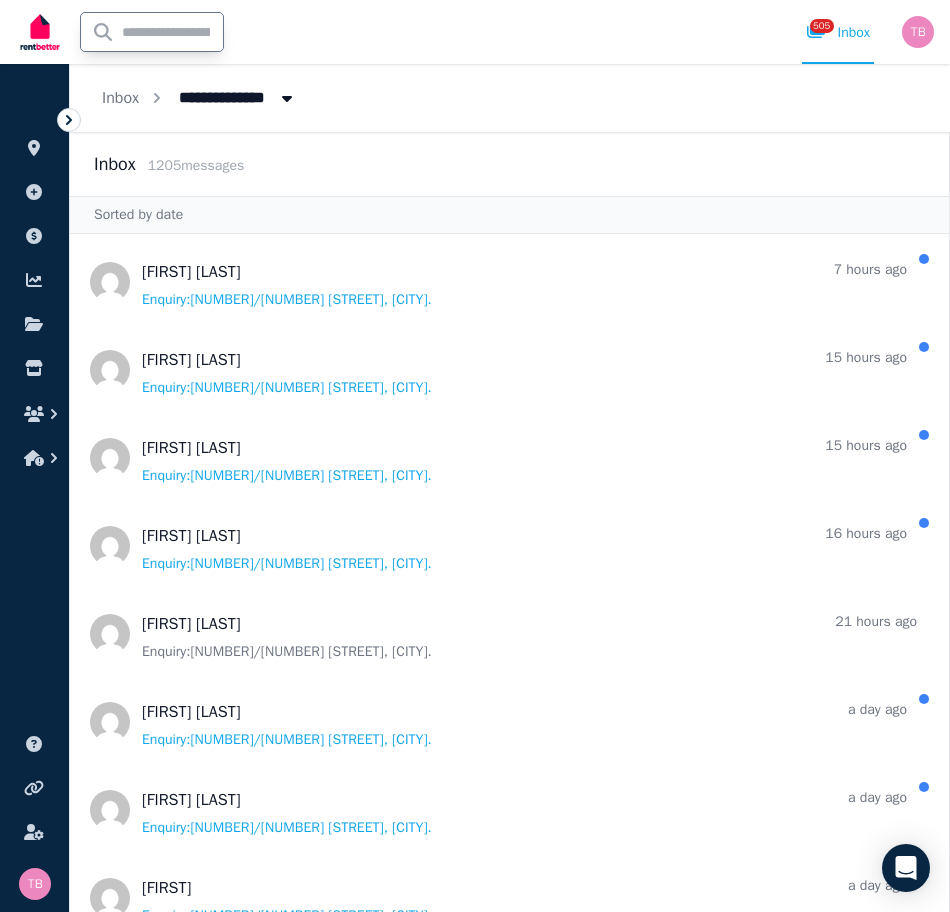 click at bounding box center [152, 32] 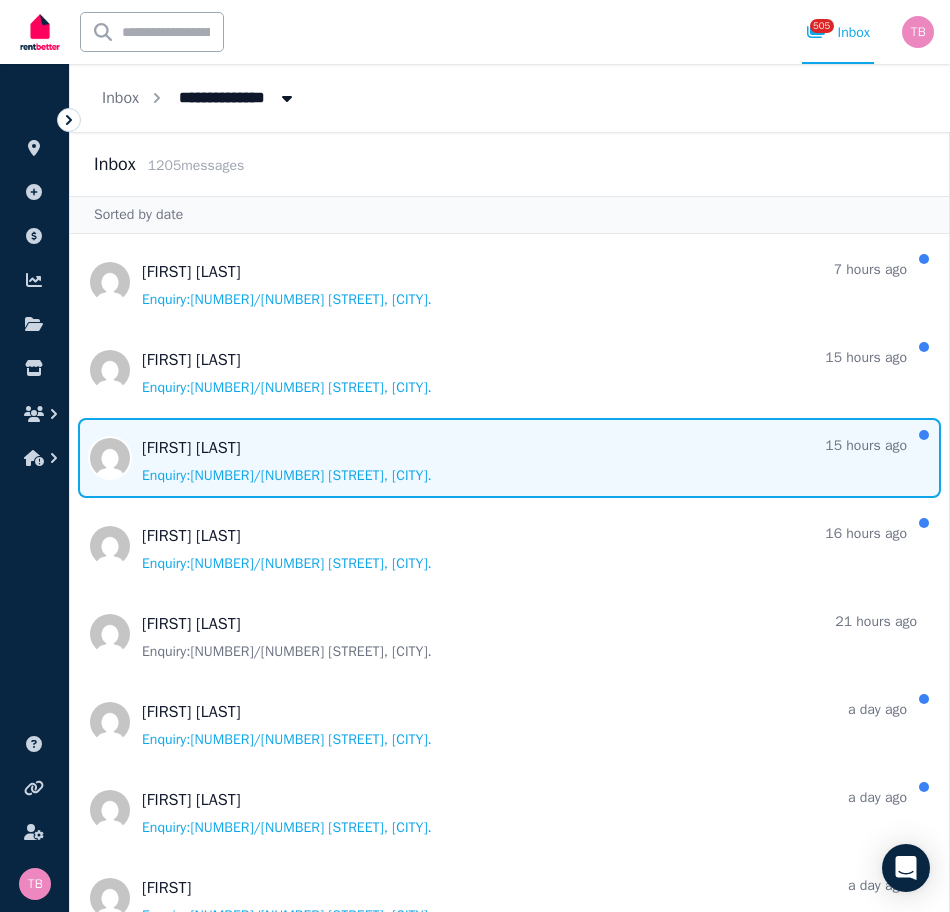 click at bounding box center (509, 458) 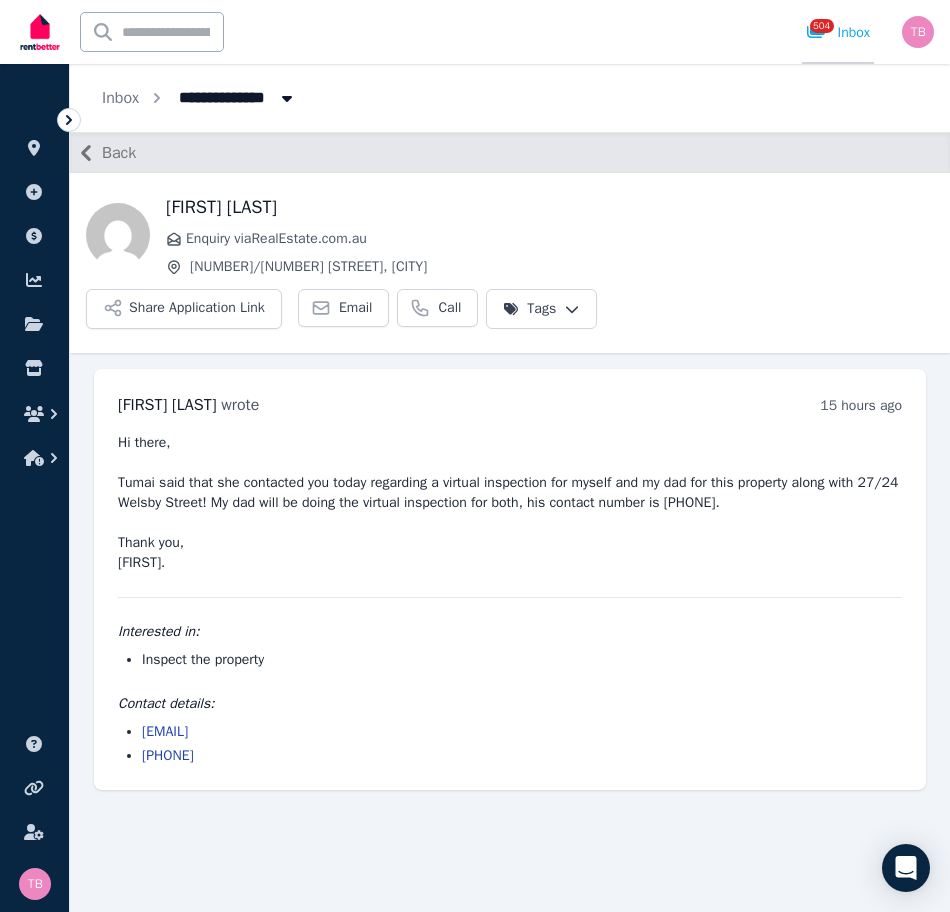 click on "504 Inbox" at bounding box center [838, 33] 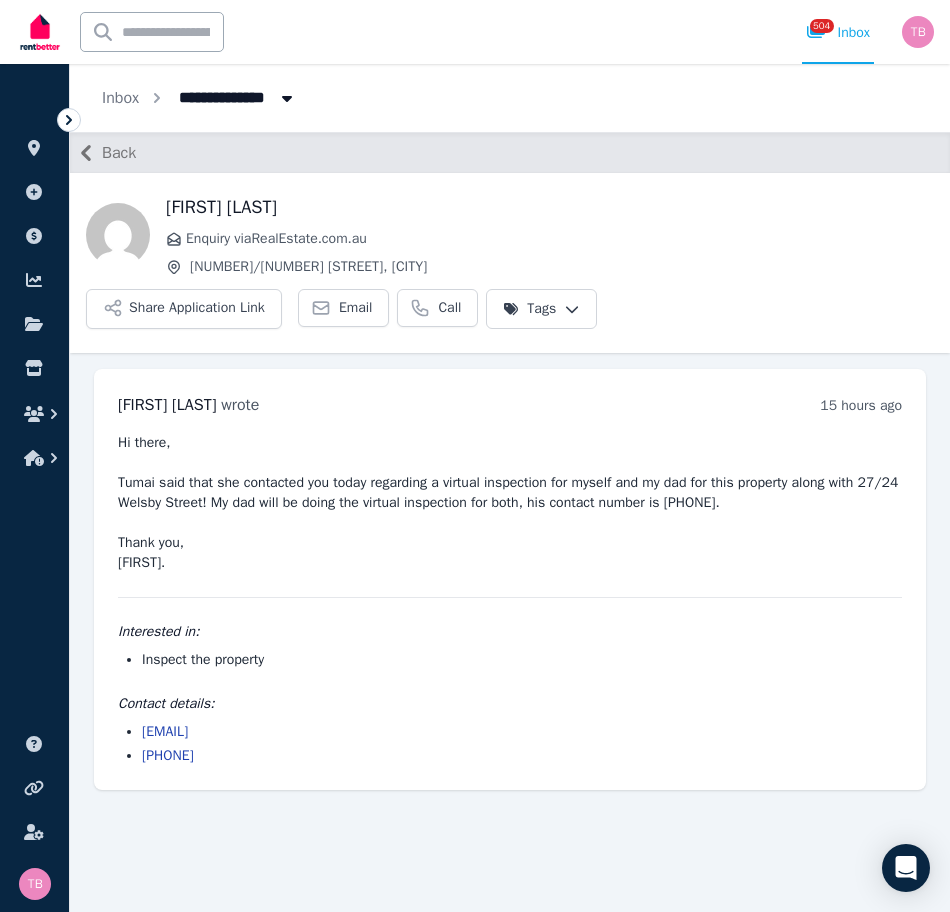 click 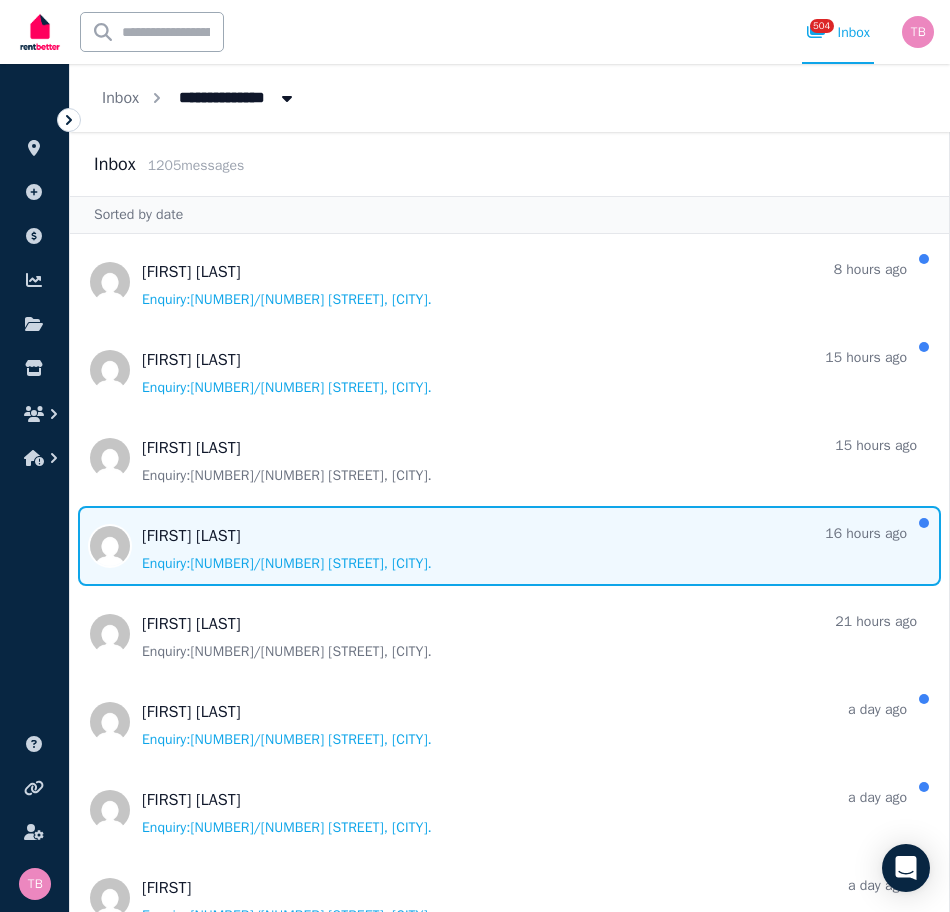 click at bounding box center (509, 546) 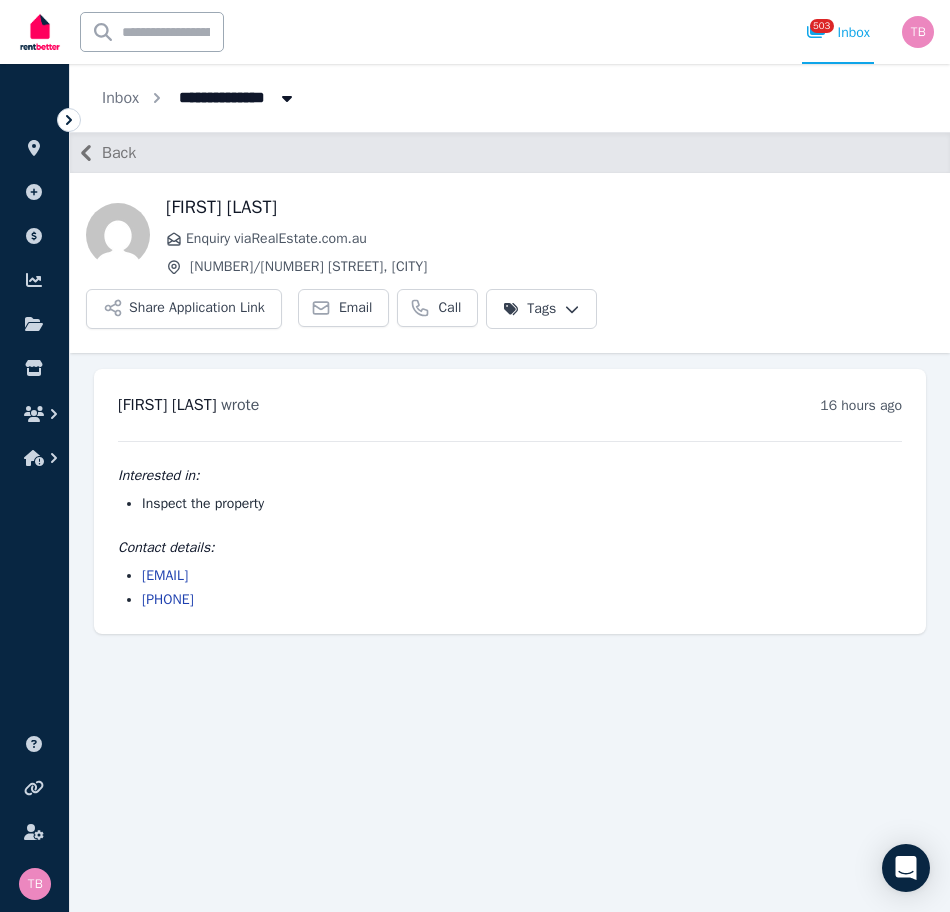 drag, startPoint x: 254, startPoint y: 540, endPoint x: 138, endPoint y: 524, distance: 117.09825 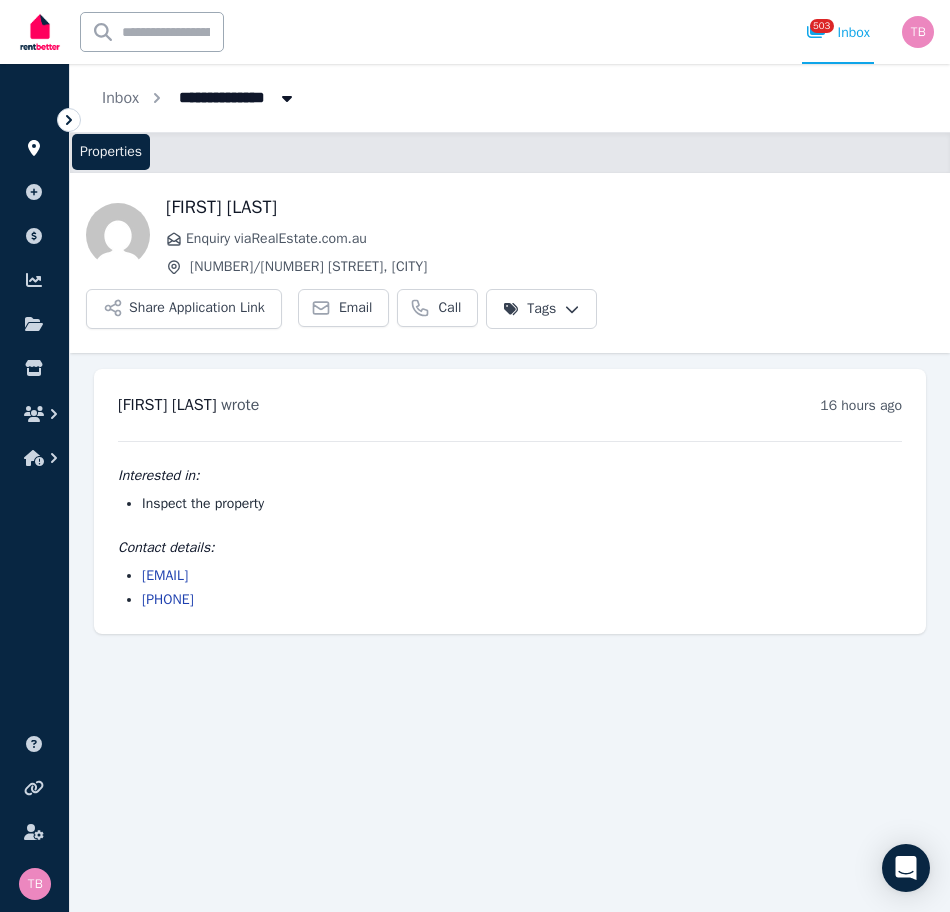 click 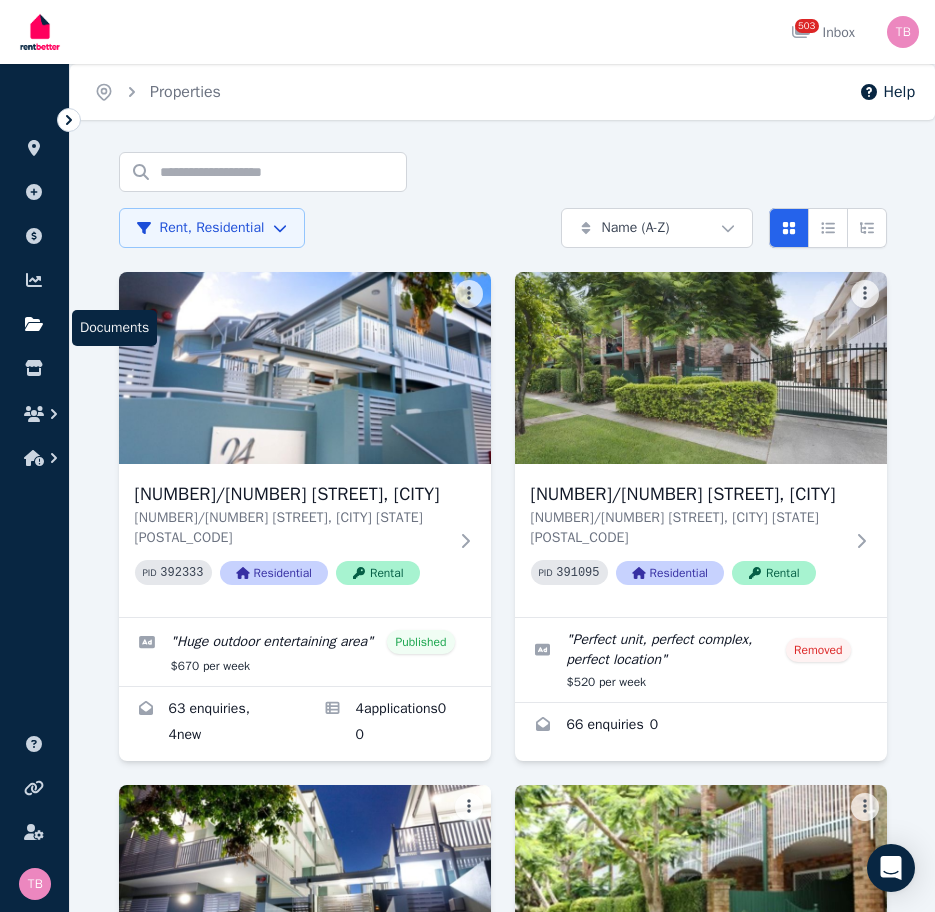 click 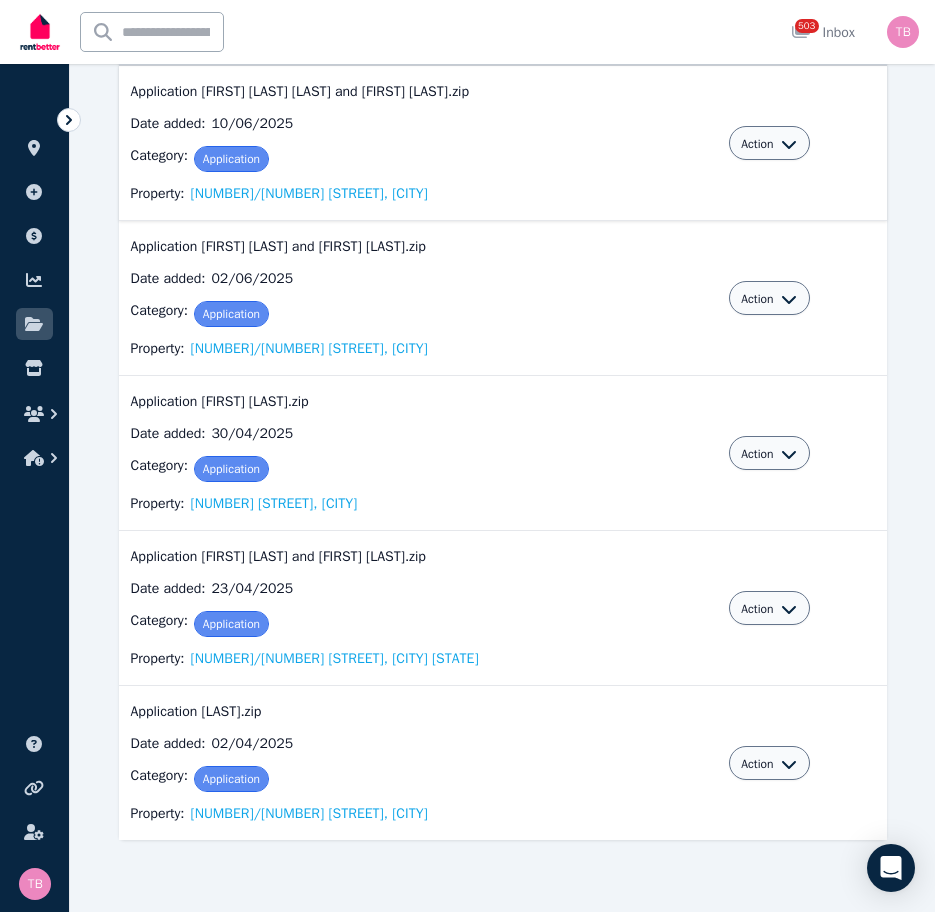 scroll, scrollTop: 0, scrollLeft: 0, axis: both 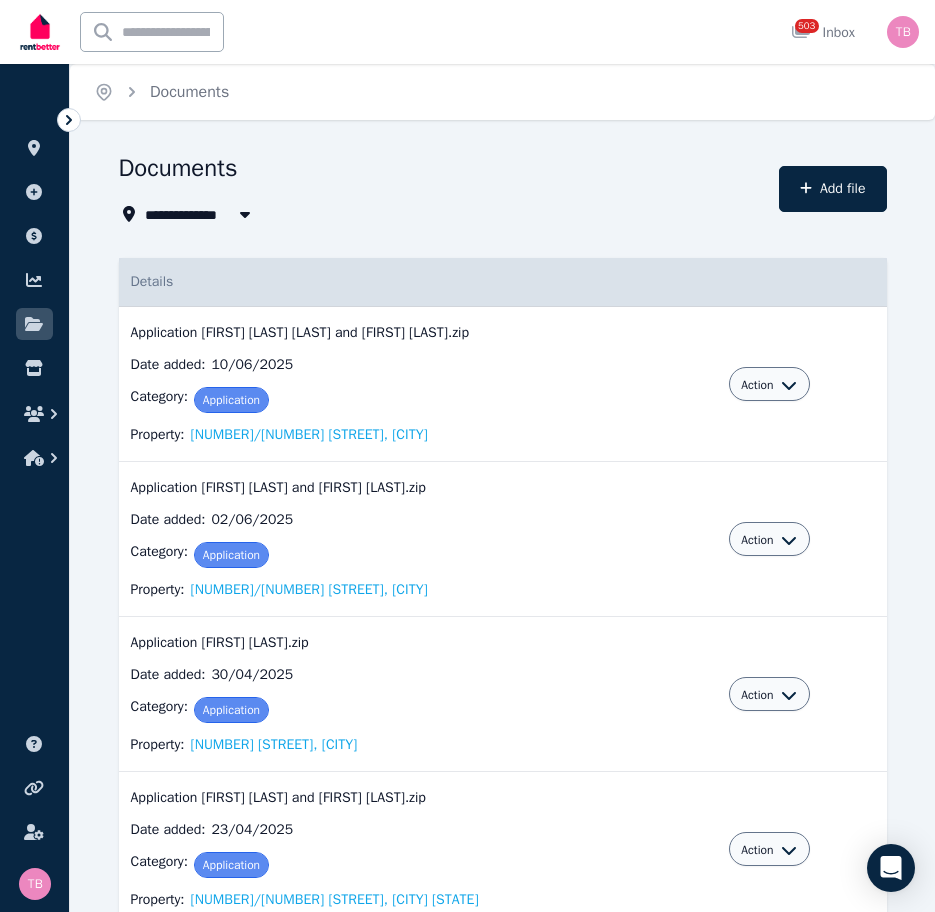 click on "All Properties" at bounding box center [203, 214] 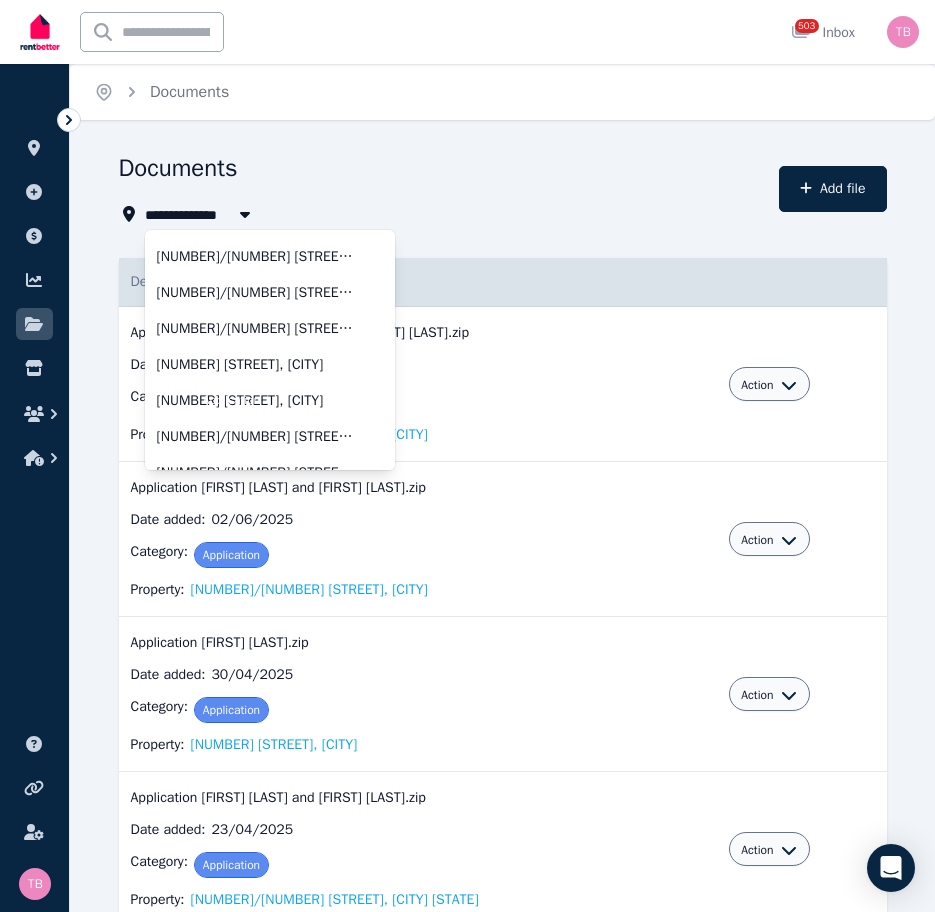 scroll, scrollTop: 96, scrollLeft: 0, axis: vertical 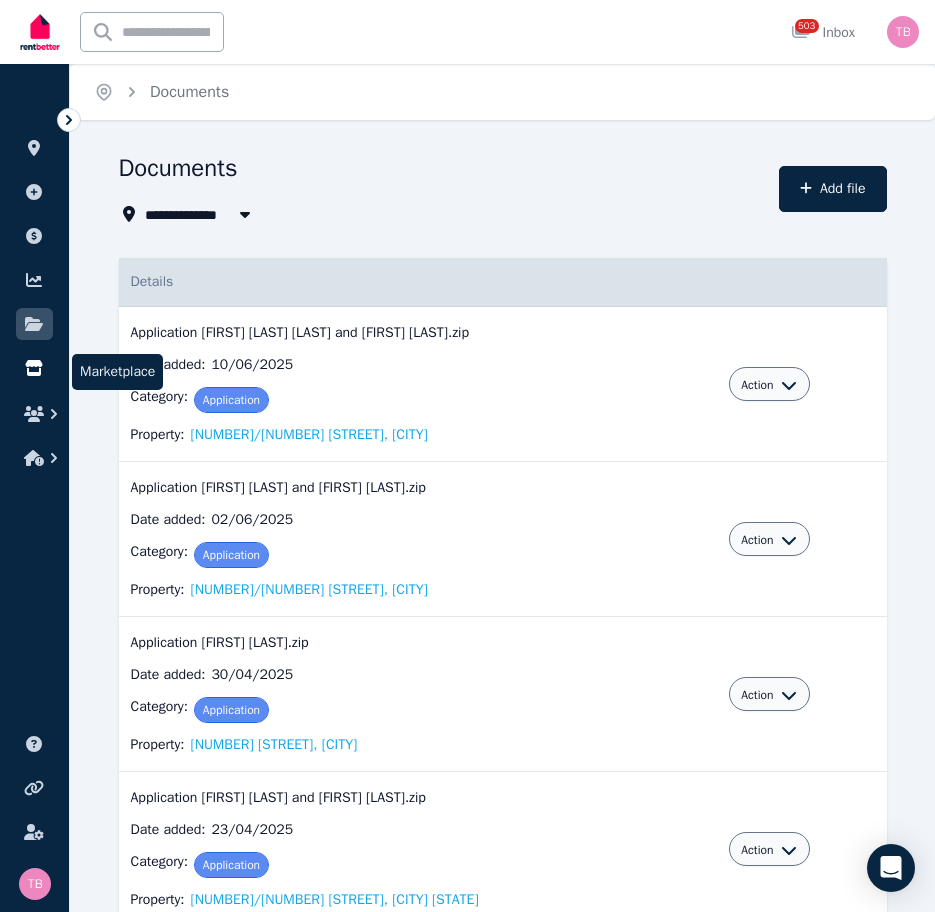 click 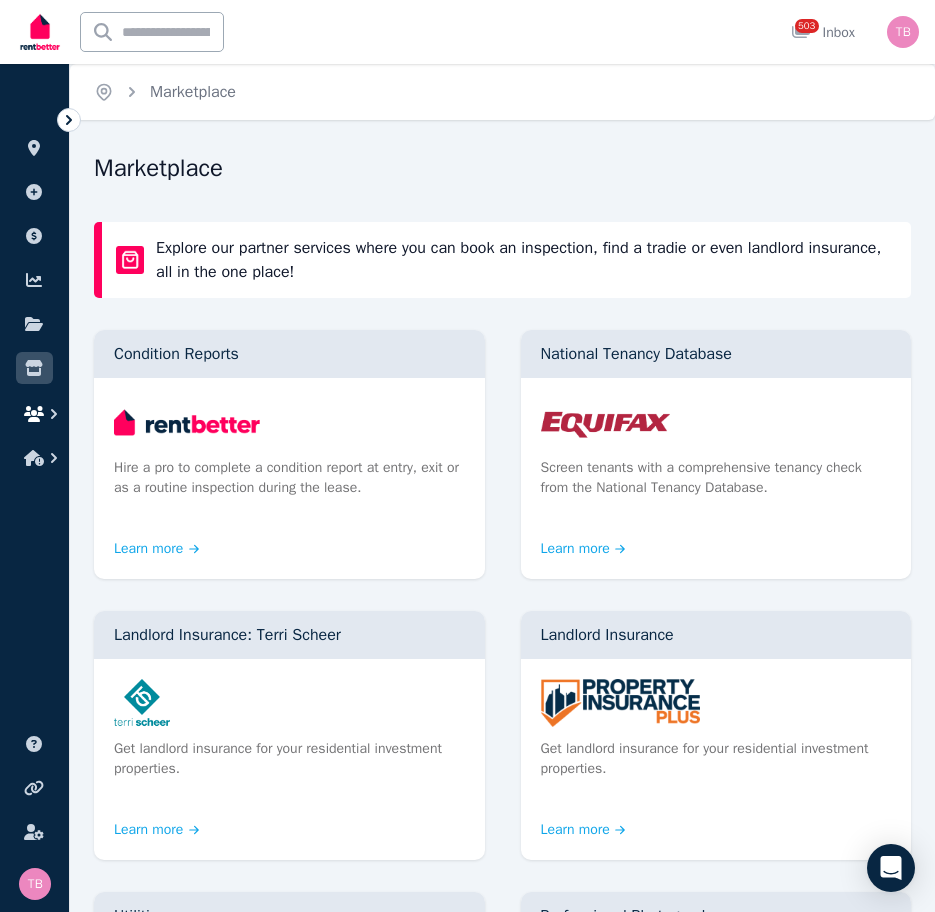 click 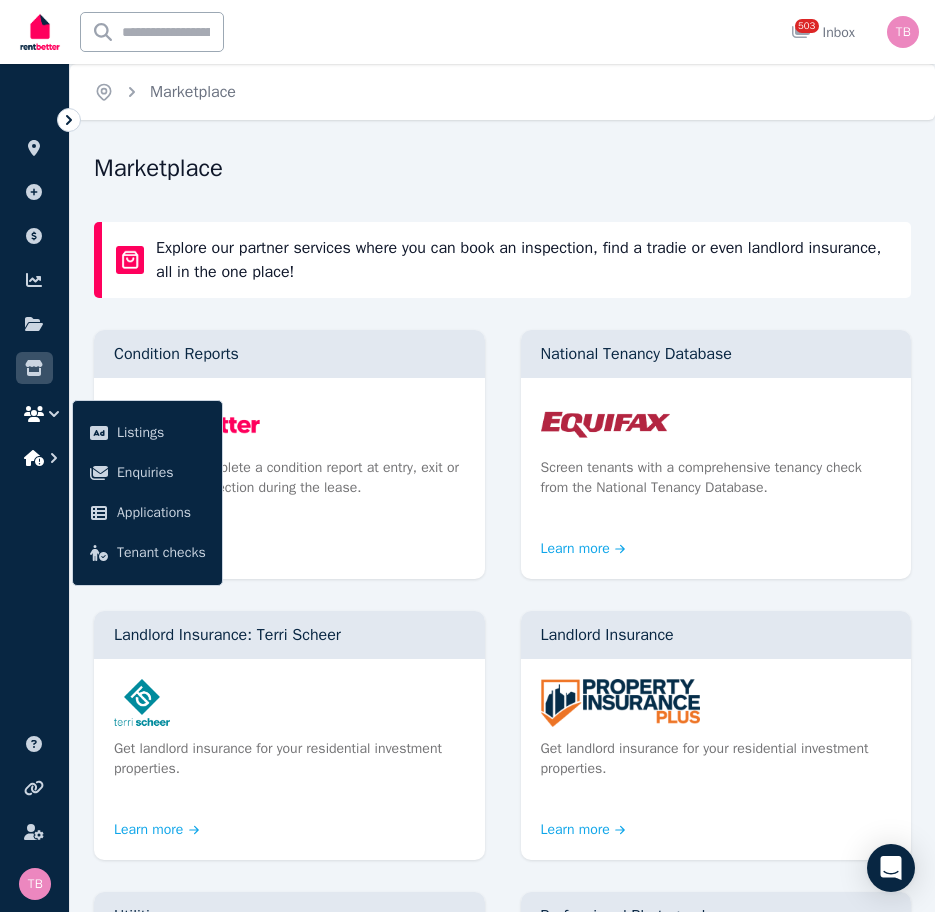 click 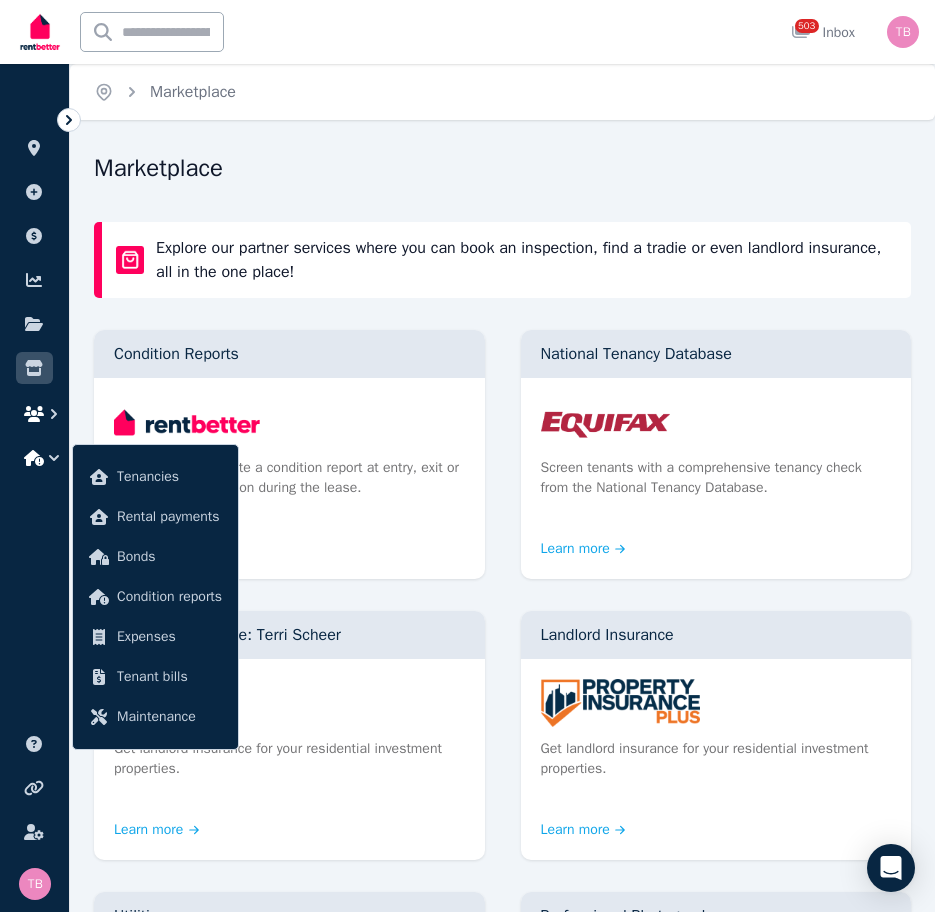 click 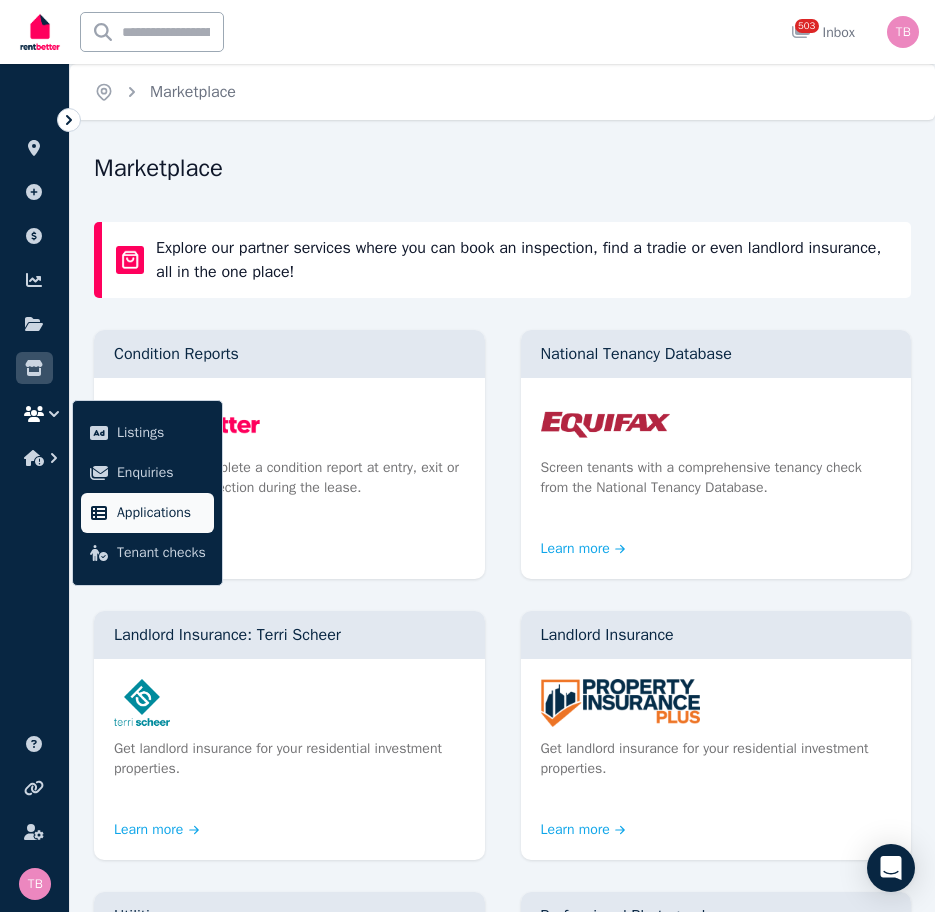 click on "Applications" at bounding box center (161, 513) 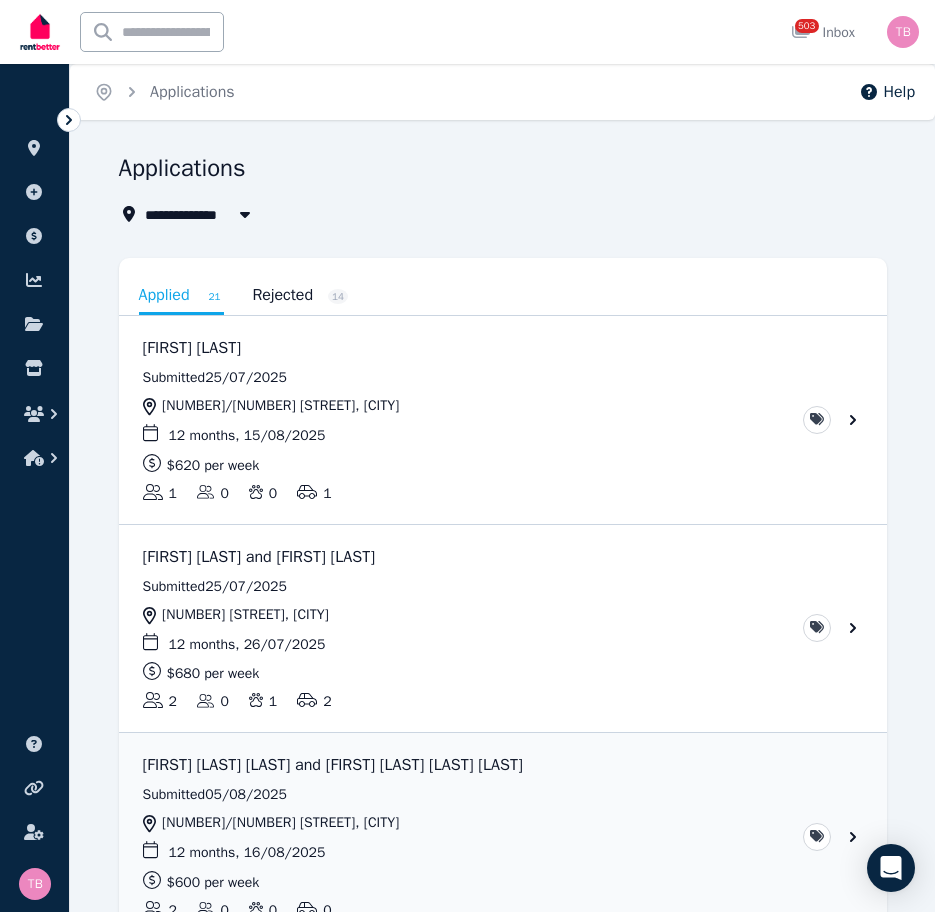 click on "Rejected   14" at bounding box center (300, 295) 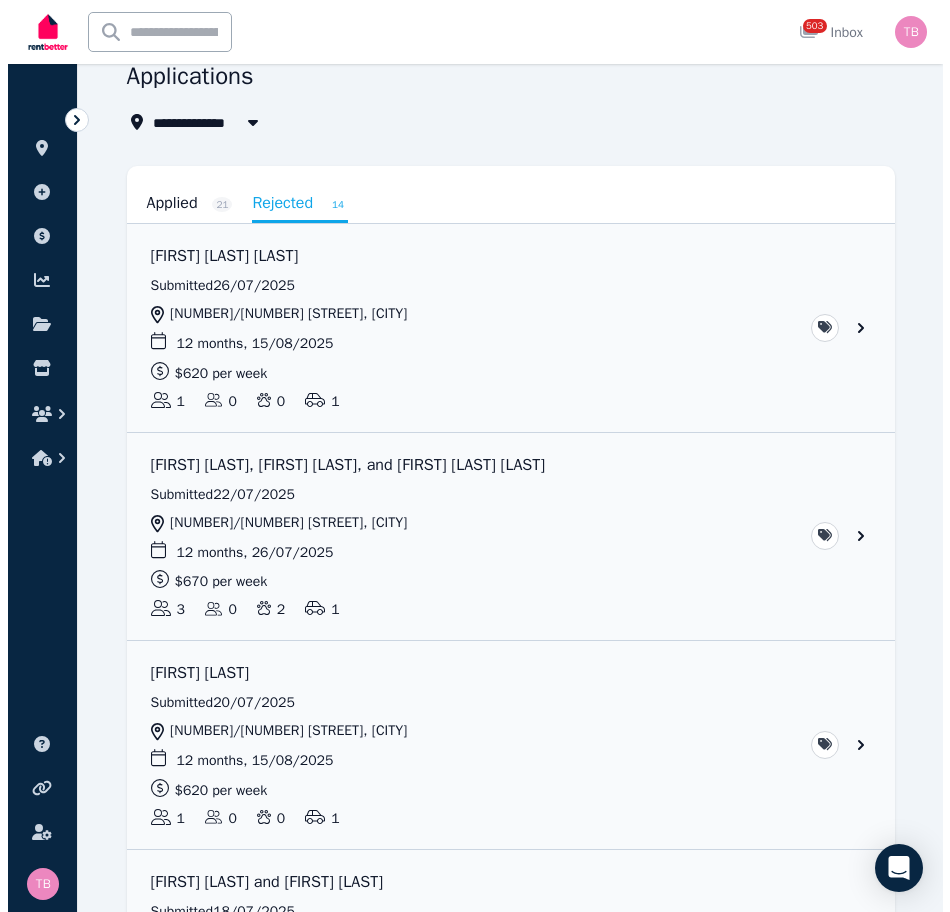 scroll, scrollTop: 0, scrollLeft: 0, axis: both 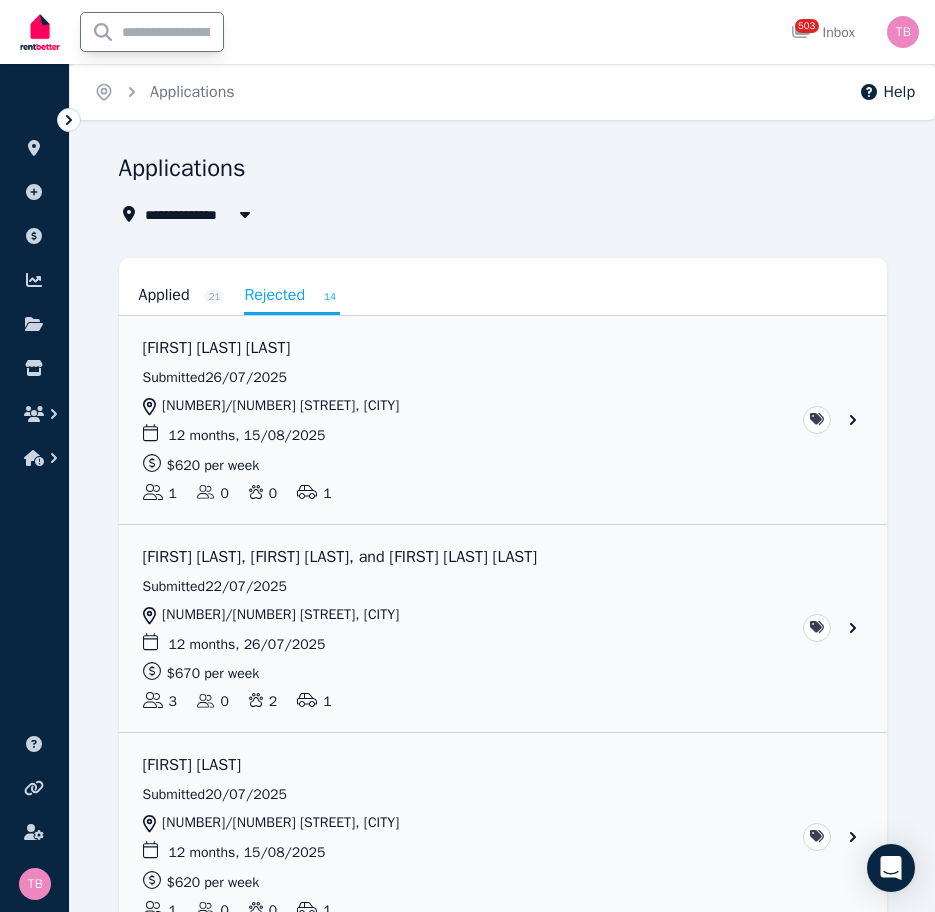 click at bounding box center [152, 32] 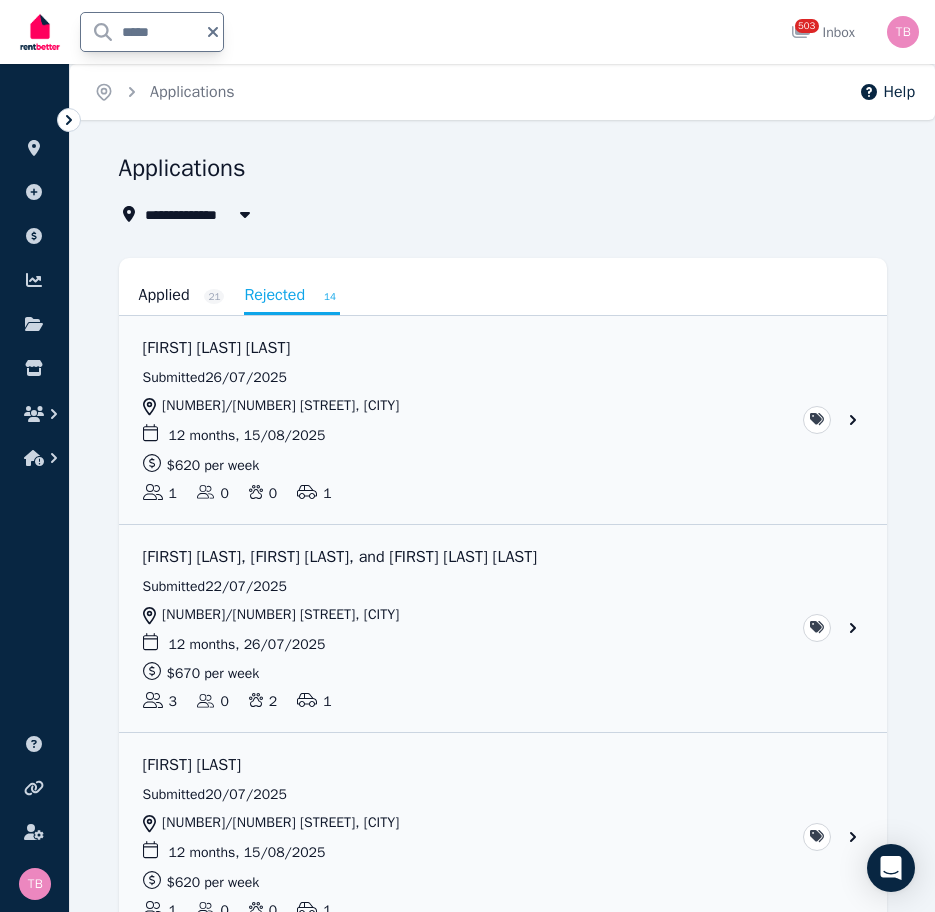 type on "******" 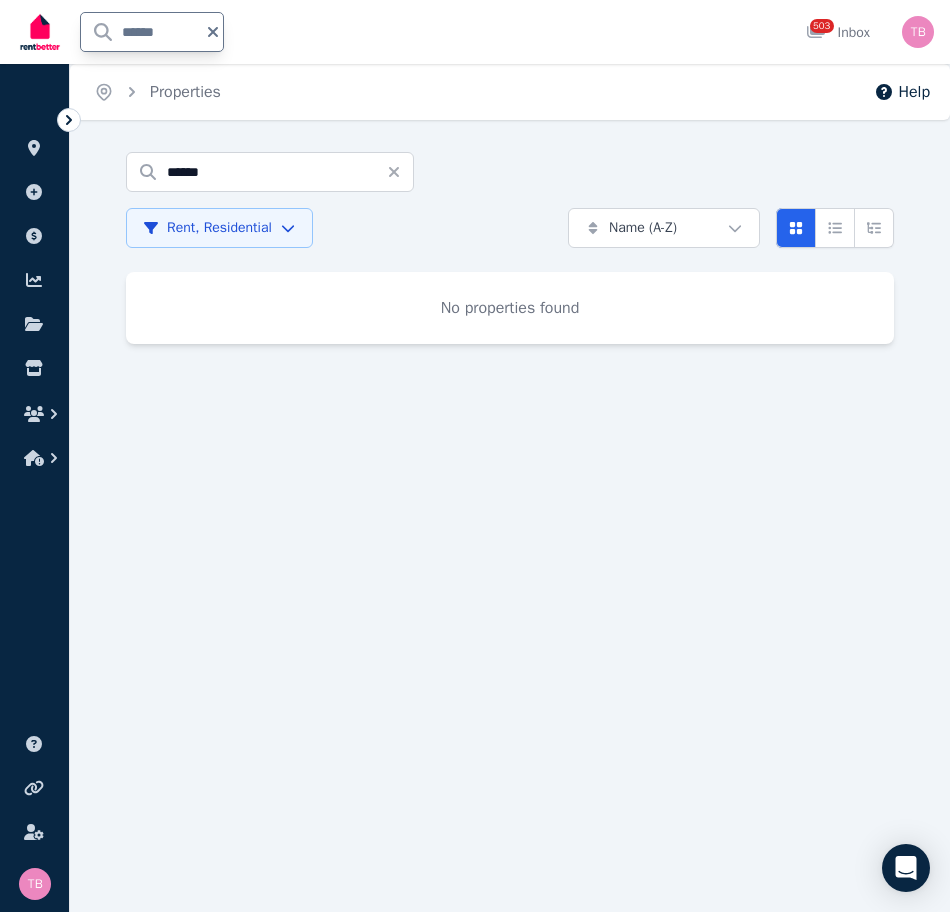drag, startPoint x: 175, startPoint y: 35, endPoint x: 83, endPoint y: 38, distance: 92.0489 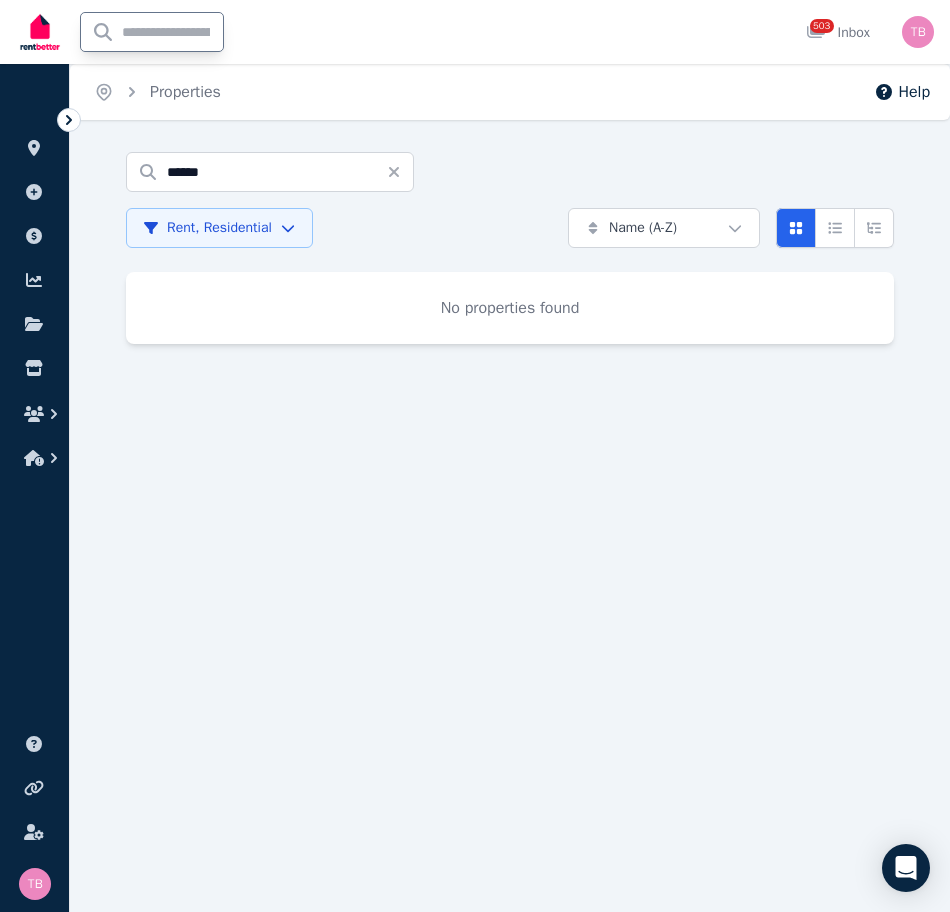 type 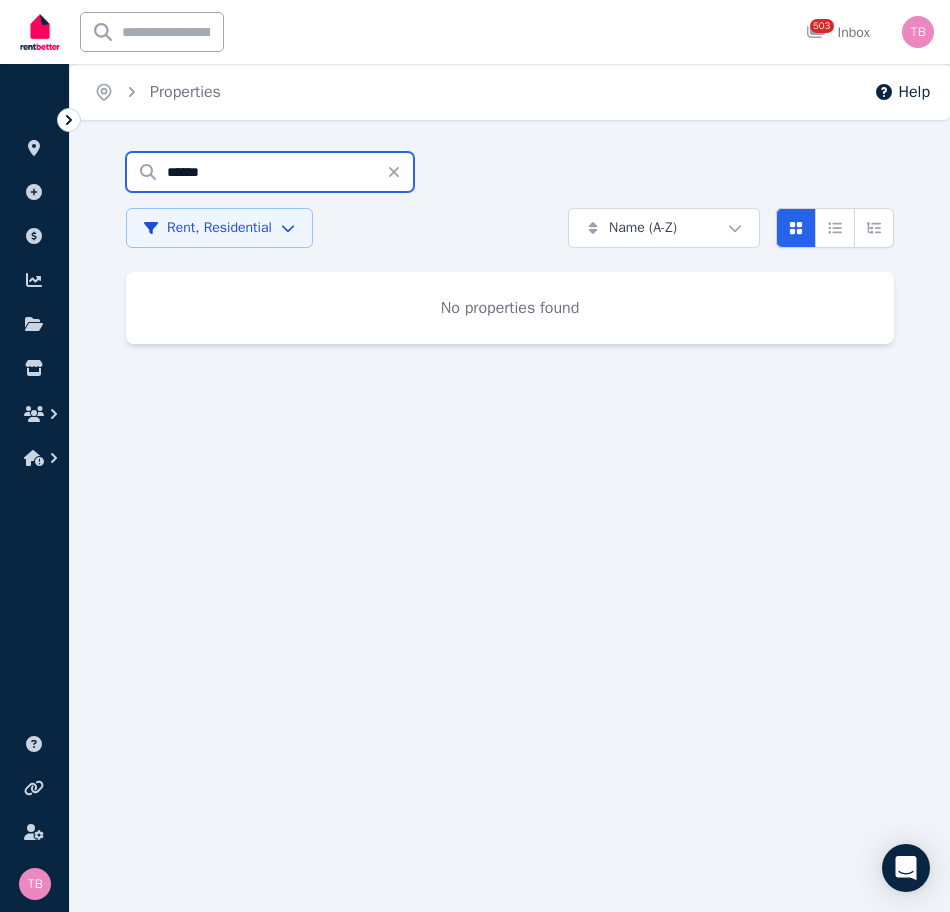 click on "******" at bounding box center [270, 172] 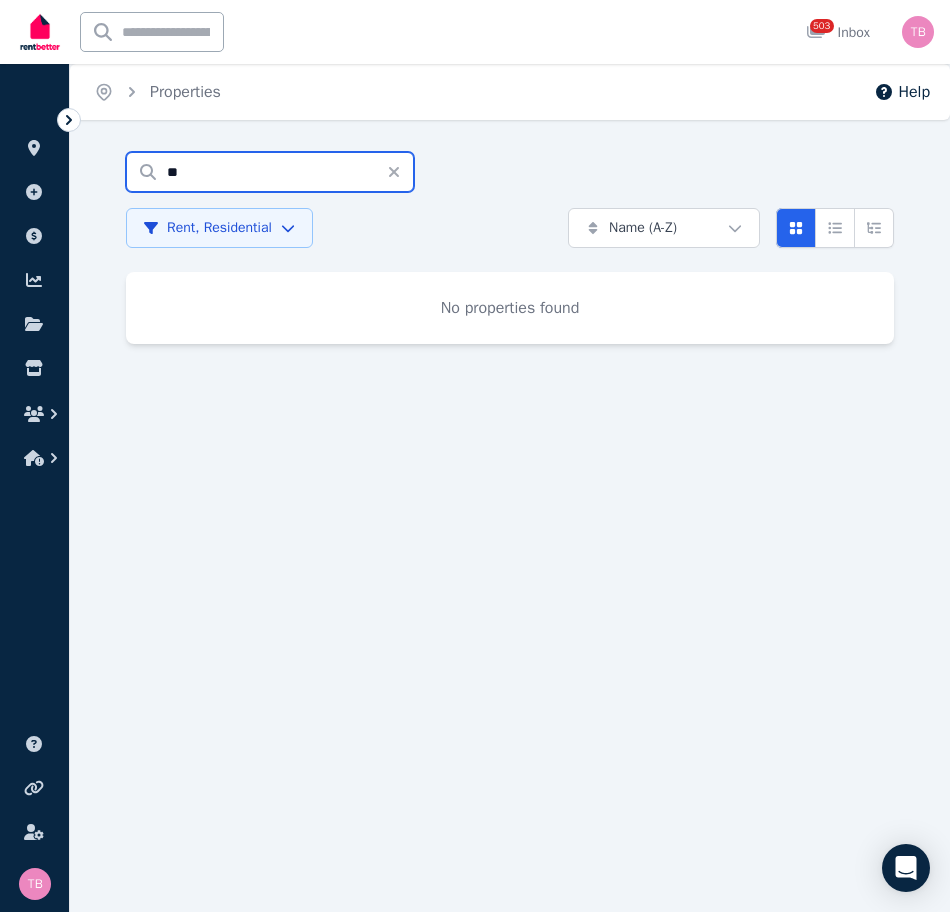 type on "*" 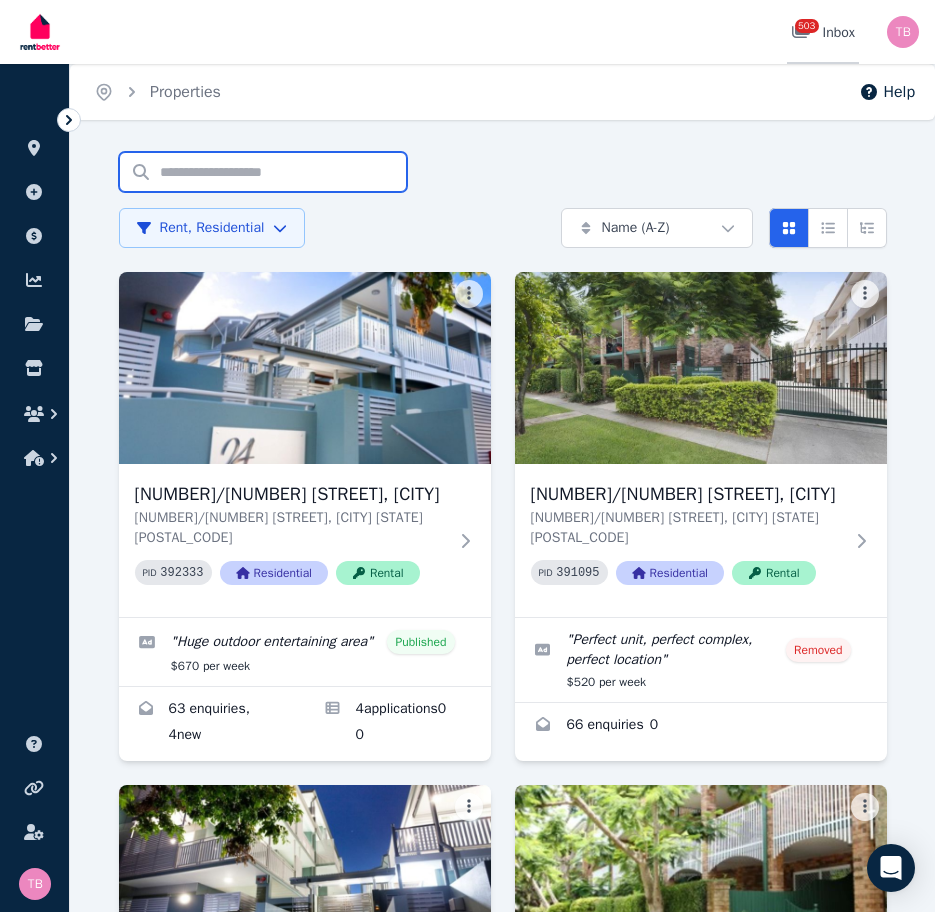 type 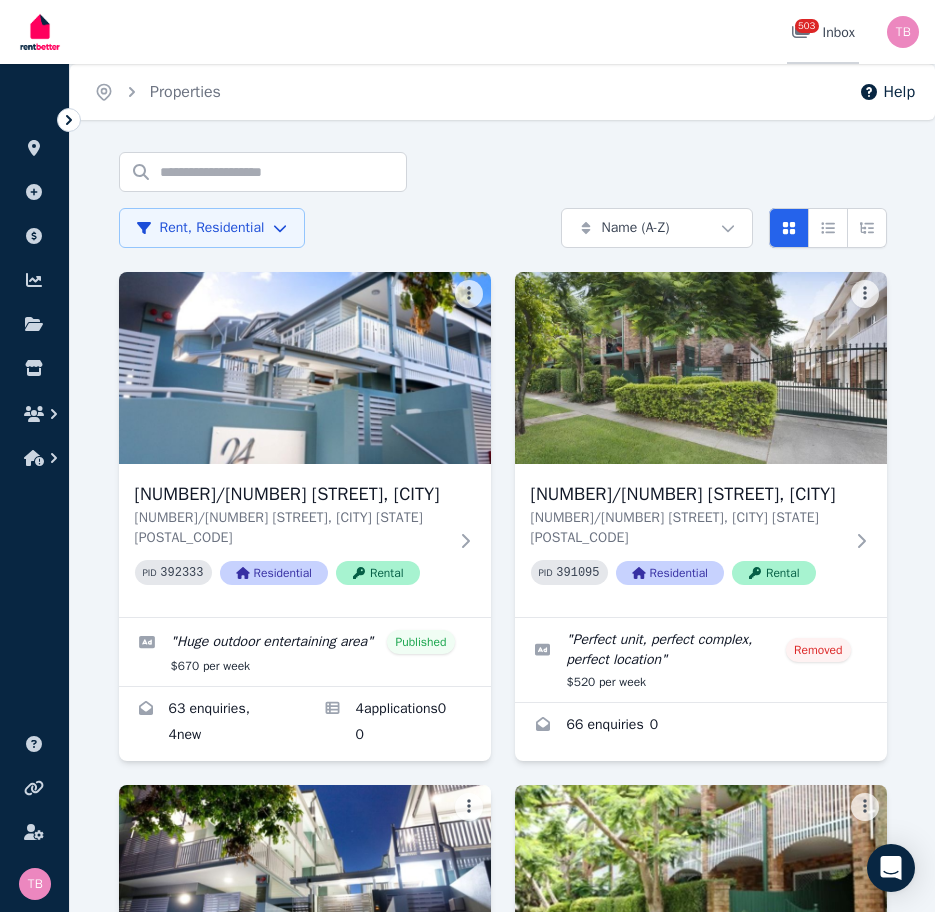 click on "503" at bounding box center [807, 26] 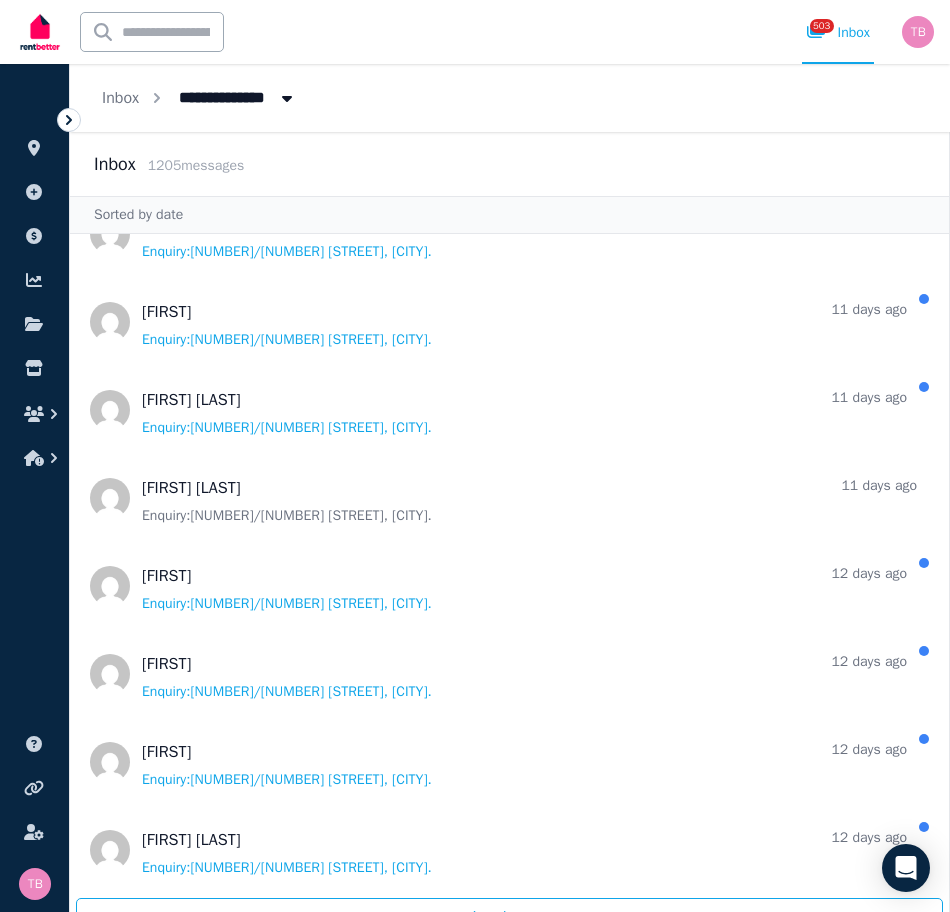 scroll, scrollTop: 3768, scrollLeft: 0, axis: vertical 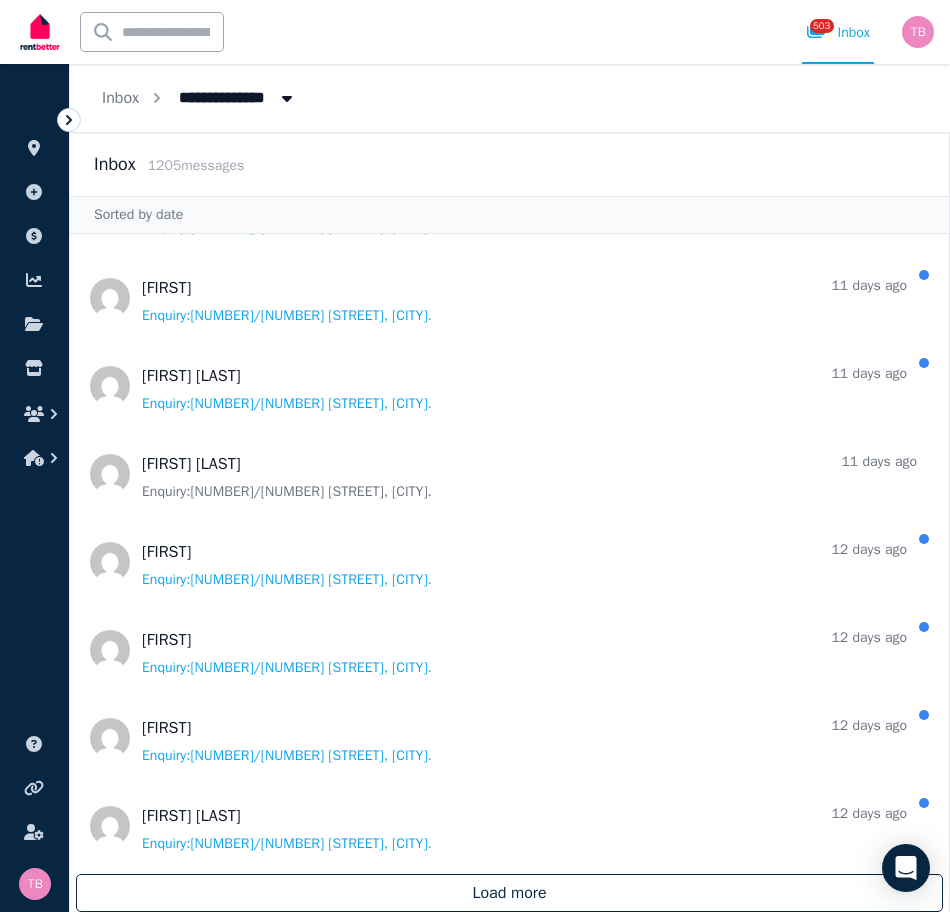 click on "Load more" at bounding box center (509, 893) 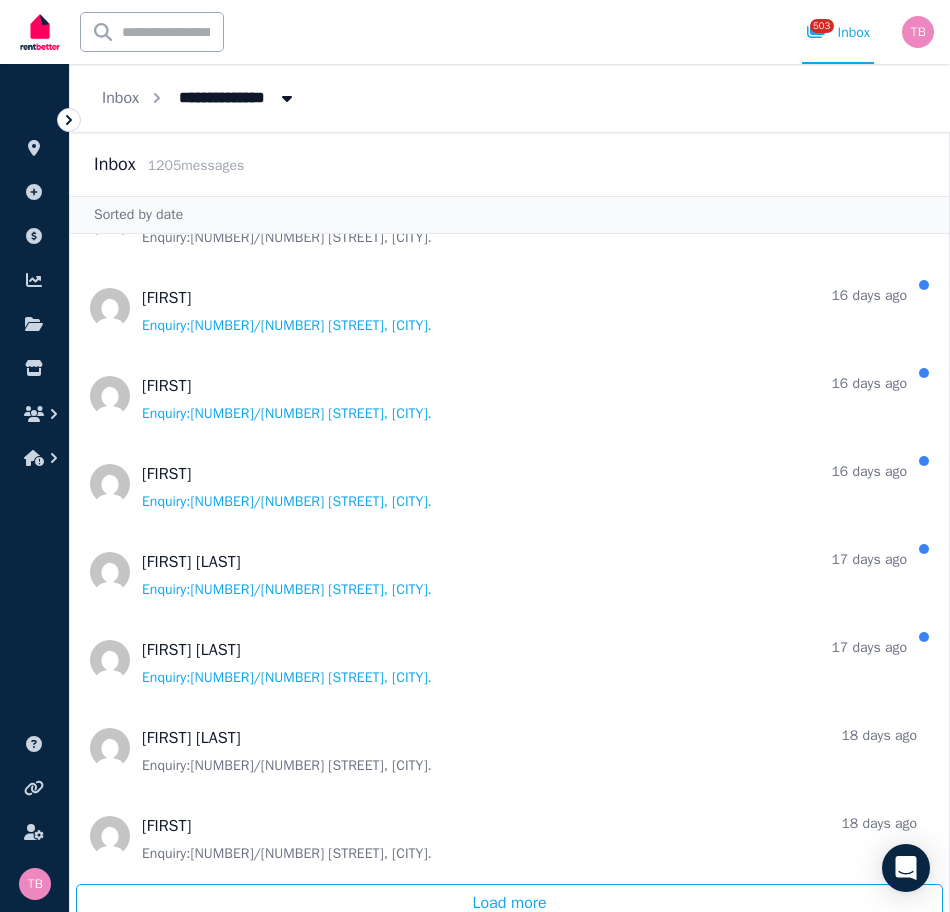scroll, scrollTop: 8168, scrollLeft: 0, axis: vertical 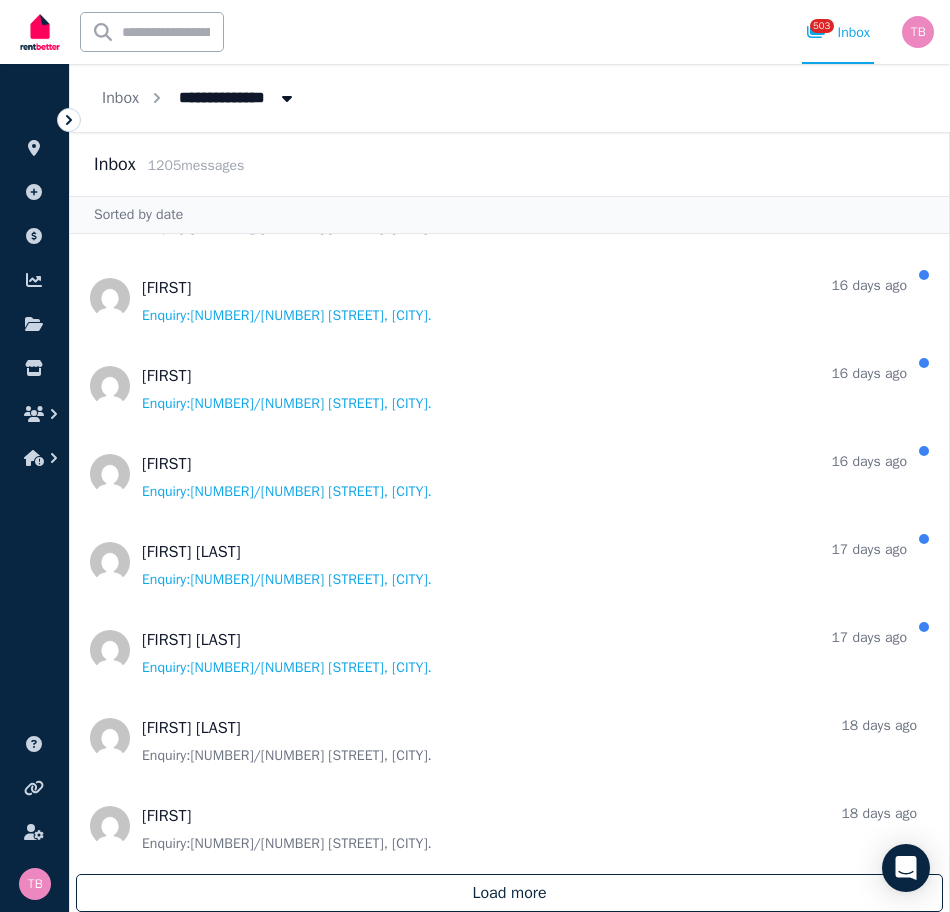 click on "Load more" at bounding box center [509, 893] 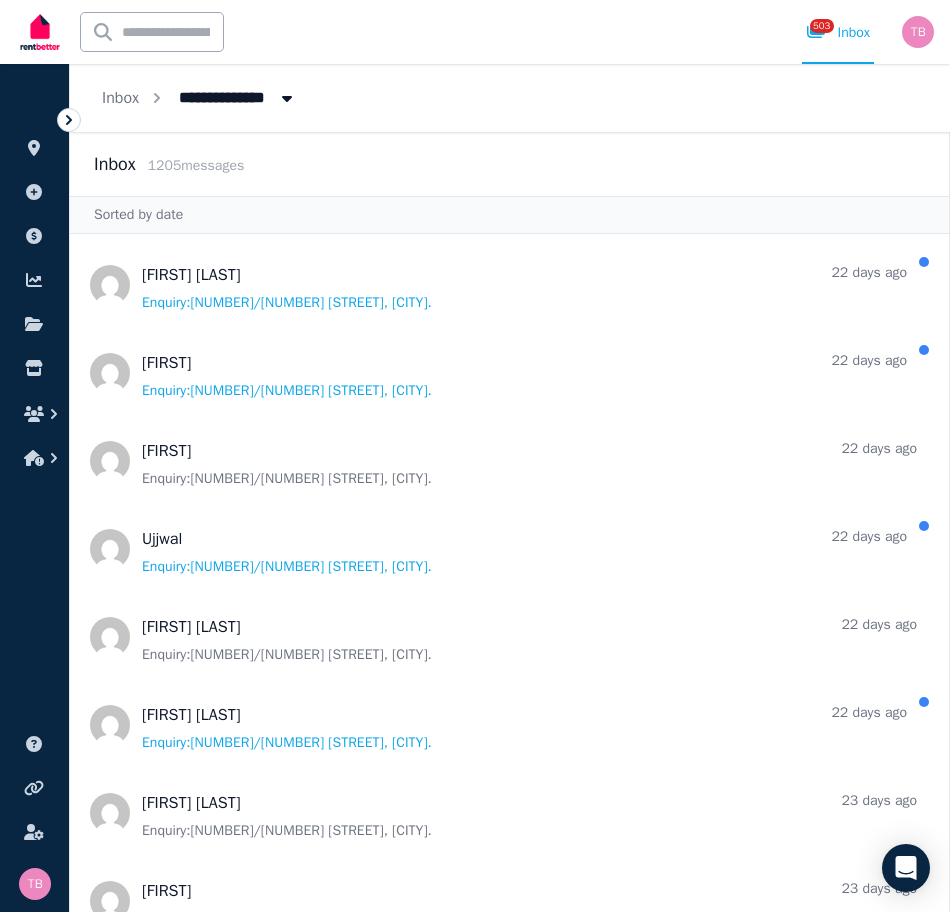 scroll, scrollTop: 12568, scrollLeft: 0, axis: vertical 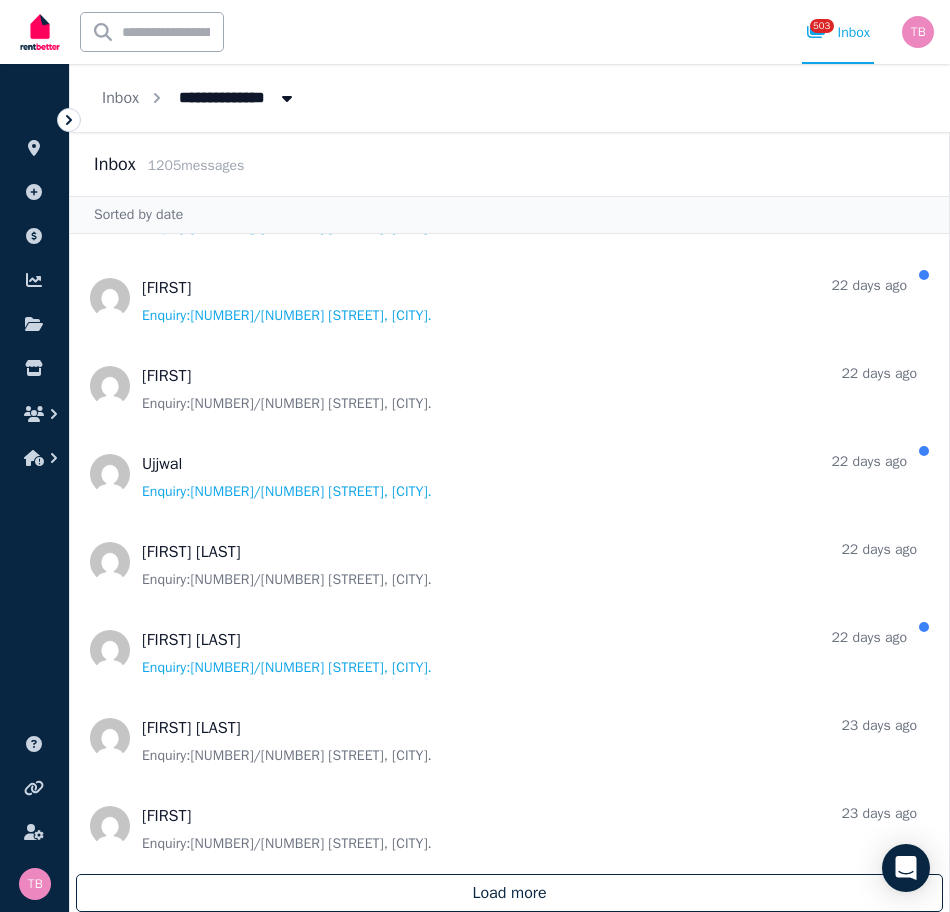 click on "Load more" at bounding box center (509, 893) 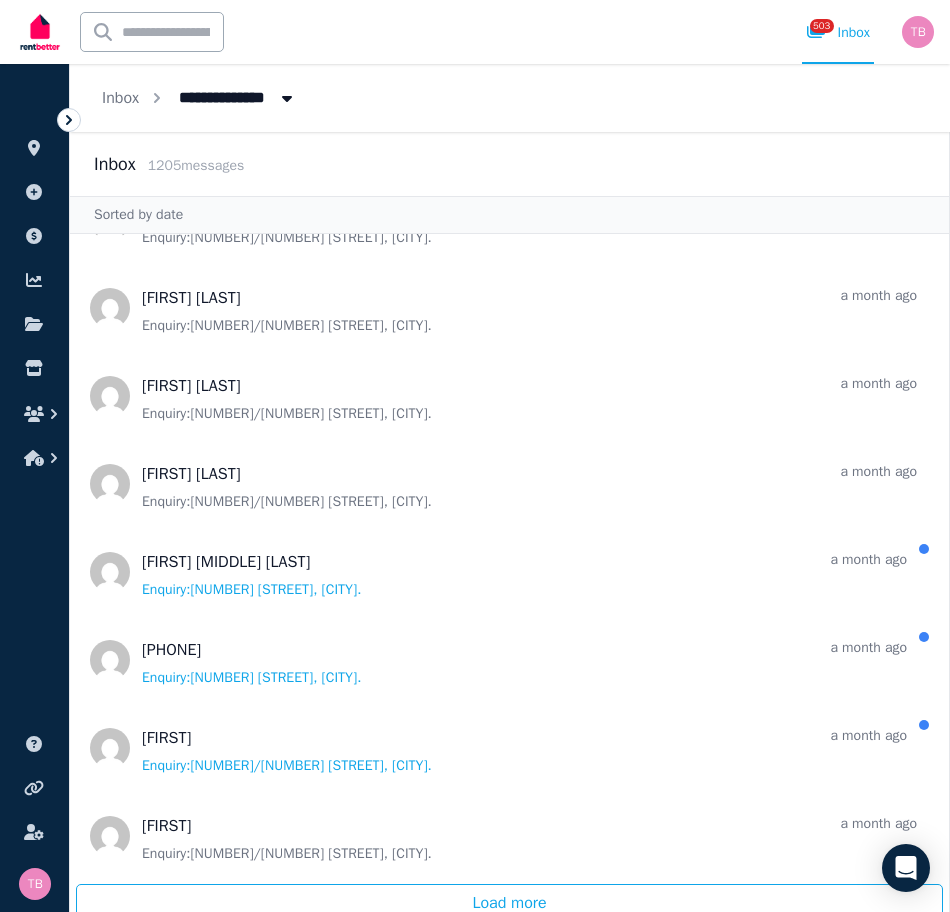 scroll, scrollTop: 16968, scrollLeft: 0, axis: vertical 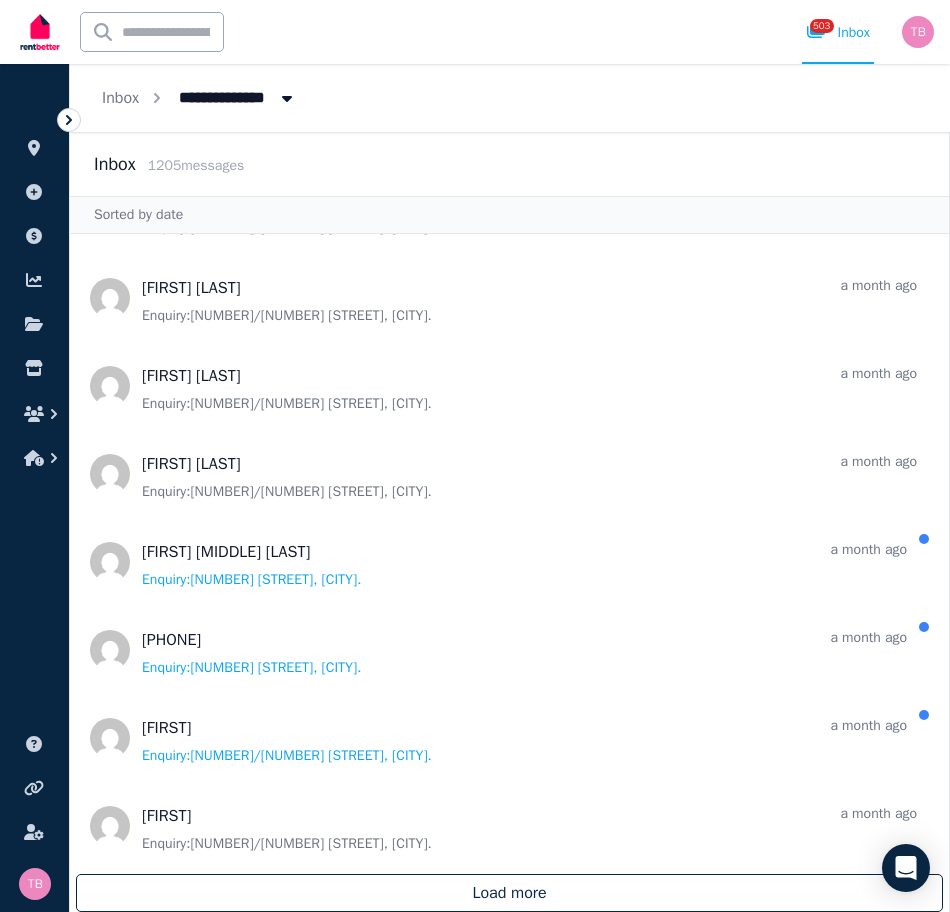 click on "Load more" at bounding box center (509, 893) 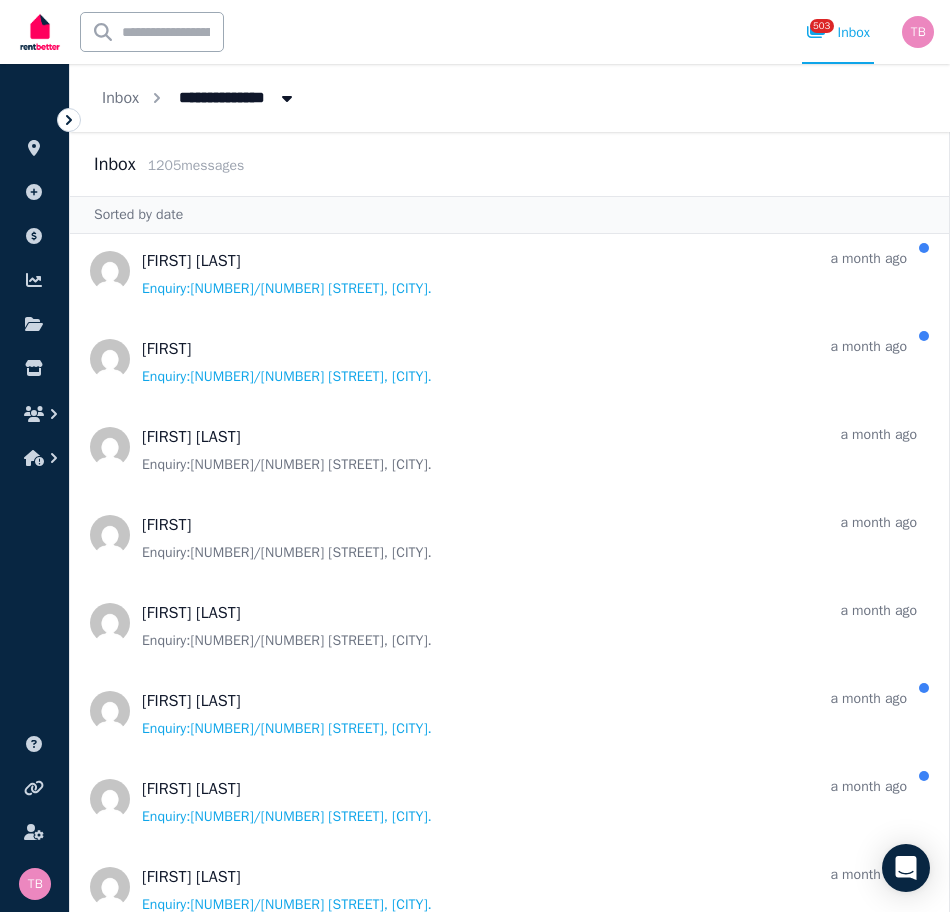 scroll, scrollTop: 21368, scrollLeft: 0, axis: vertical 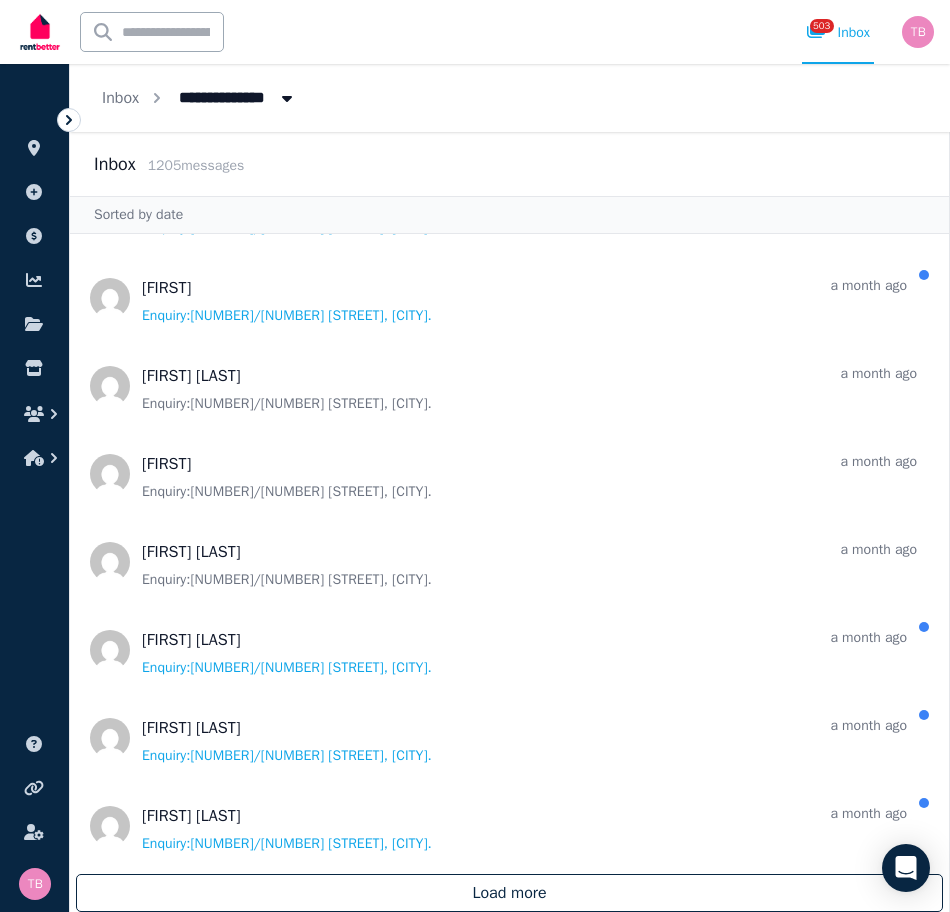 click on "Load more" at bounding box center [509, 893] 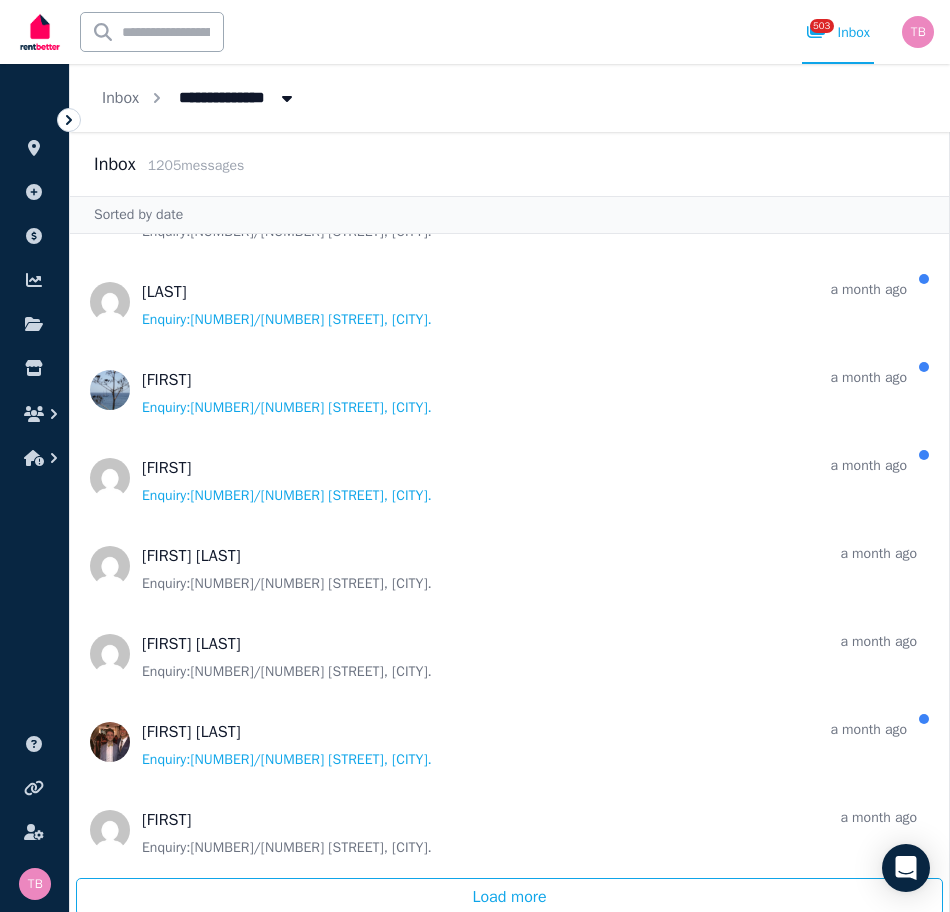 scroll, scrollTop: 25768, scrollLeft: 0, axis: vertical 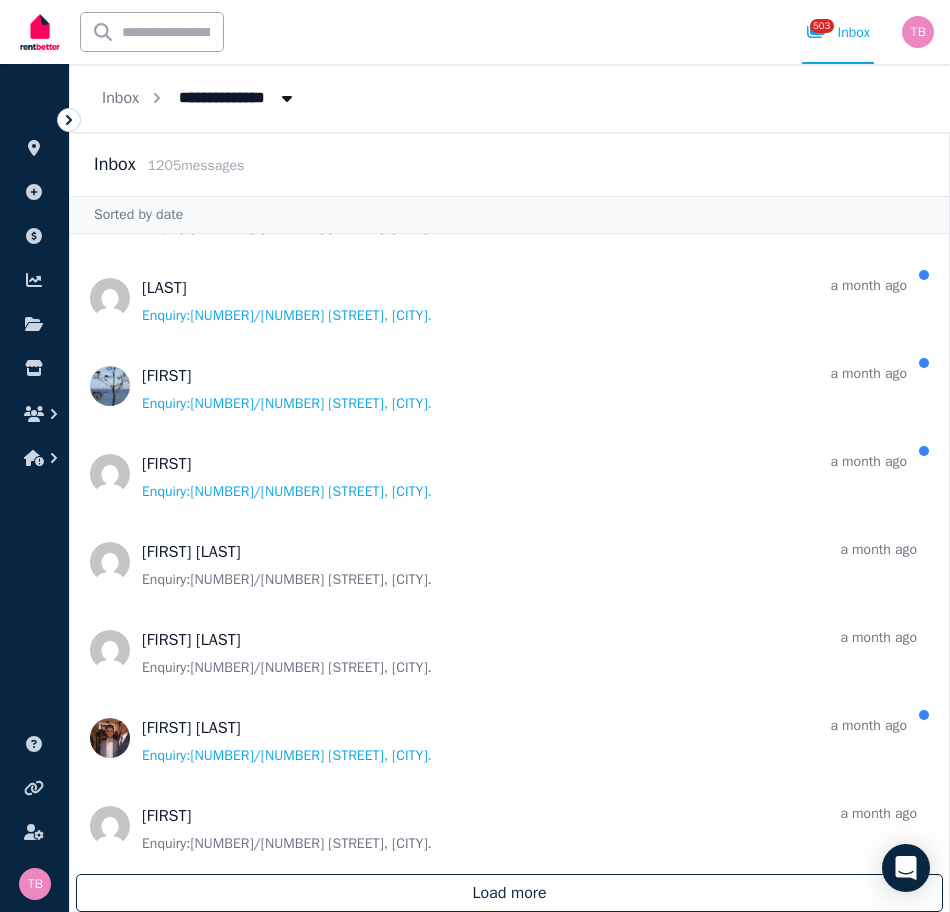 click on "Load more" at bounding box center (509, 893) 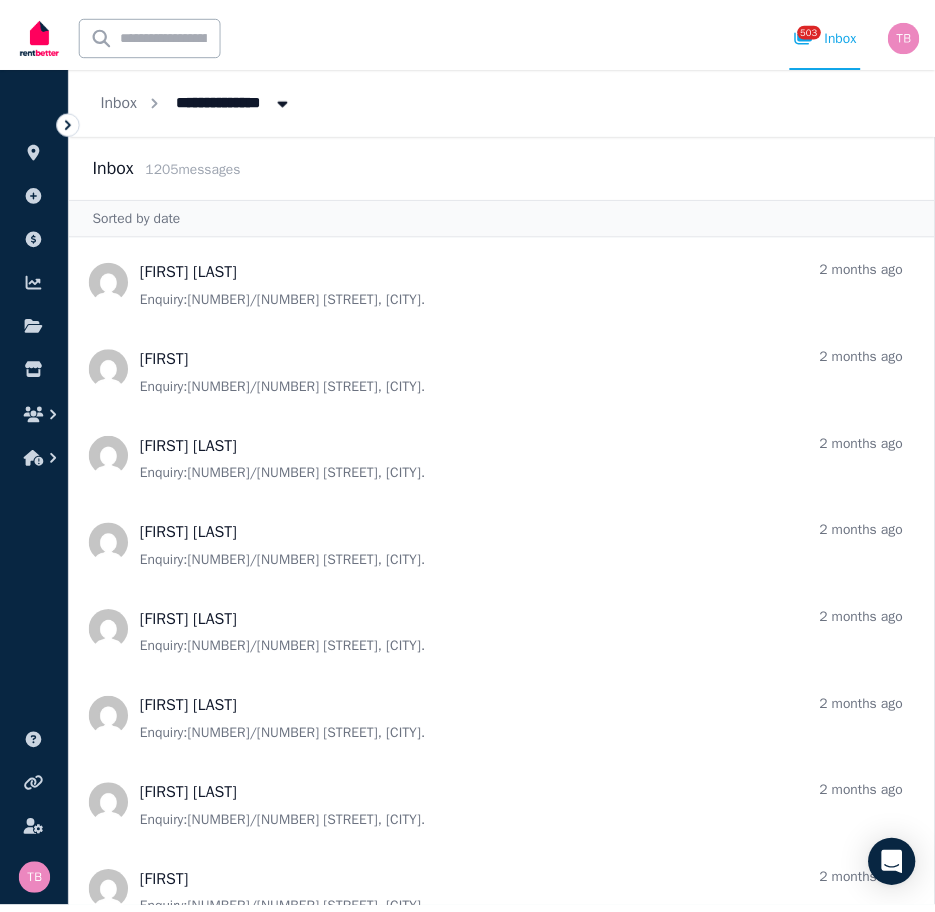 scroll, scrollTop: 29168, scrollLeft: 0, axis: vertical 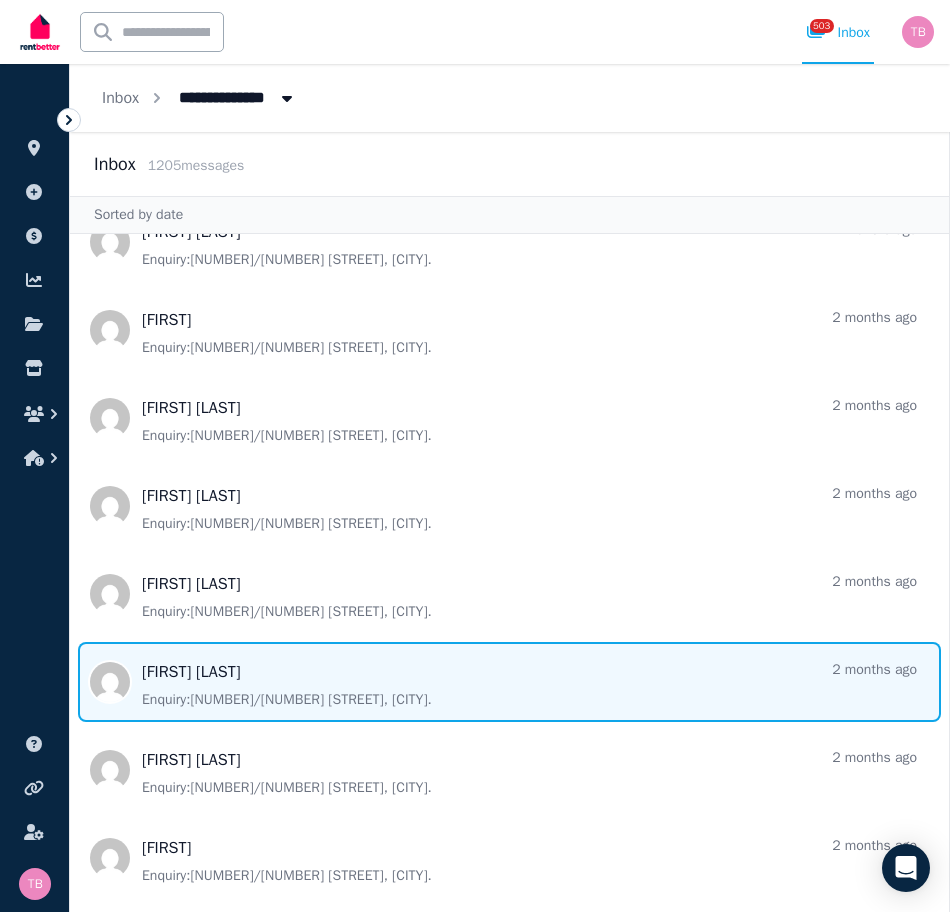 click at bounding box center [509, 682] 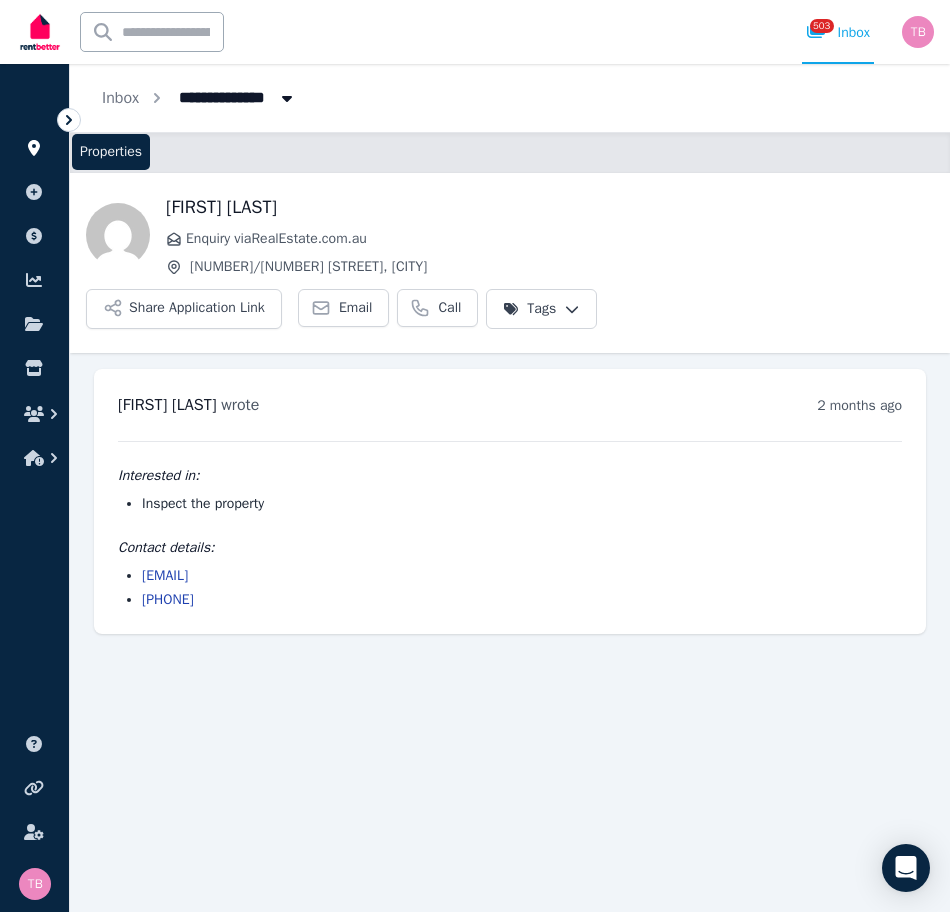 click 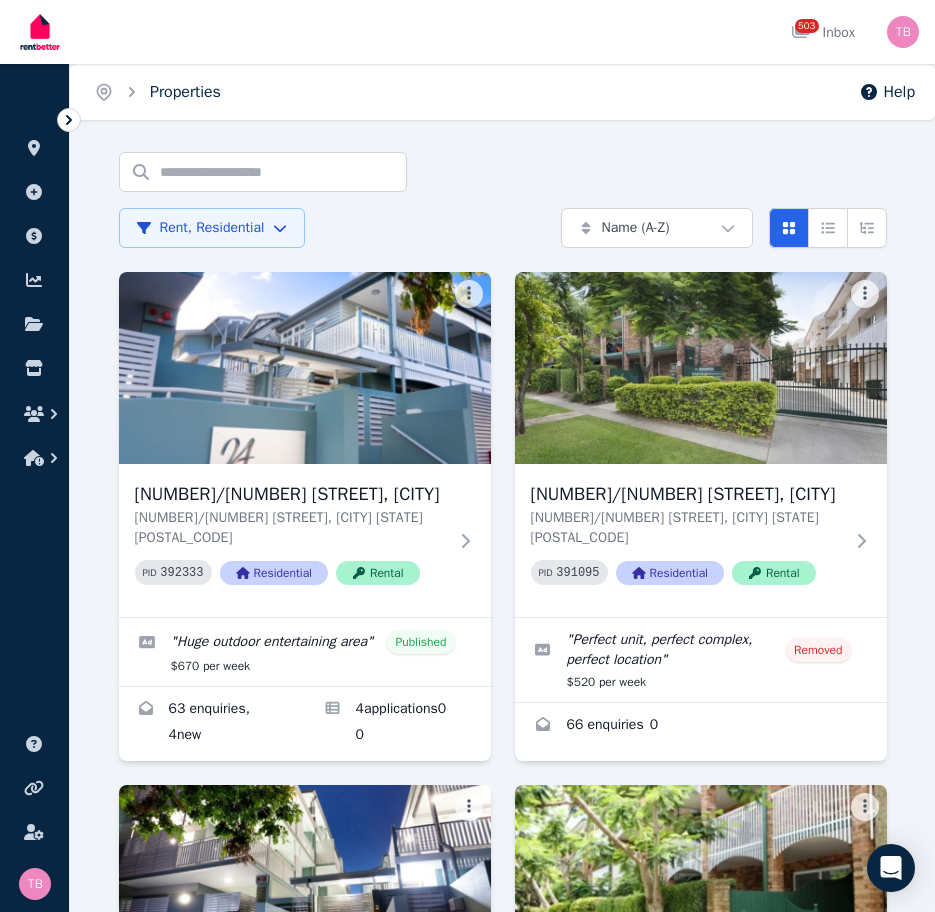 click on "Properties" at bounding box center (185, 92) 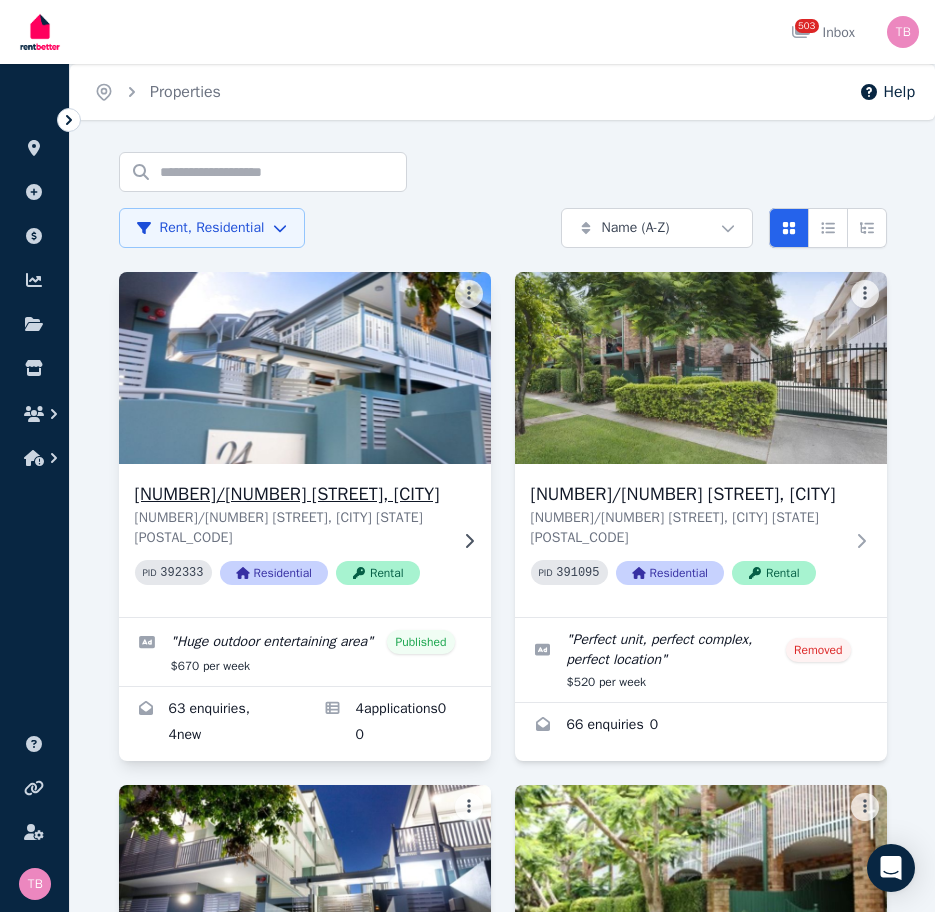 click on "[NUMBER]/[NUMBER] [STREET], [CITY]" at bounding box center (291, 494) 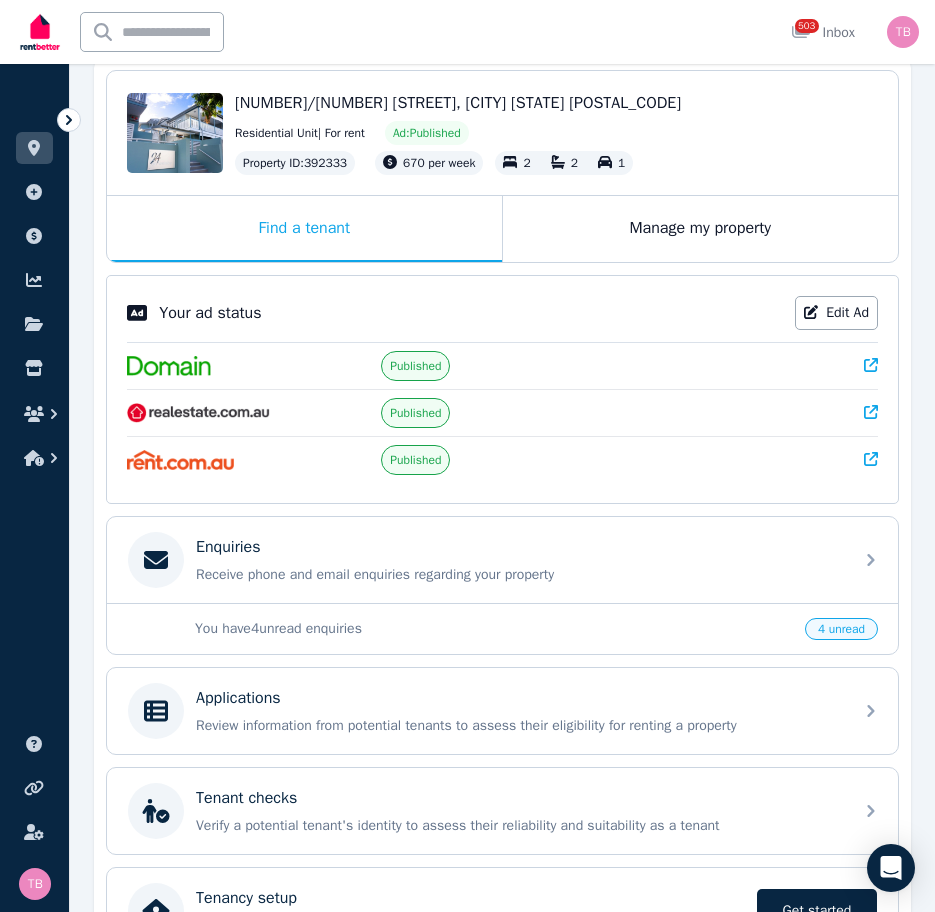 scroll, scrollTop: 300, scrollLeft: 0, axis: vertical 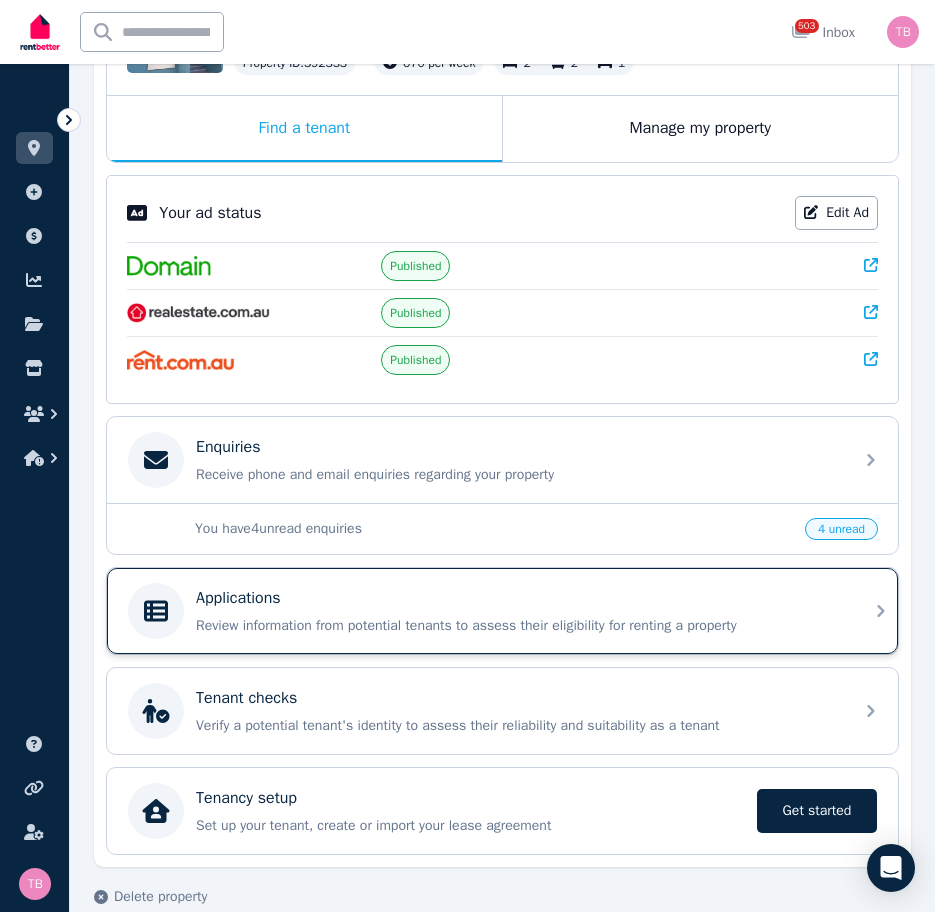 click 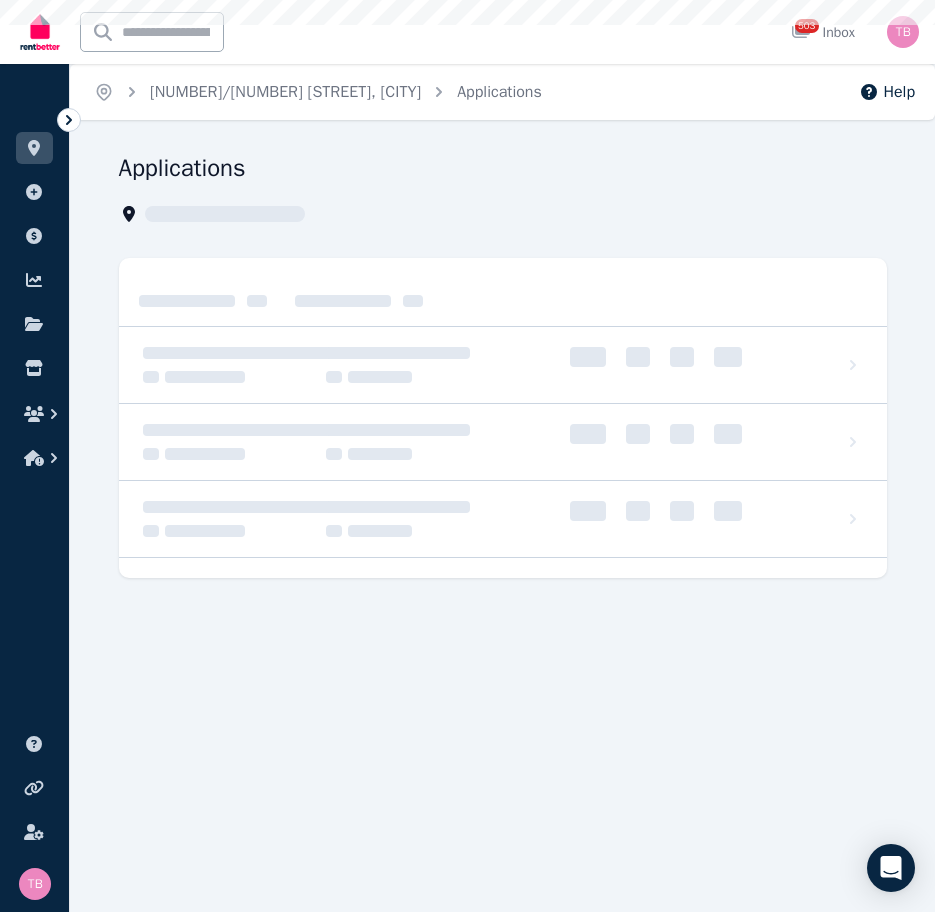 scroll, scrollTop: 0, scrollLeft: 0, axis: both 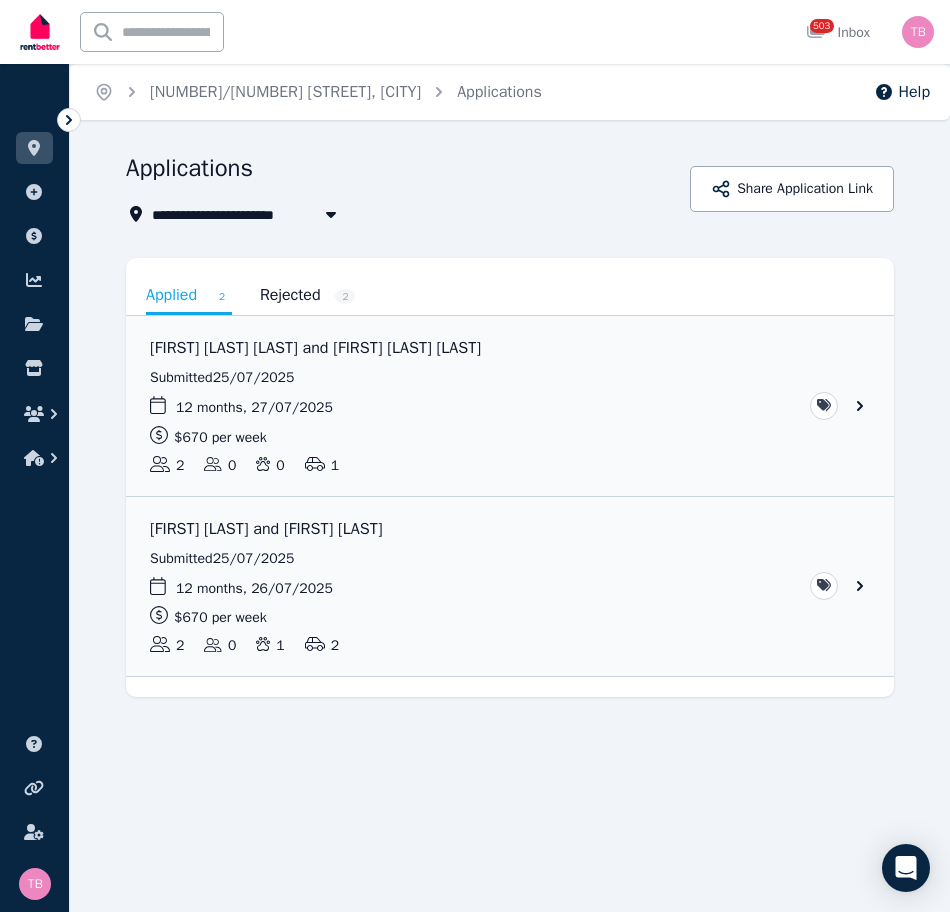 click on "Rejected   2" at bounding box center [308, 295] 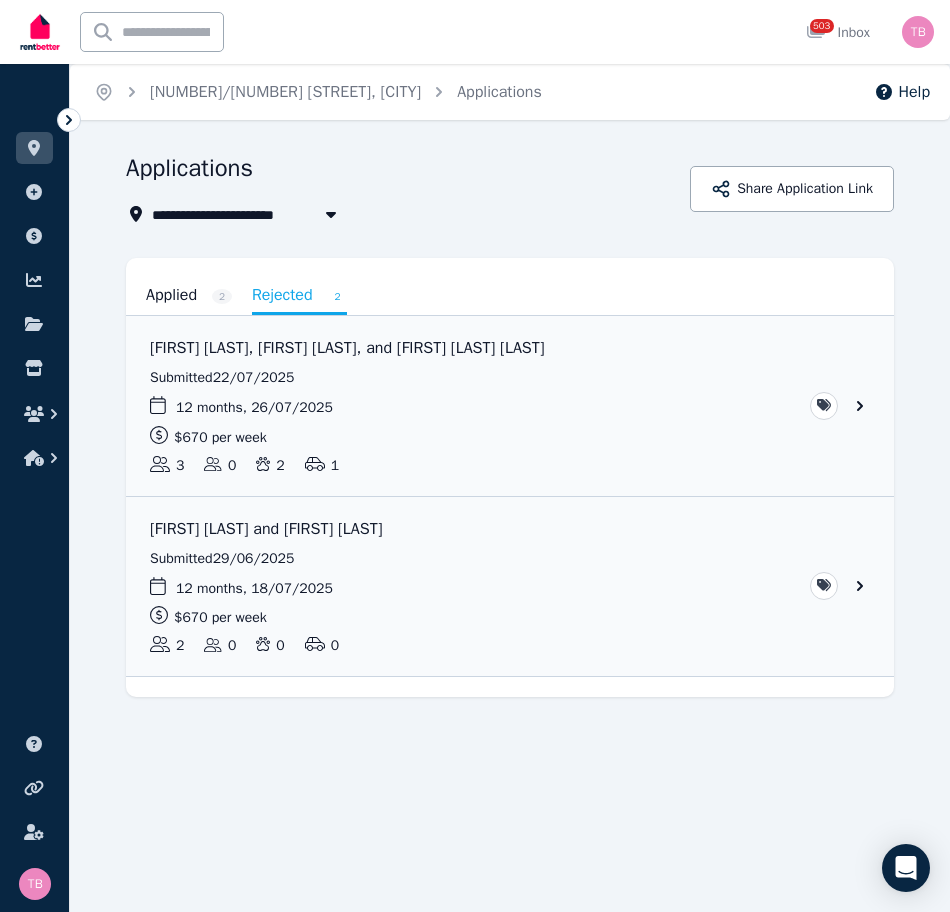 click on "Applied   2" at bounding box center [189, 295] 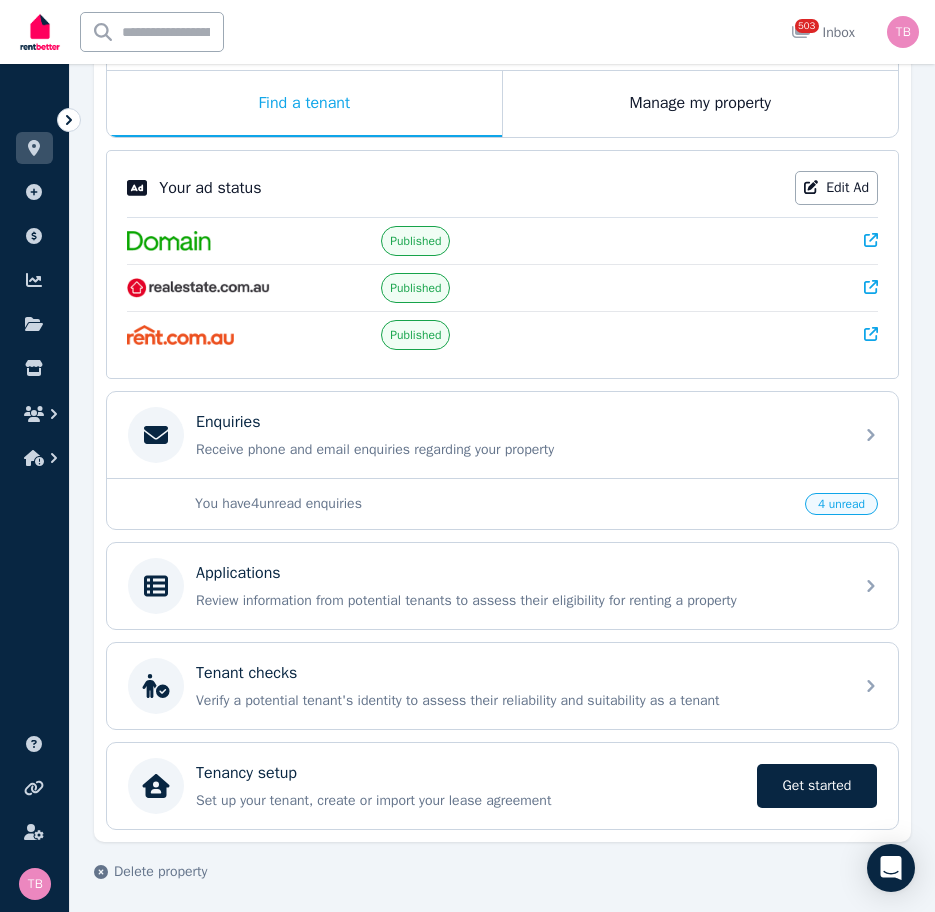 scroll, scrollTop: 331, scrollLeft: 0, axis: vertical 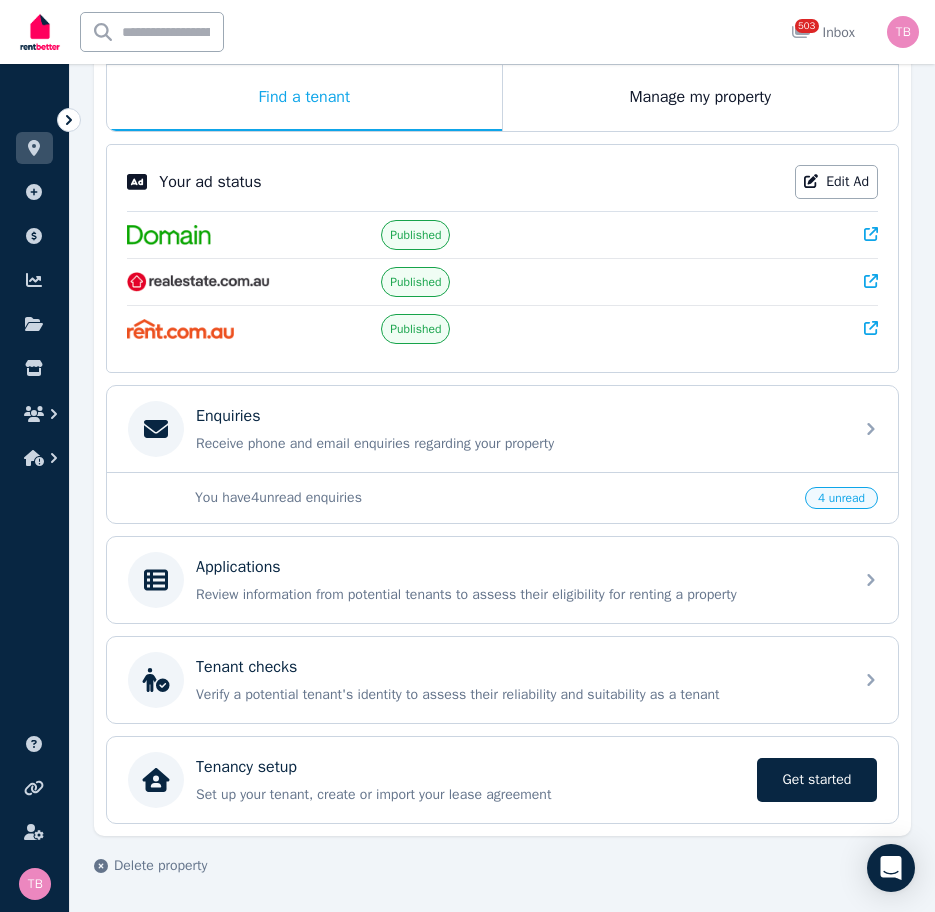 click on "4 unread" at bounding box center (841, 498) 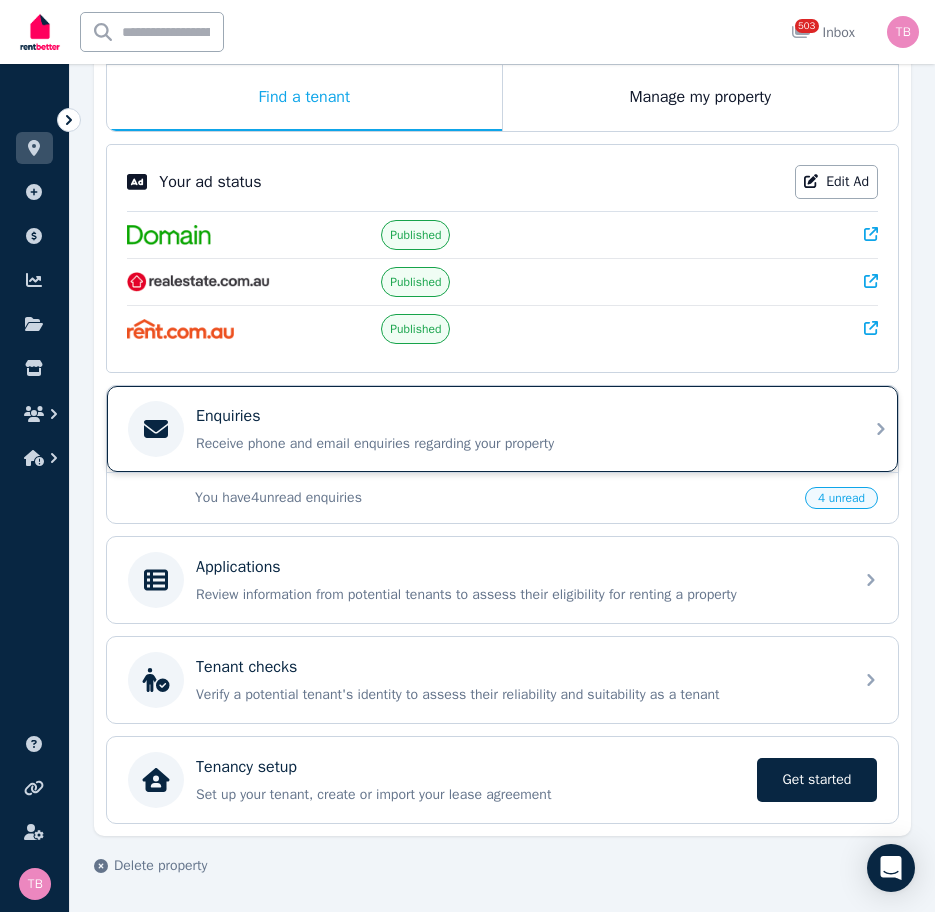 click 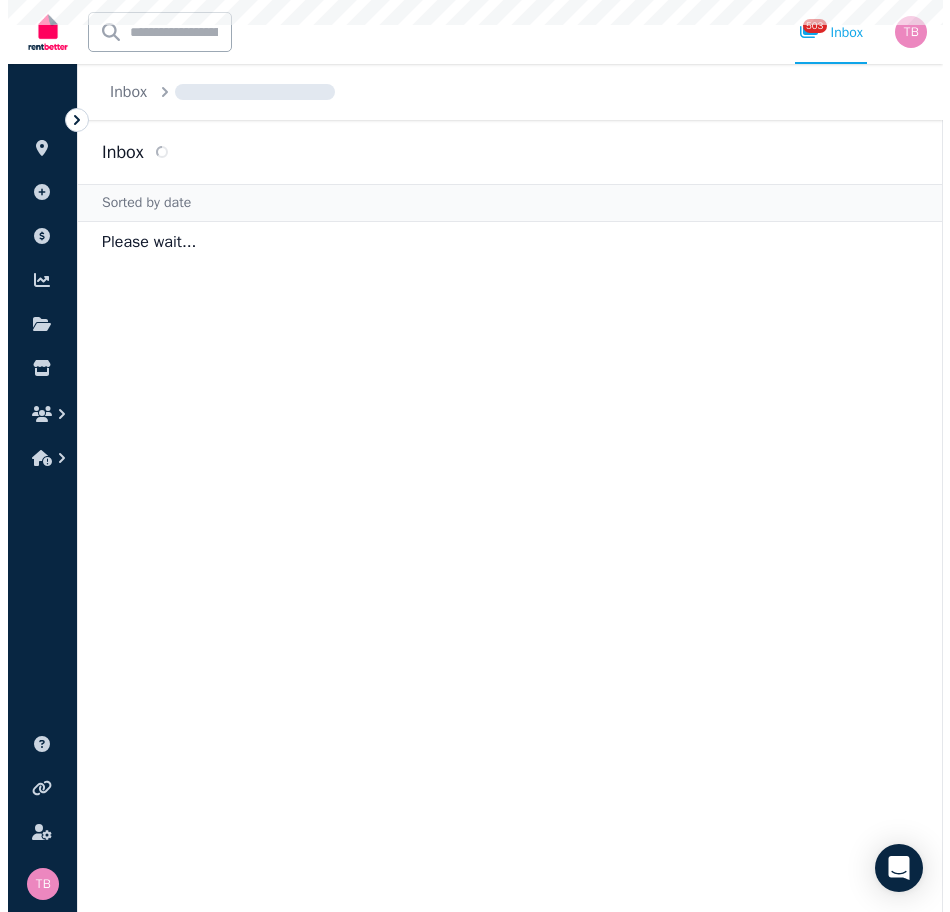 scroll, scrollTop: 0, scrollLeft: 0, axis: both 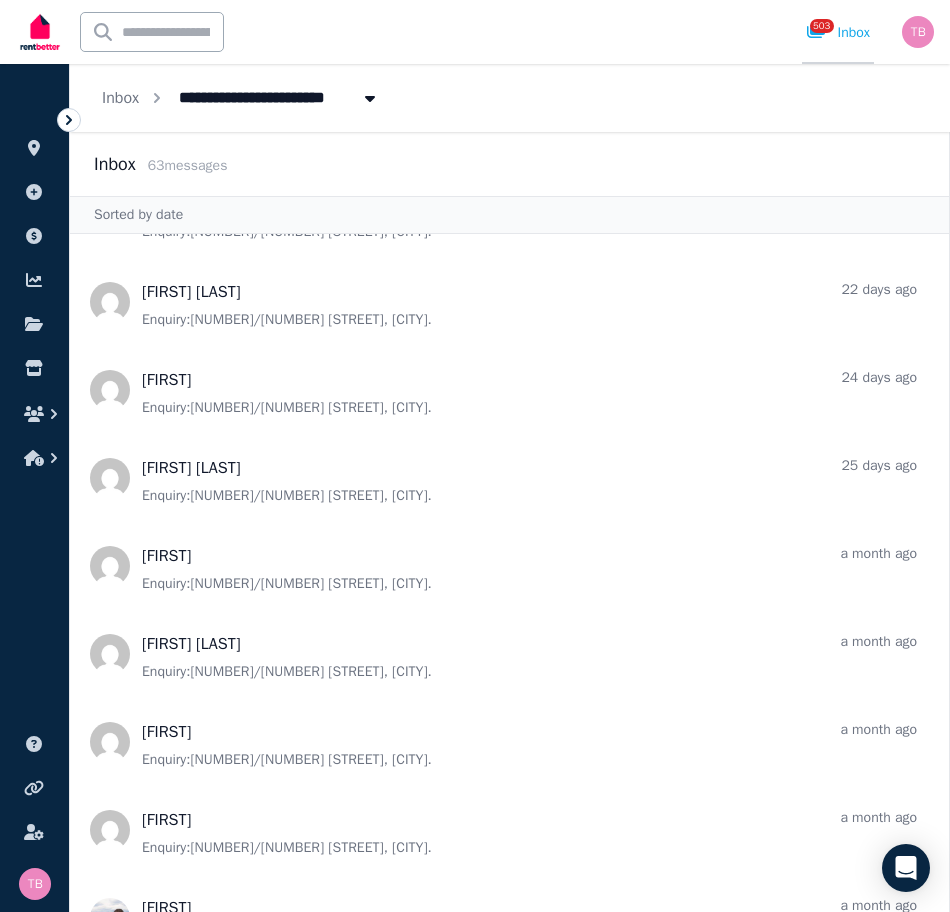 click on "503 Inbox" at bounding box center [838, 33] 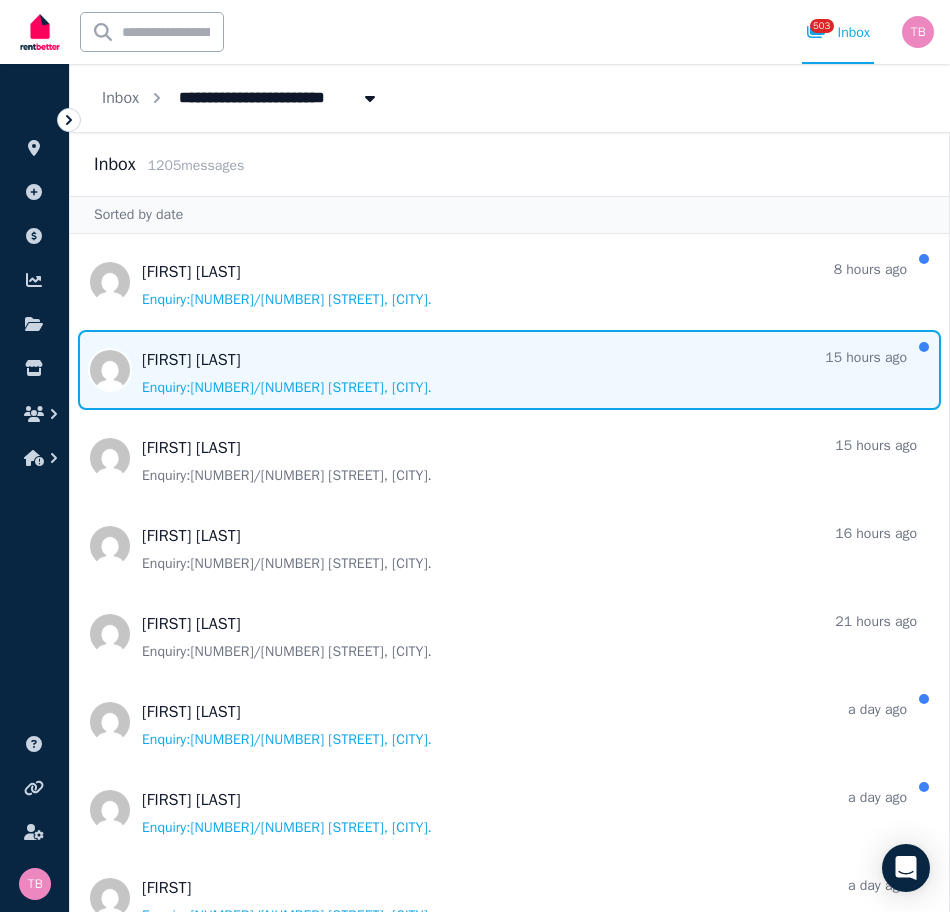 click at bounding box center (509, 370) 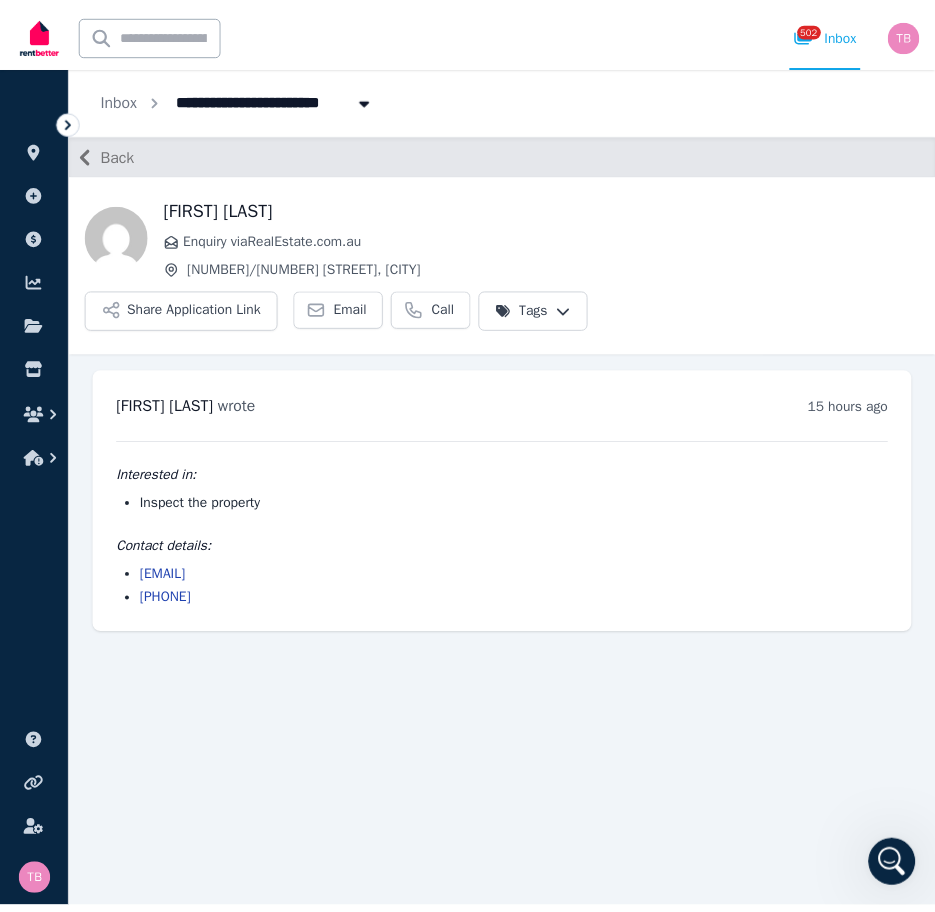 scroll, scrollTop: 0, scrollLeft: 0, axis: both 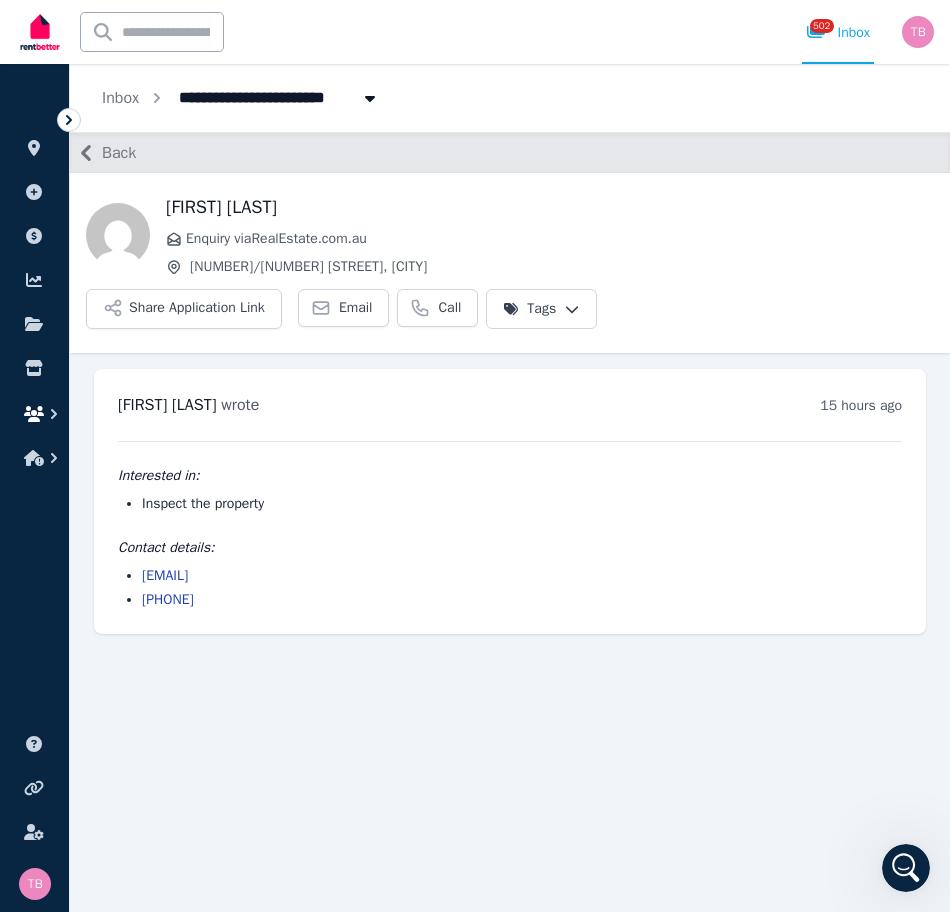 click 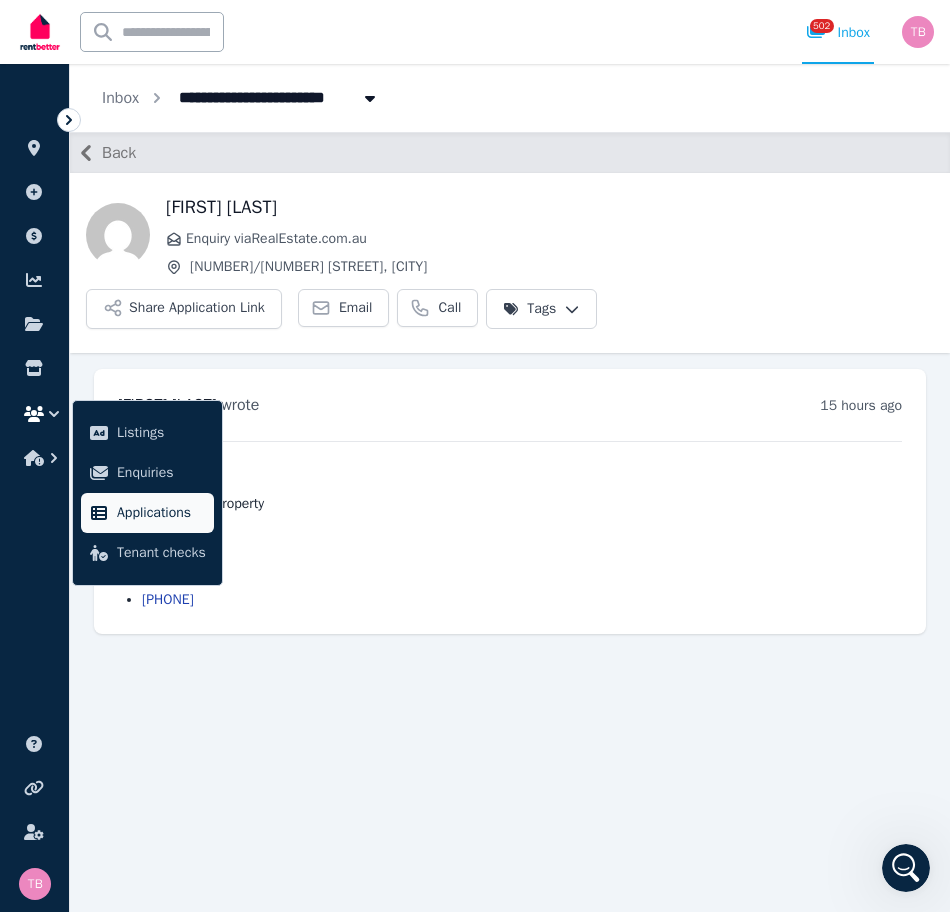 click on "Applications" at bounding box center (161, 513) 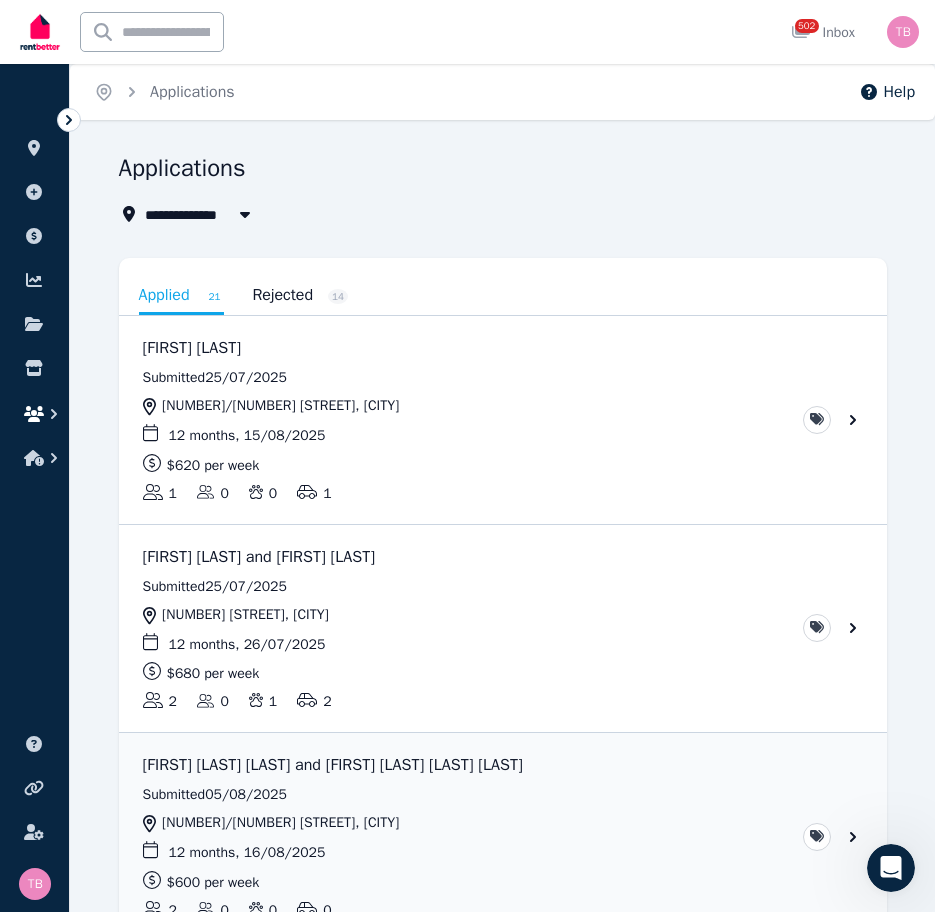 click 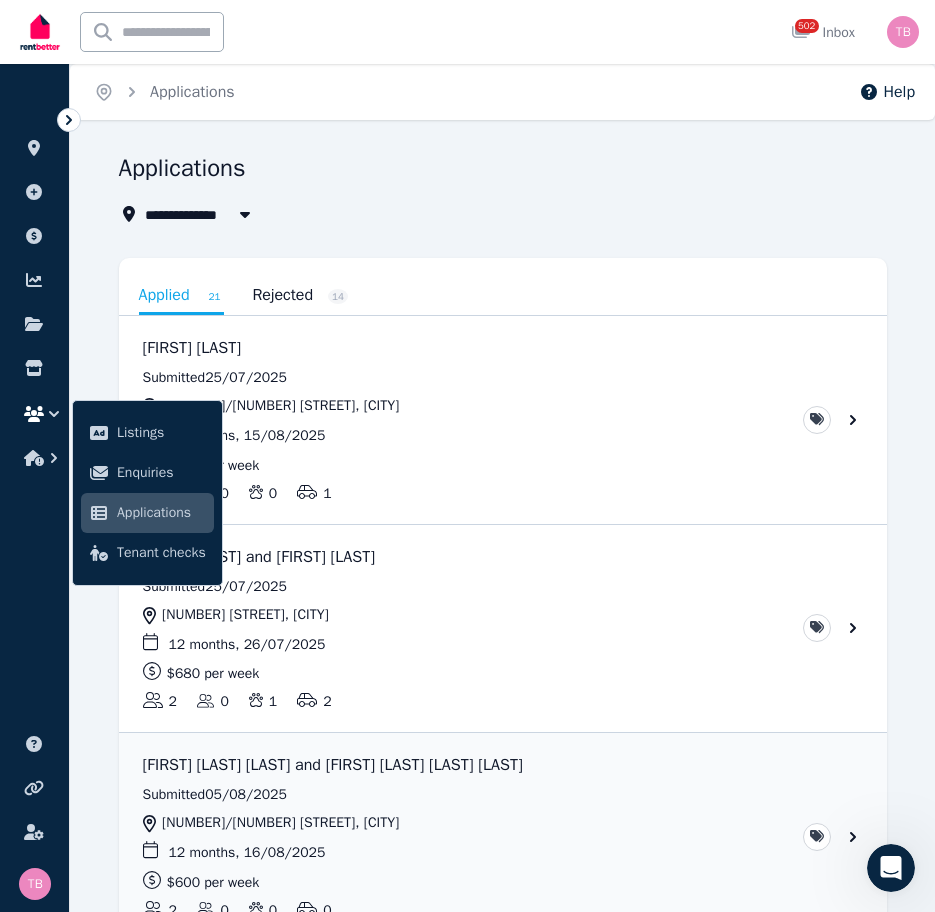 click on "Applications" at bounding box center (161, 513) 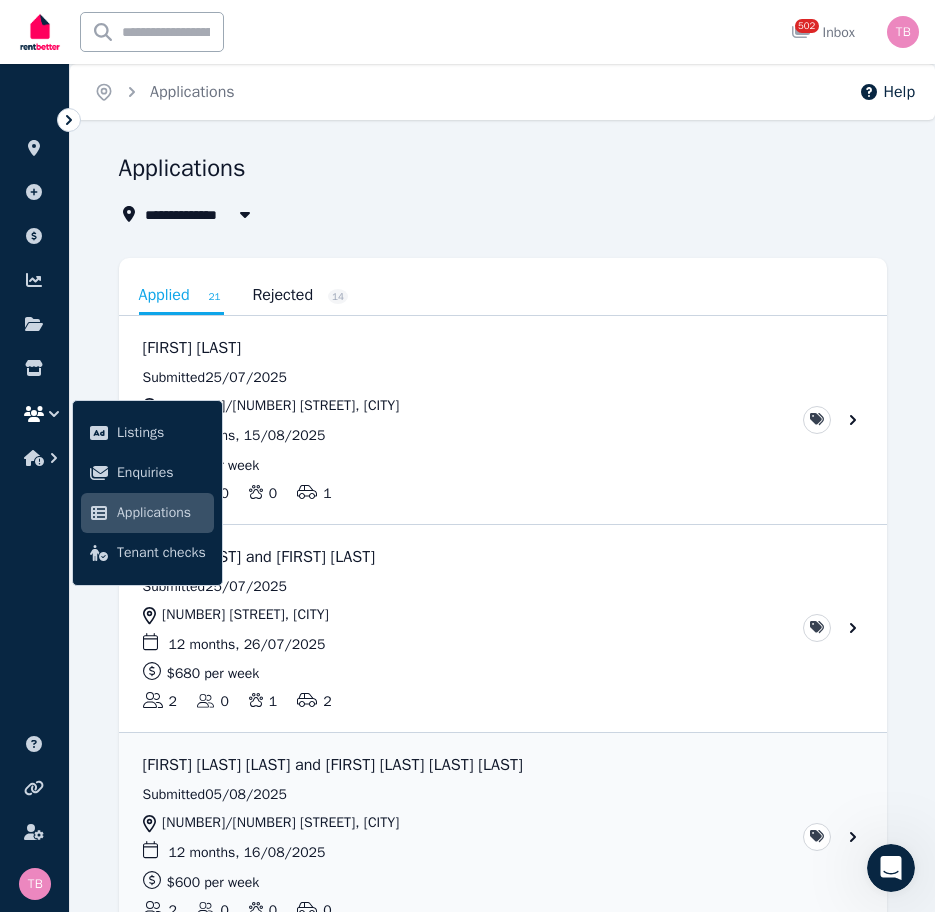 click on "Applications" at bounding box center (161, 513) 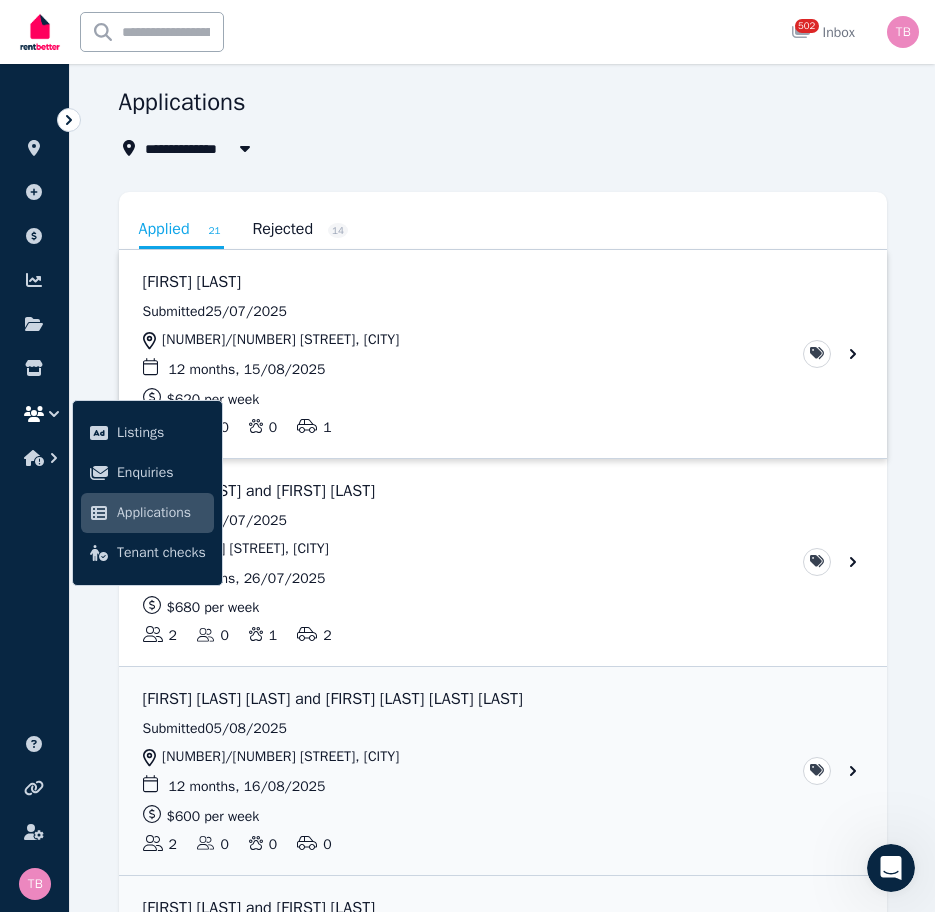 scroll, scrollTop: 100, scrollLeft: 0, axis: vertical 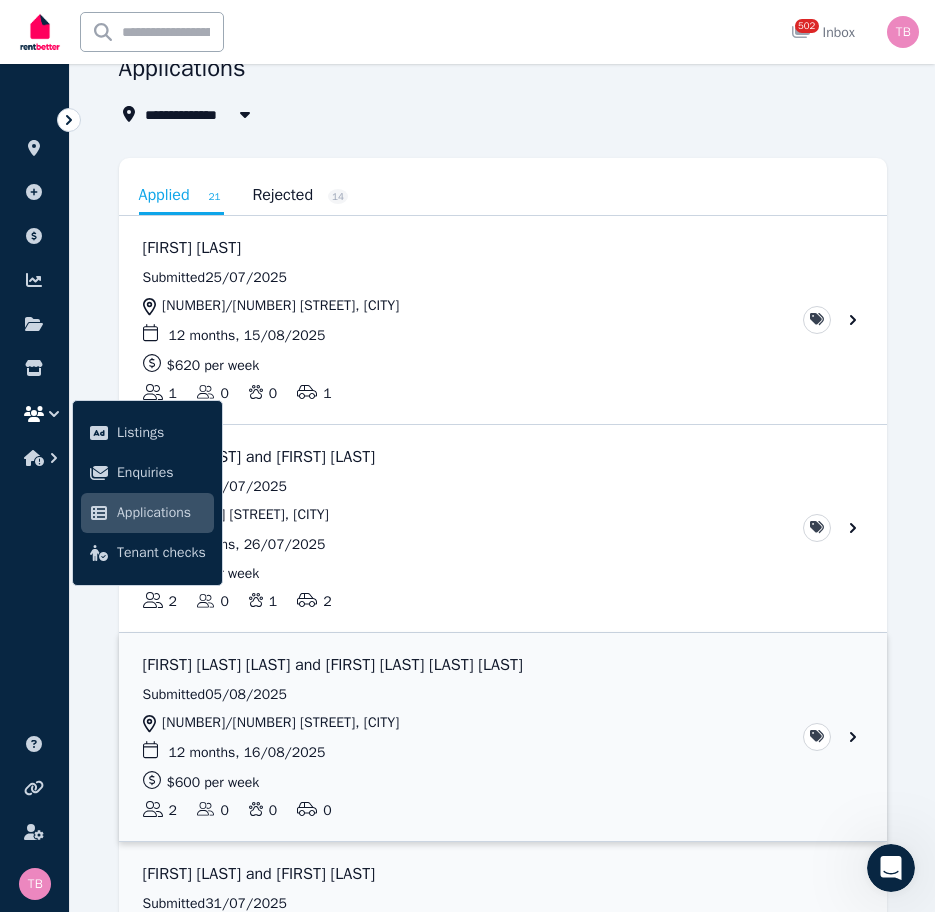 click at bounding box center [503, 737] 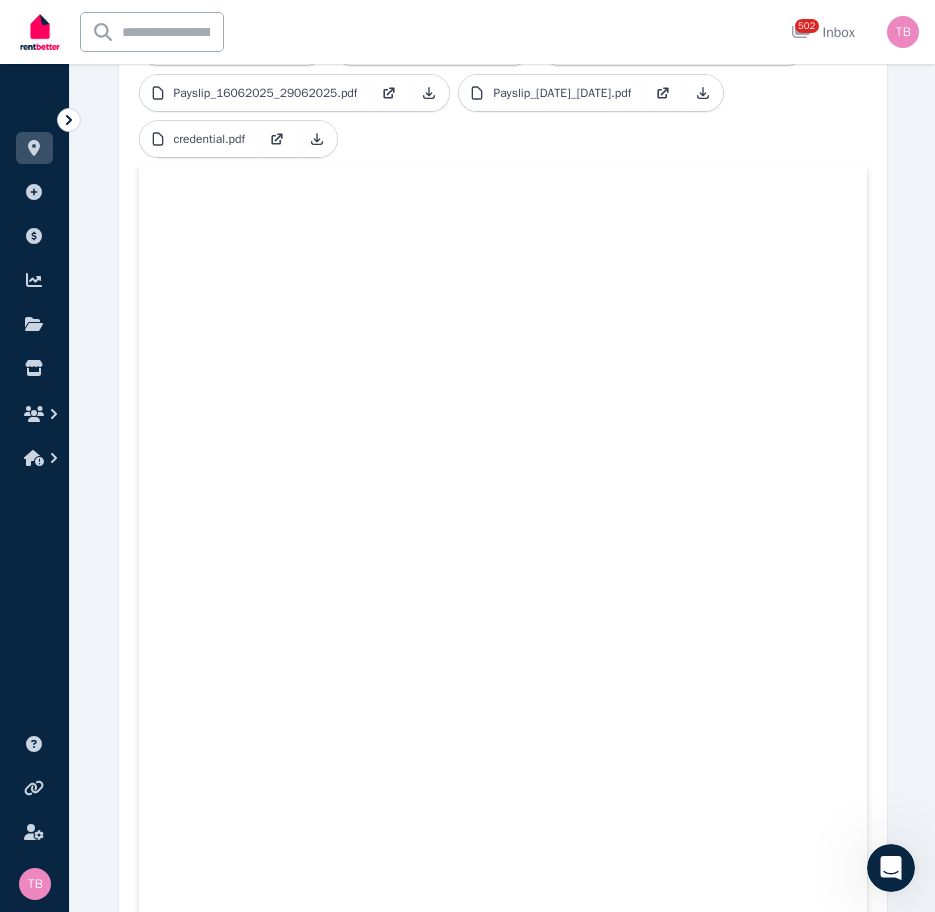 scroll, scrollTop: 996, scrollLeft: 0, axis: vertical 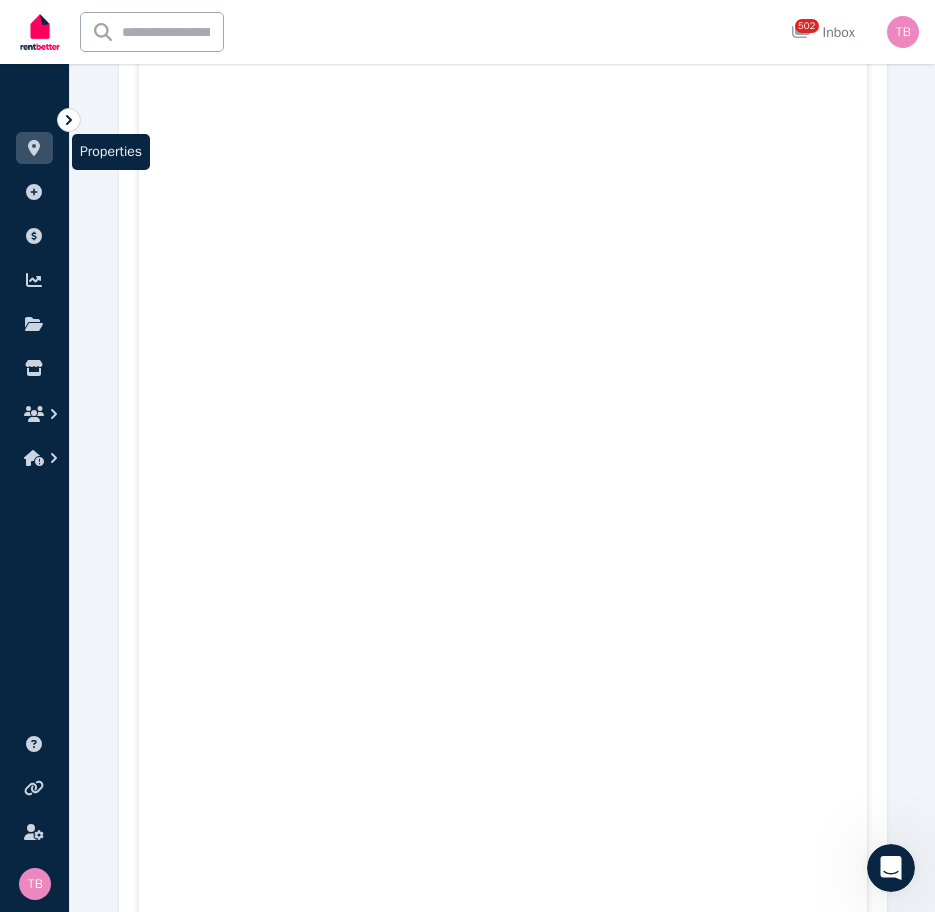 click 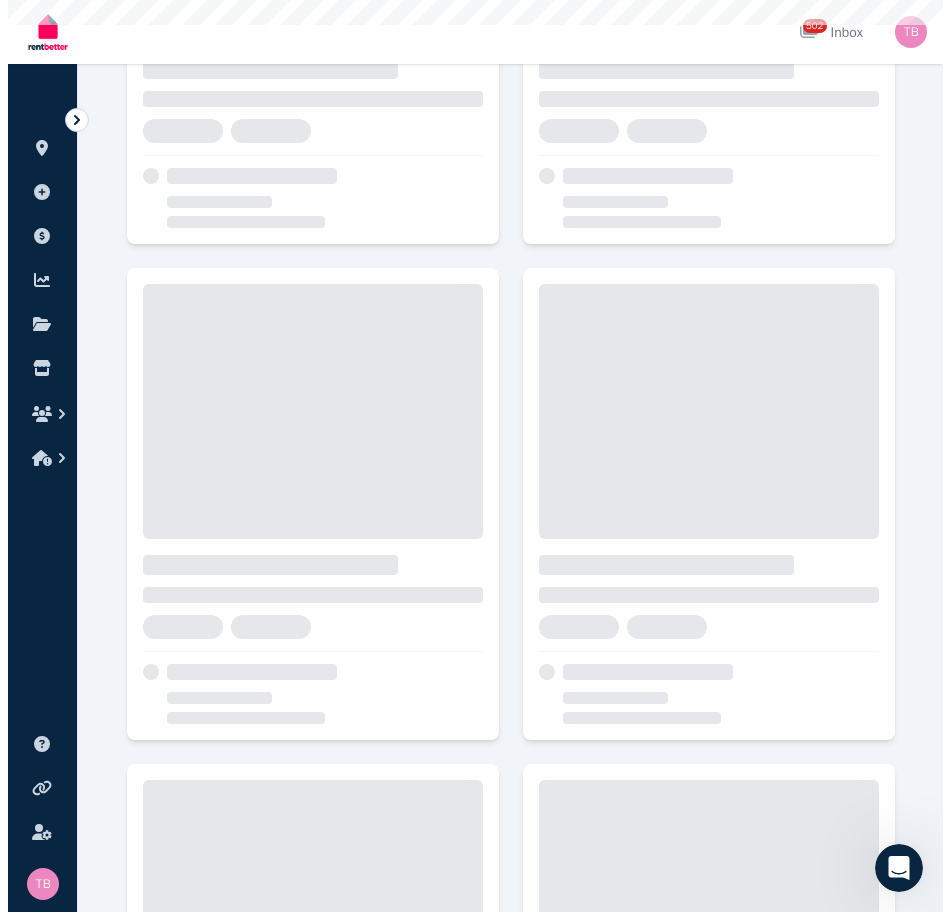 scroll, scrollTop: 0, scrollLeft: 0, axis: both 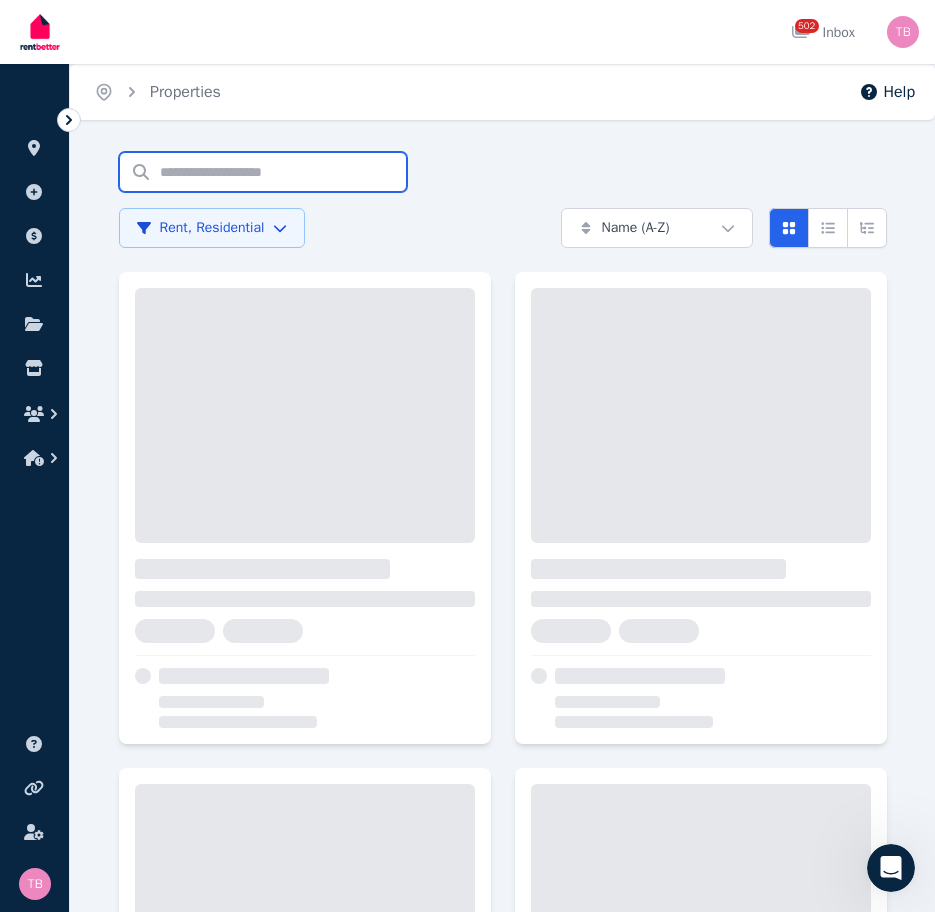 click on "Search properties" at bounding box center (263, 172) 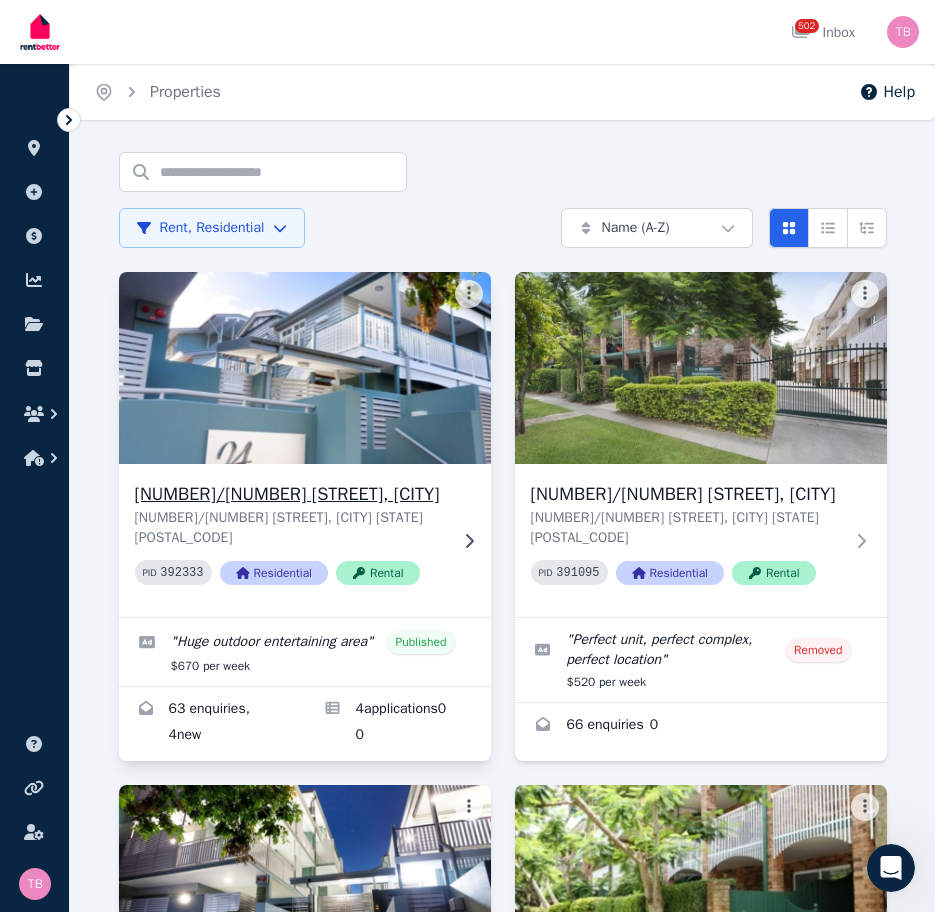 click on "[NUMBER]/[NUMBER] [STREET], [CITY]" at bounding box center [291, 494] 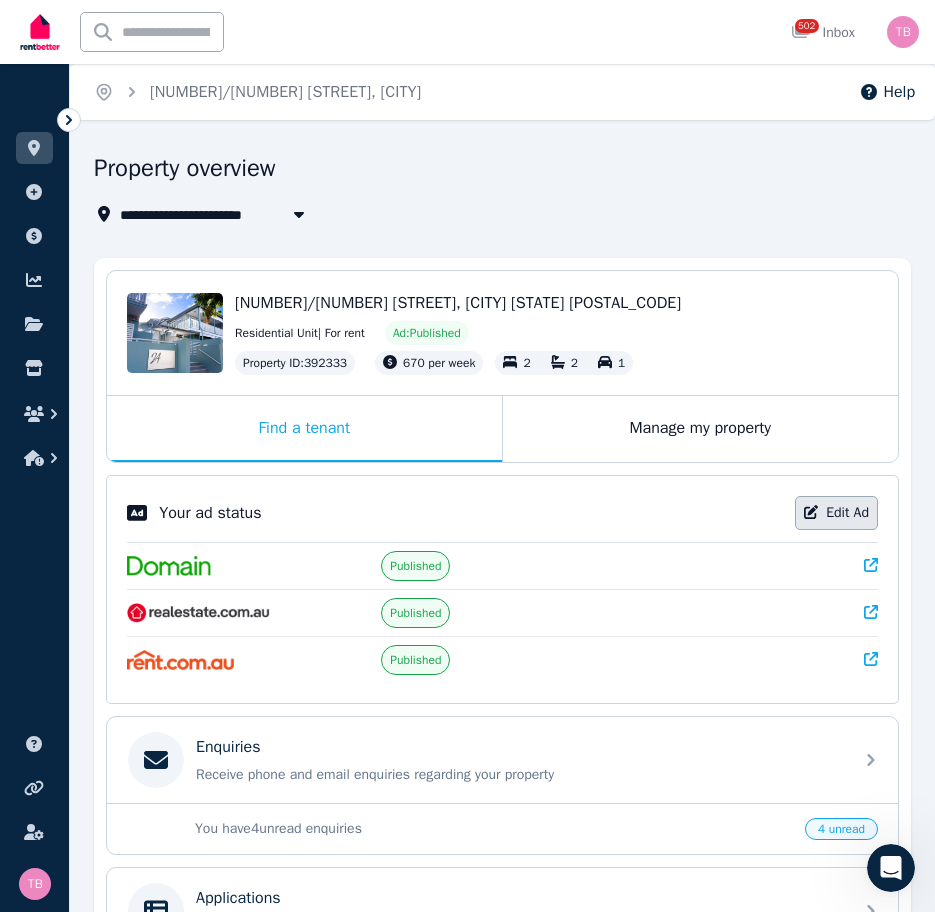 click on "Edit Ad" at bounding box center [836, 513] 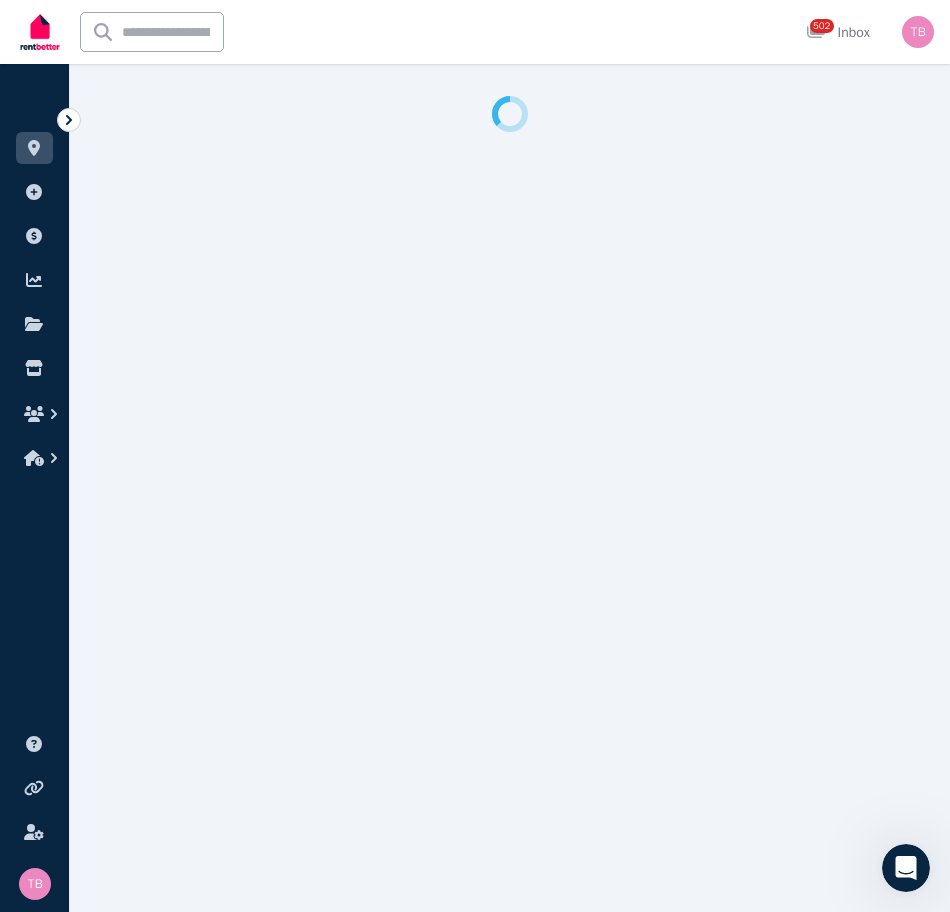 select on "**********" 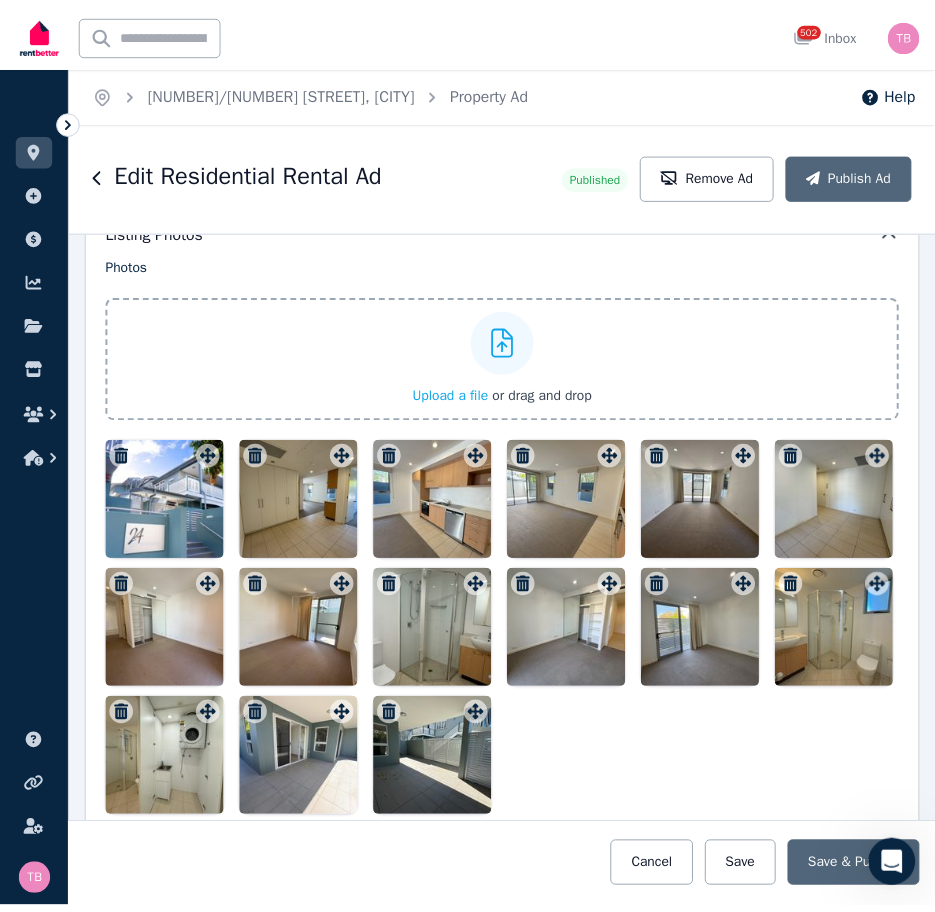 scroll, scrollTop: 1800, scrollLeft: 0, axis: vertical 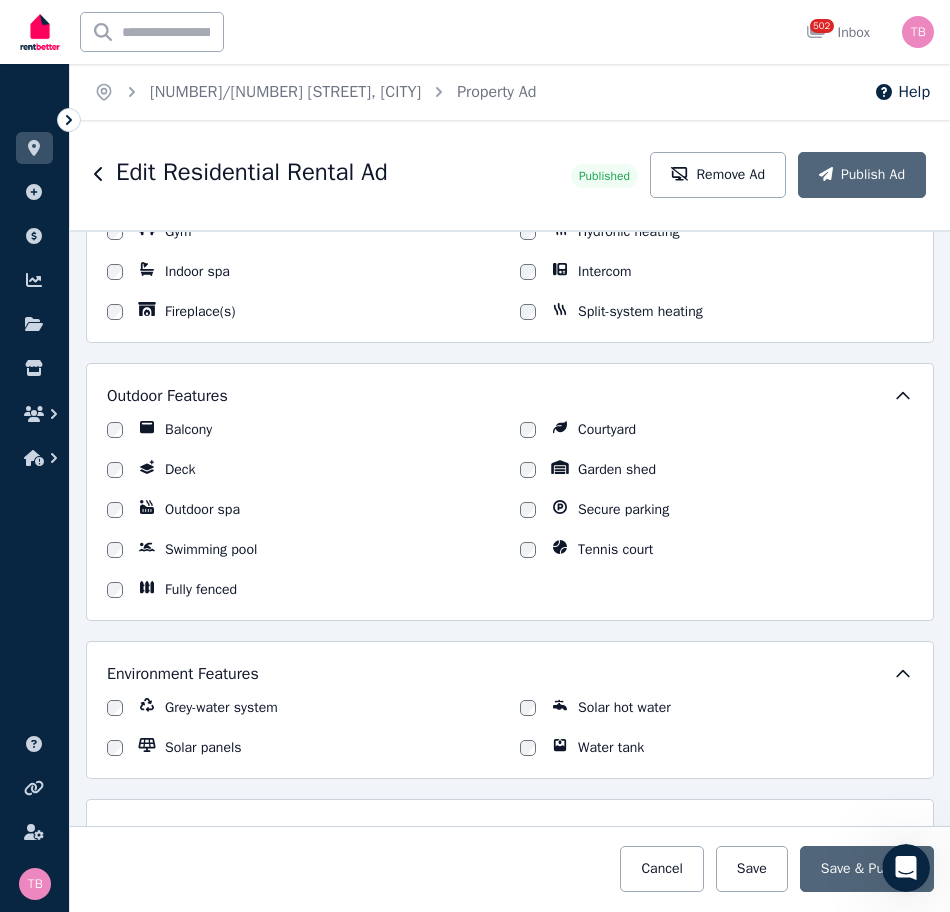 click 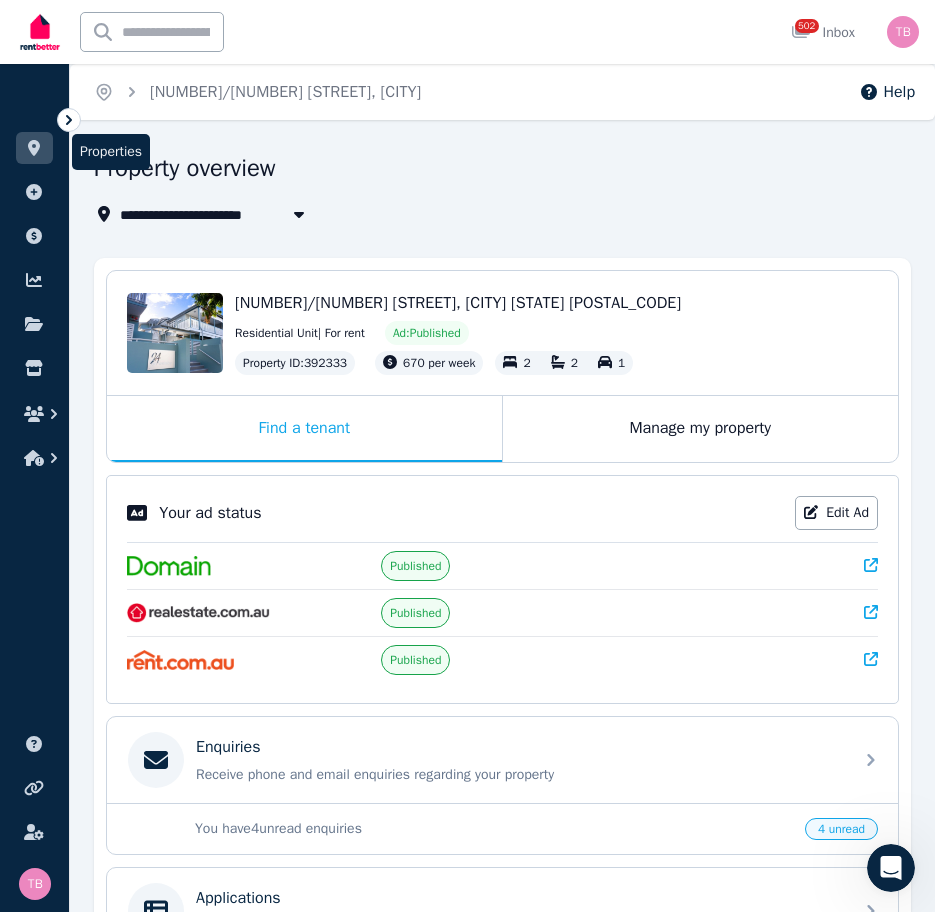 click at bounding box center [34, 148] 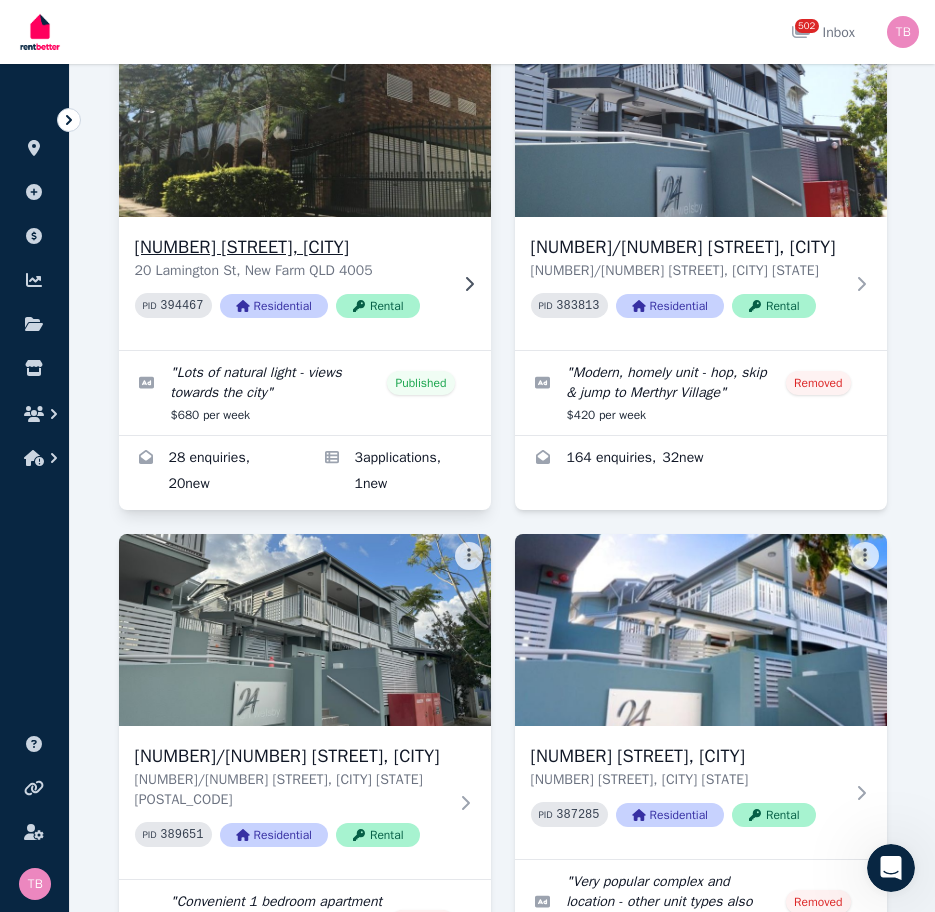 scroll, scrollTop: 3300, scrollLeft: 0, axis: vertical 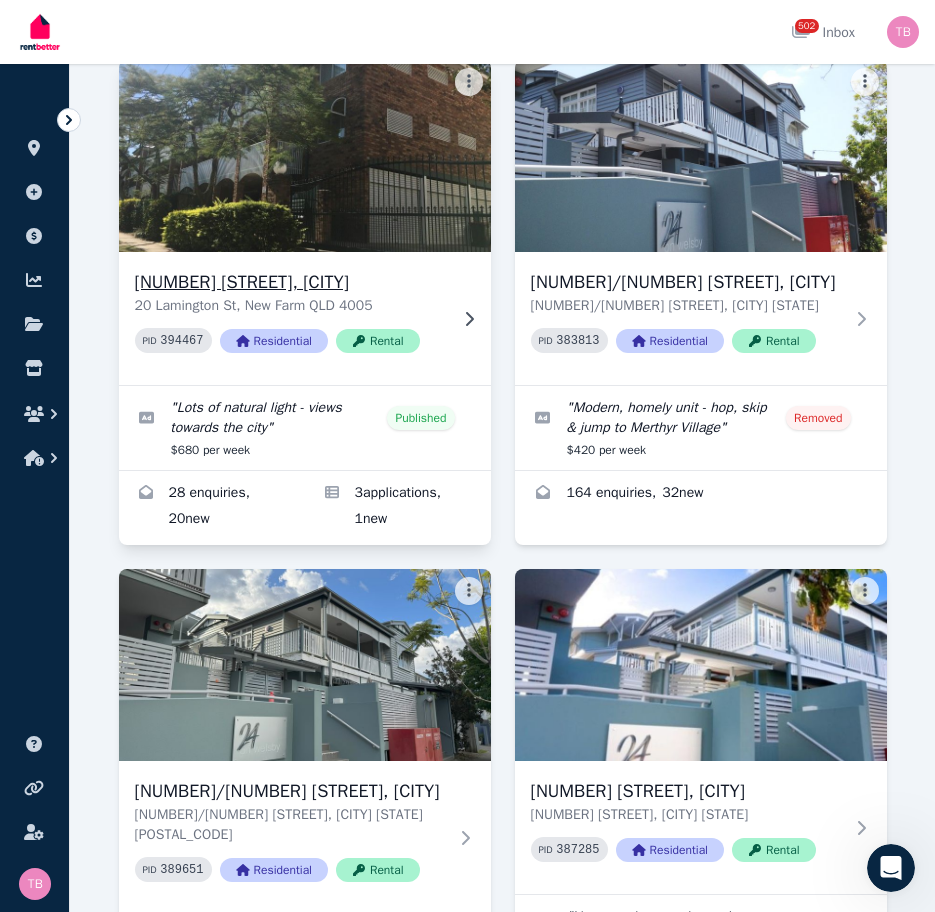 click on "[NUMBER] [STREET], [CITY]" at bounding box center [291, 282] 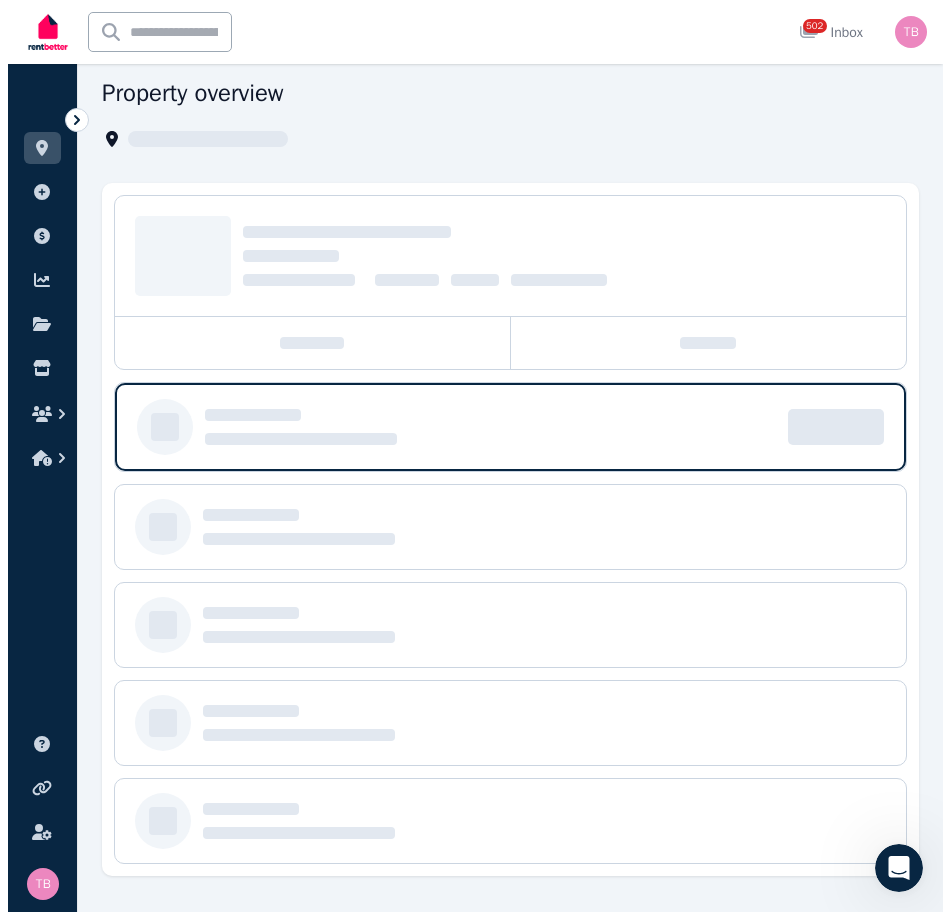 scroll, scrollTop: 0, scrollLeft: 0, axis: both 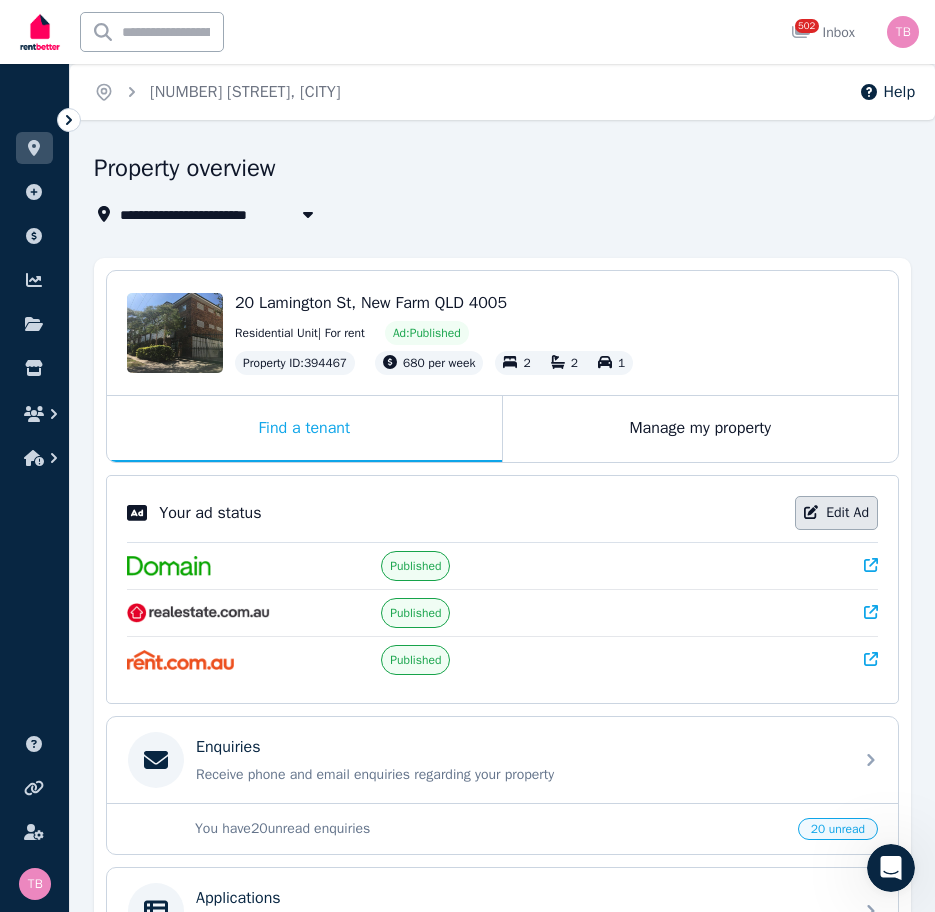 click on "Edit Ad" at bounding box center [836, 513] 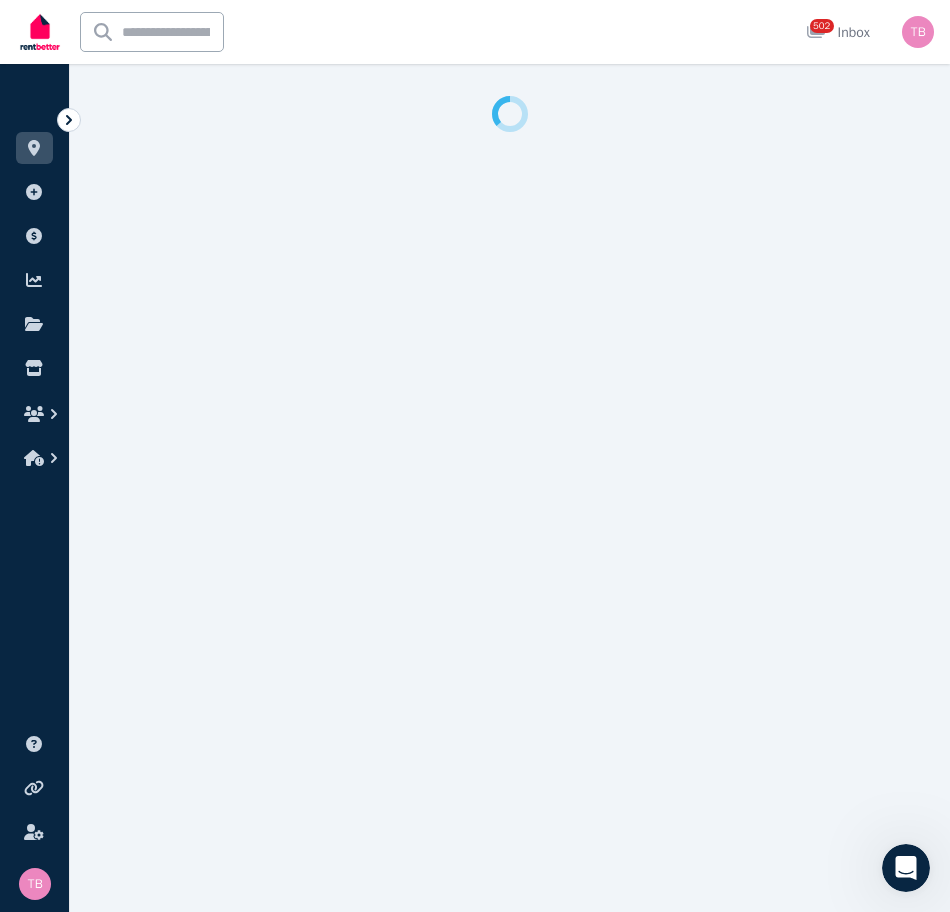 select on "***" 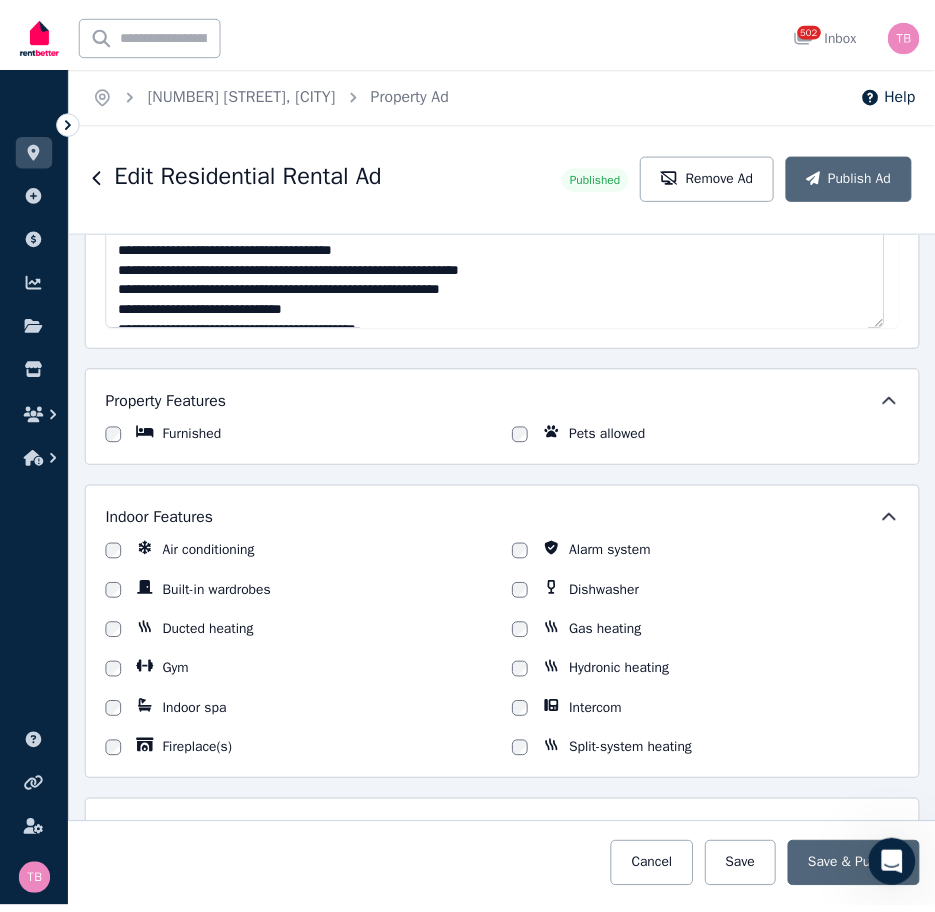 scroll, scrollTop: 1322, scrollLeft: 0, axis: vertical 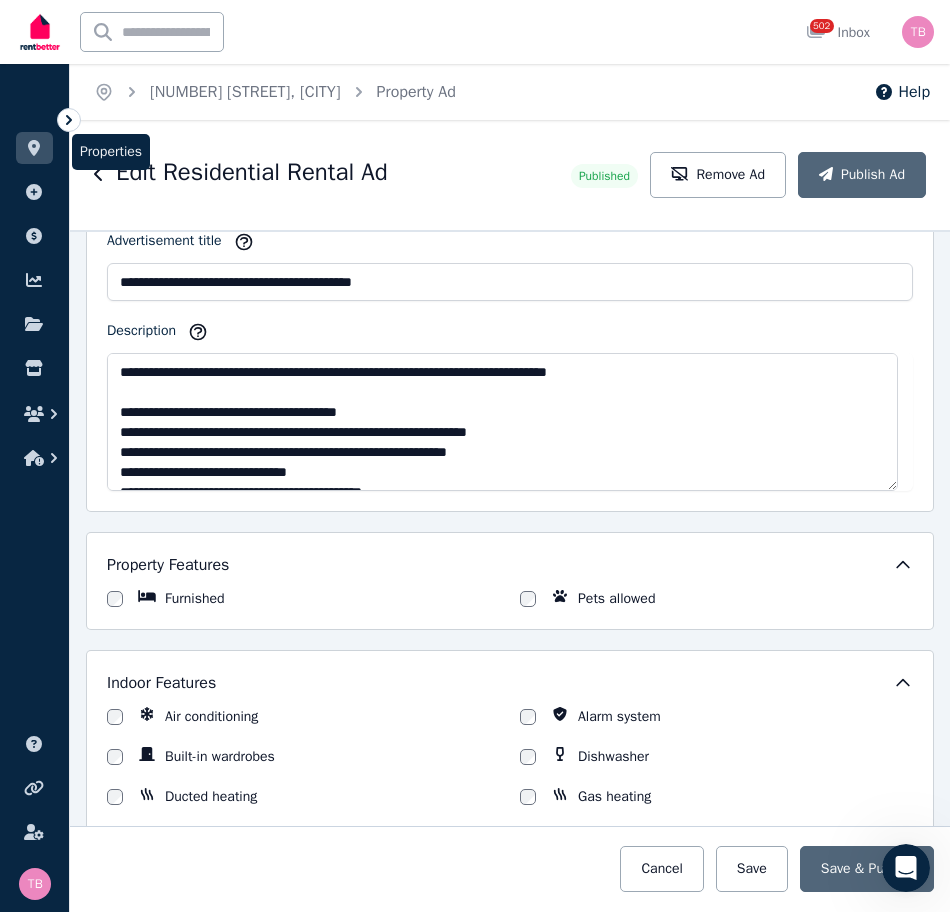 click 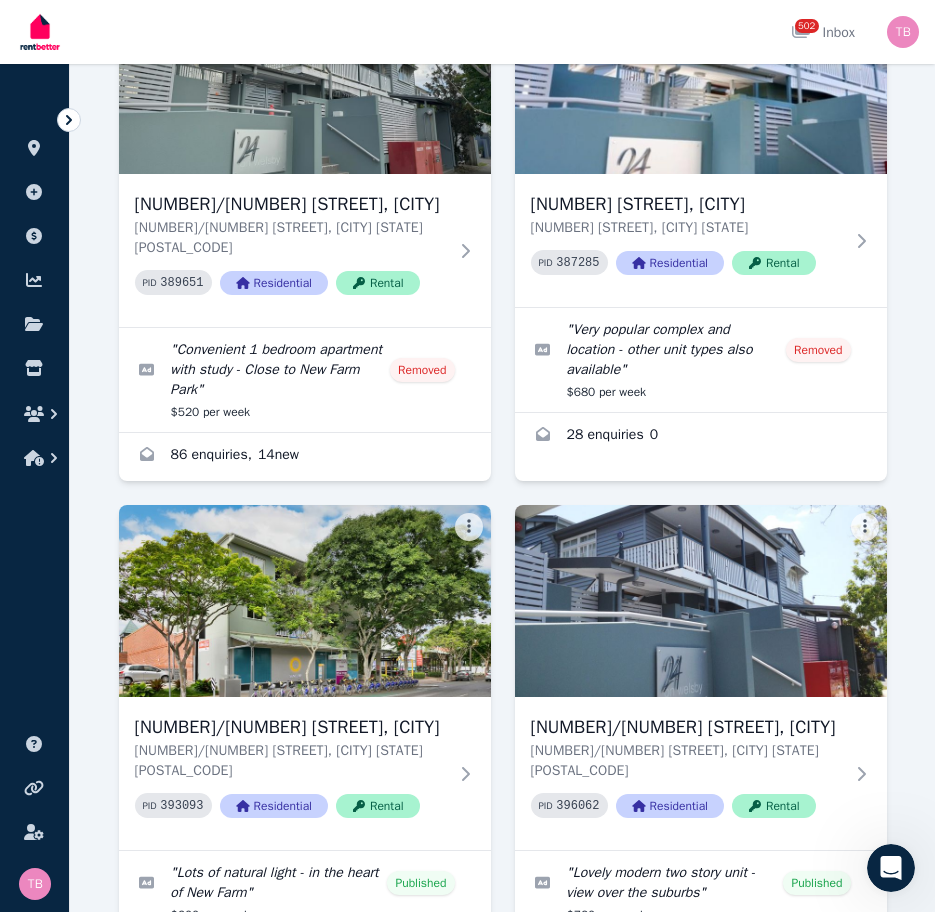 scroll, scrollTop: 4000, scrollLeft: 0, axis: vertical 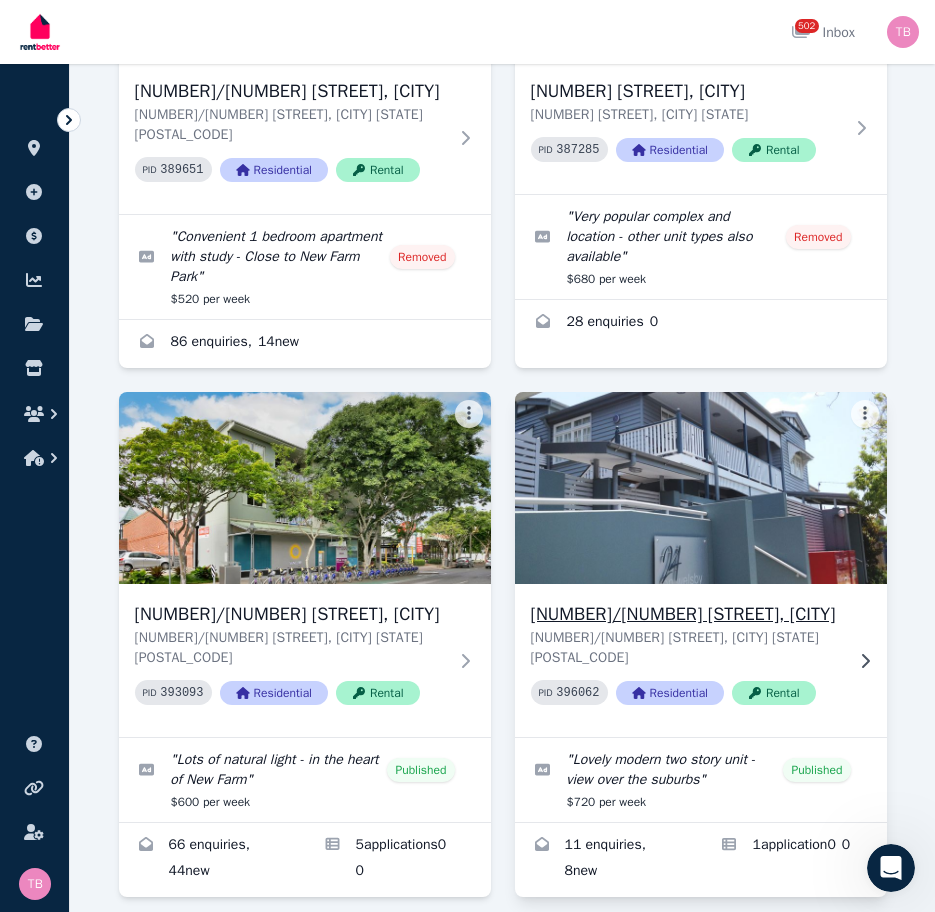 click on "[NUMBER]/[NUMBER] [STREET], [CITY]" at bounding box center (687, 614) 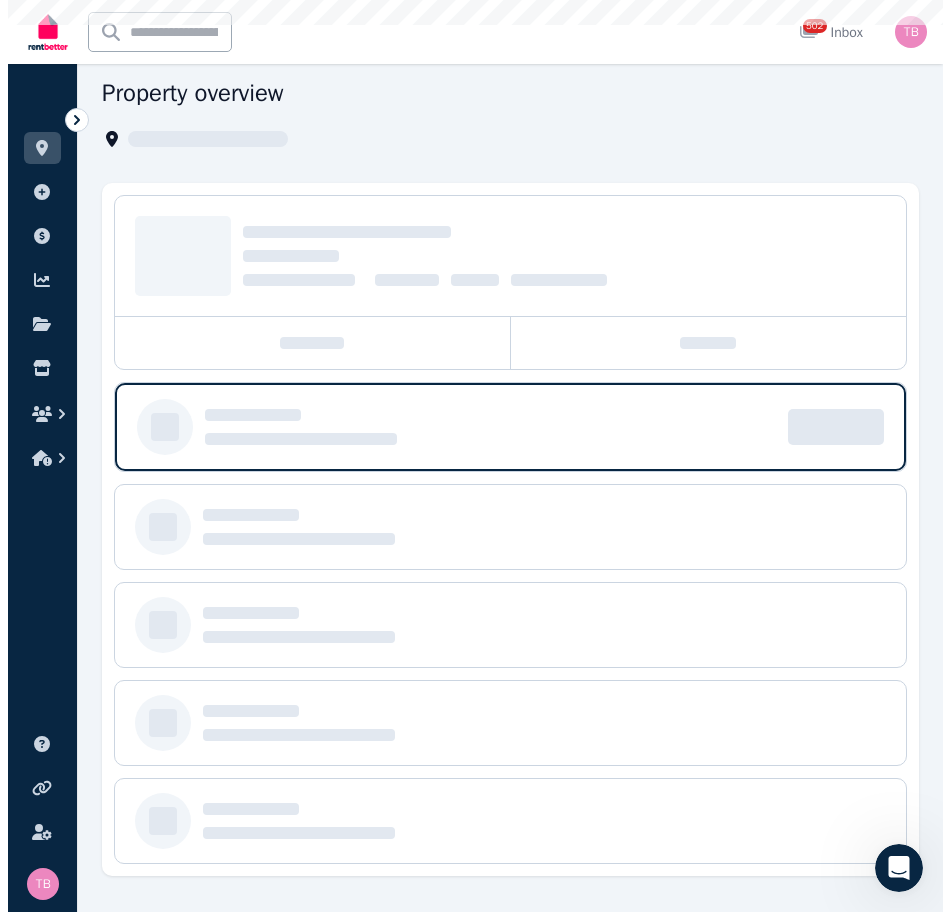scroll, scrollTop: 0, scrollLeft: 0, axis: both 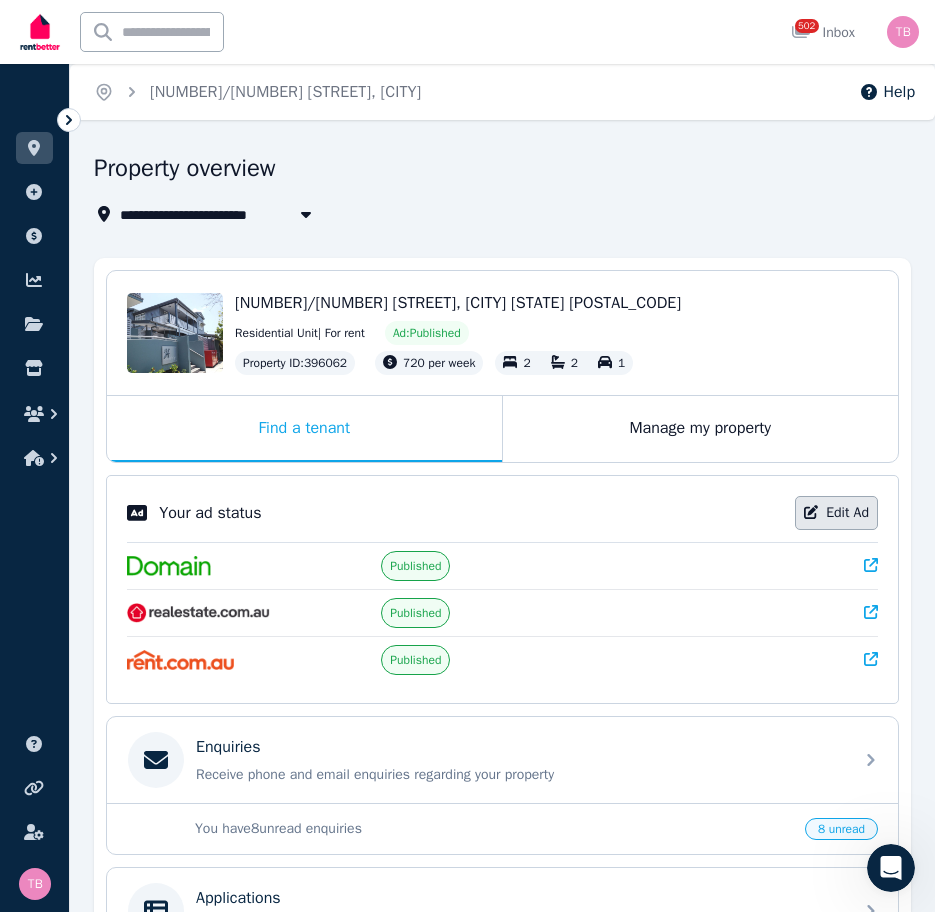 click on "Edit Ad" at bounding box center (836, 513) 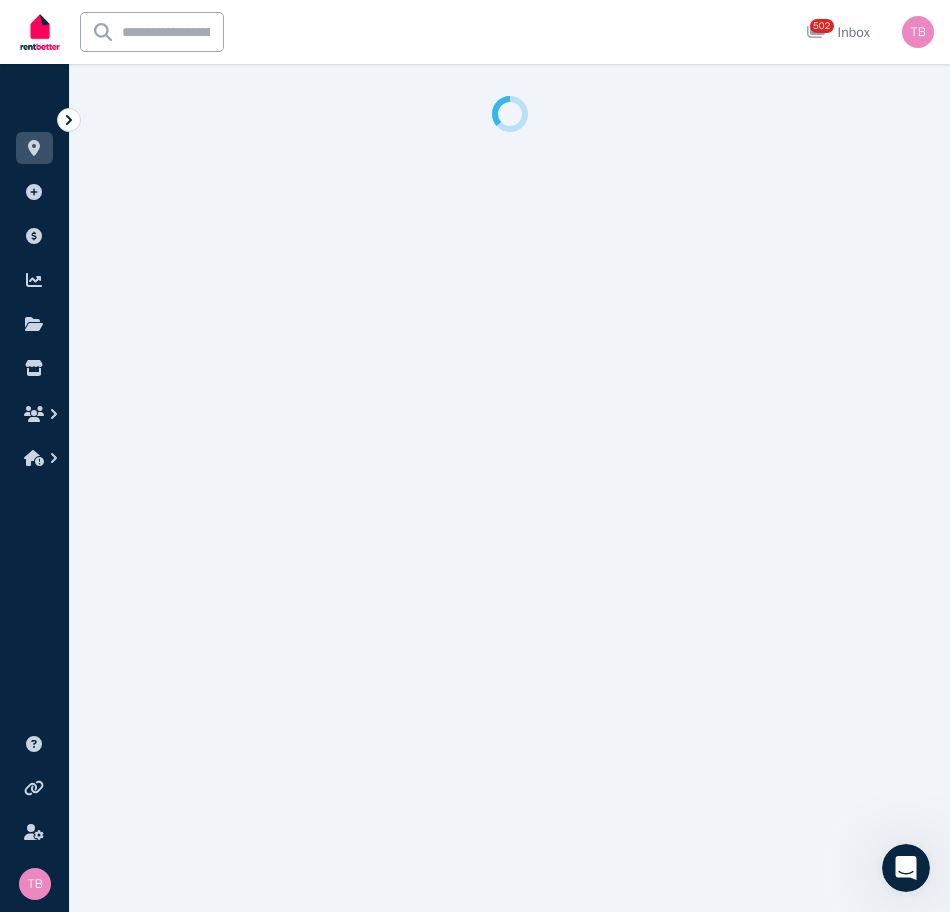 select on "**********" 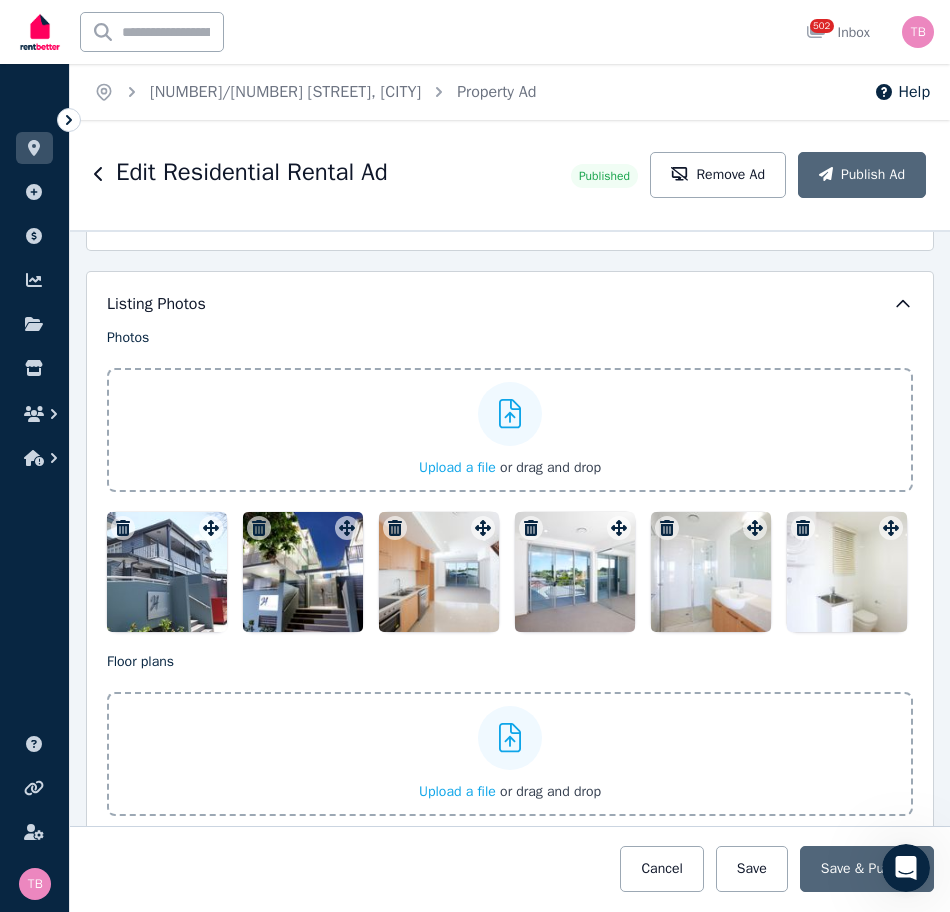scroll, scrollTop: 2300, scrollLeft: 0, axis: vertical 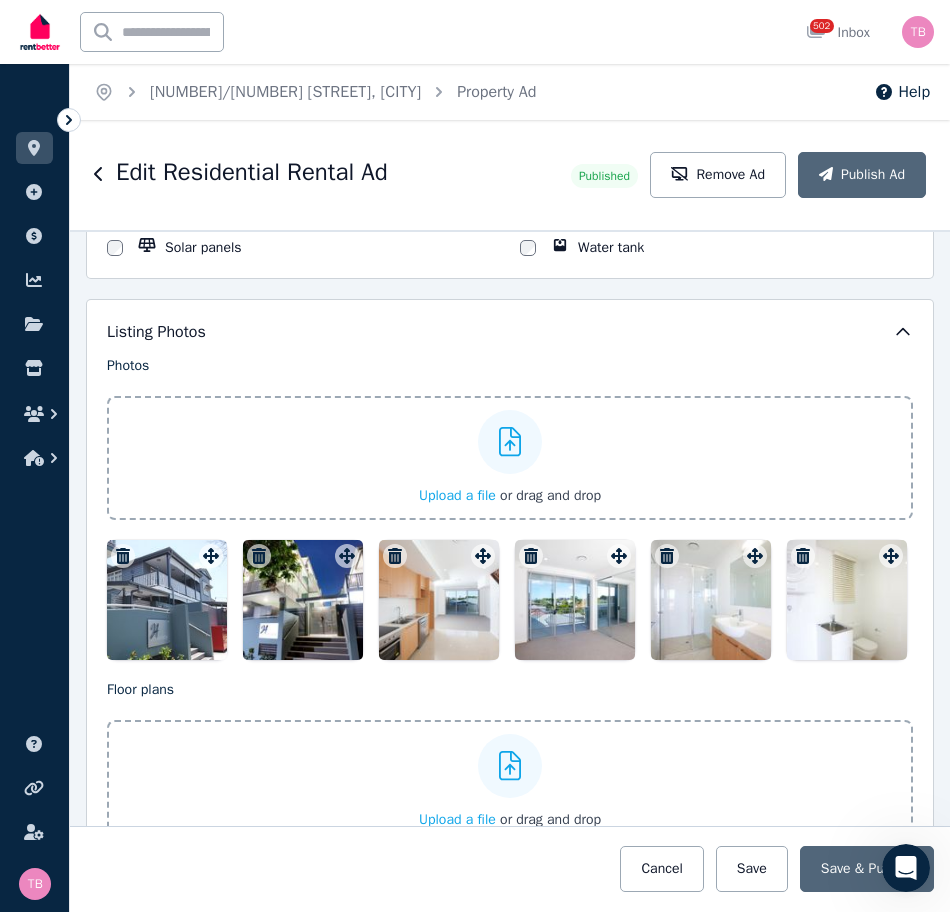 click on "Upload a file" at bounding box center (457, 495) 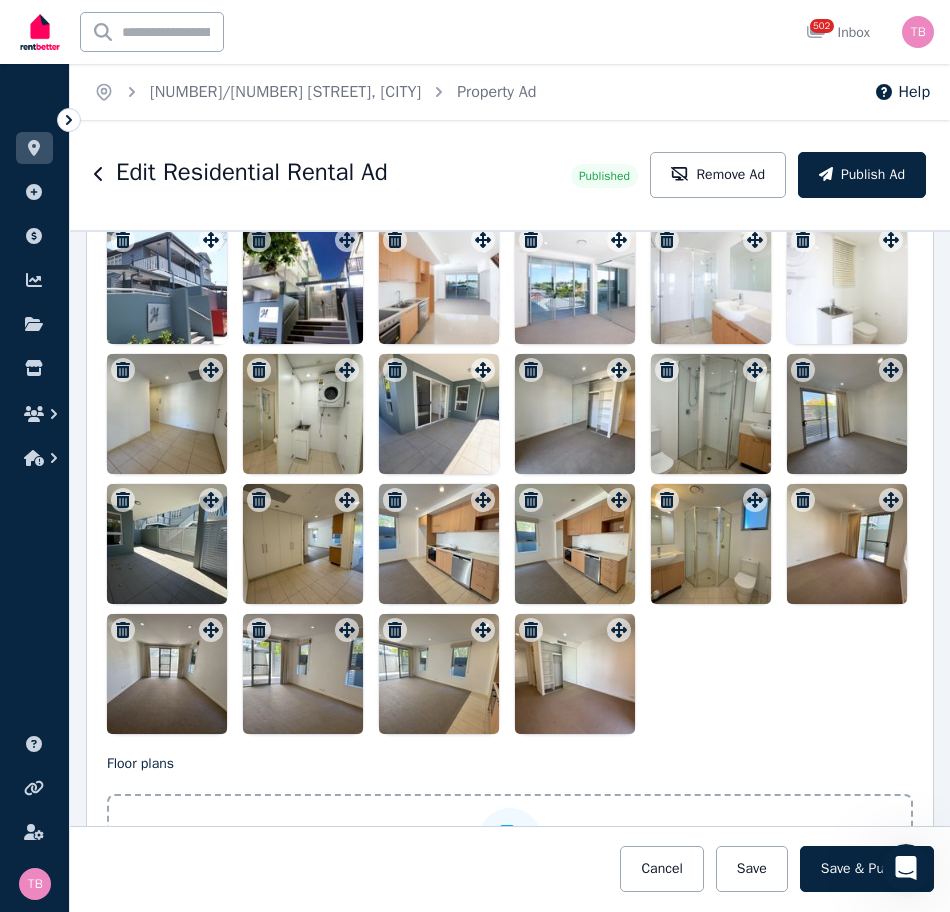 scroll, scrollTop: 2568, scrollLeft: 0, axis: vertical 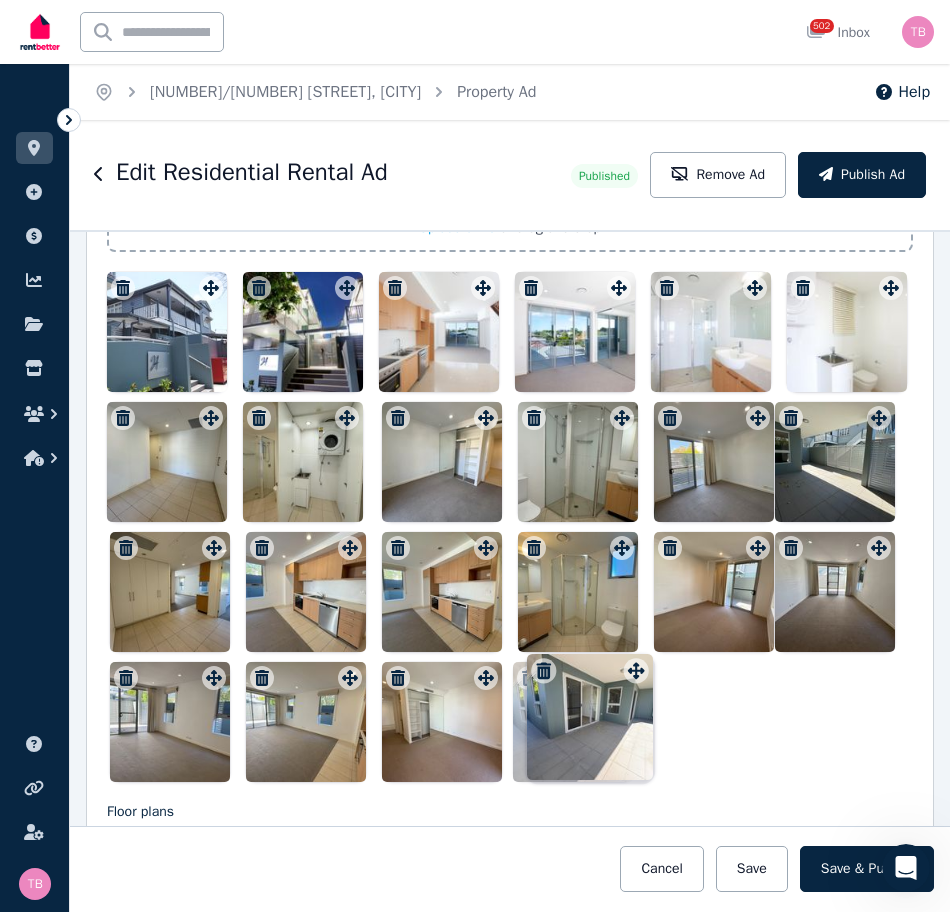 drag, startPoint x: 478, startPoint y: 424, endPoint x: 634, endPoint y: 659, distance: 282.06558 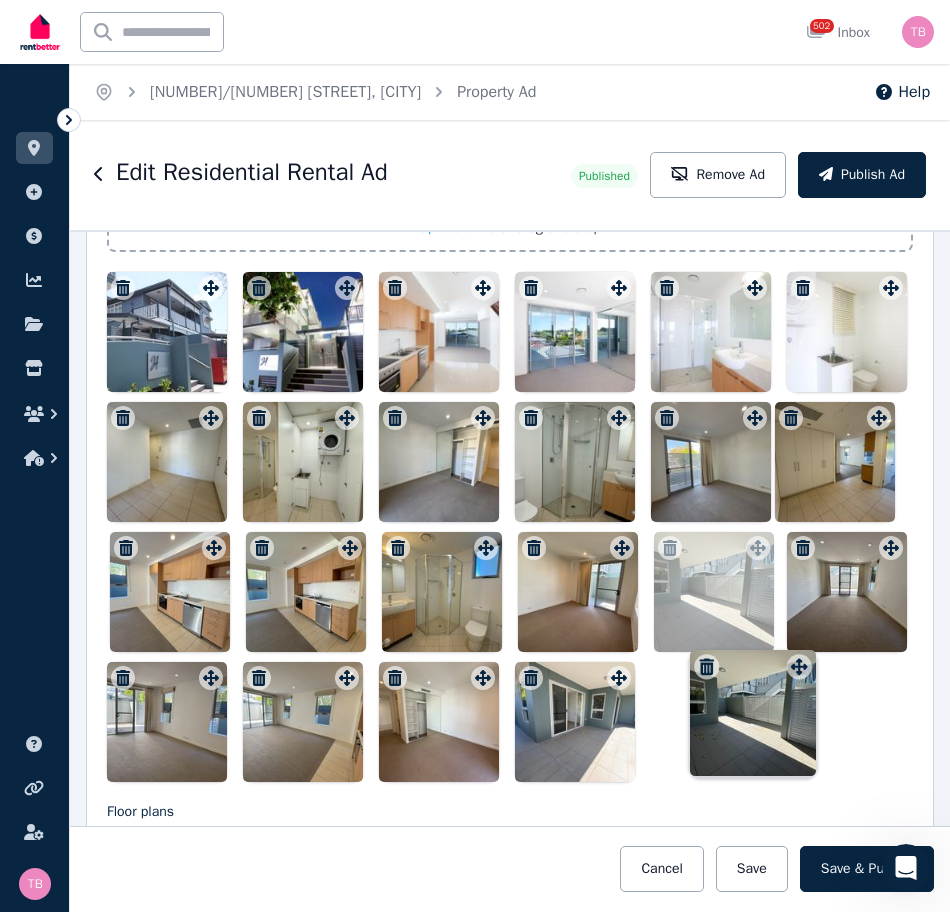 drag, startPoint x: 882, startPoint y: 419, endPoint x: 800, endPoint y: 650, distance: 245.12242 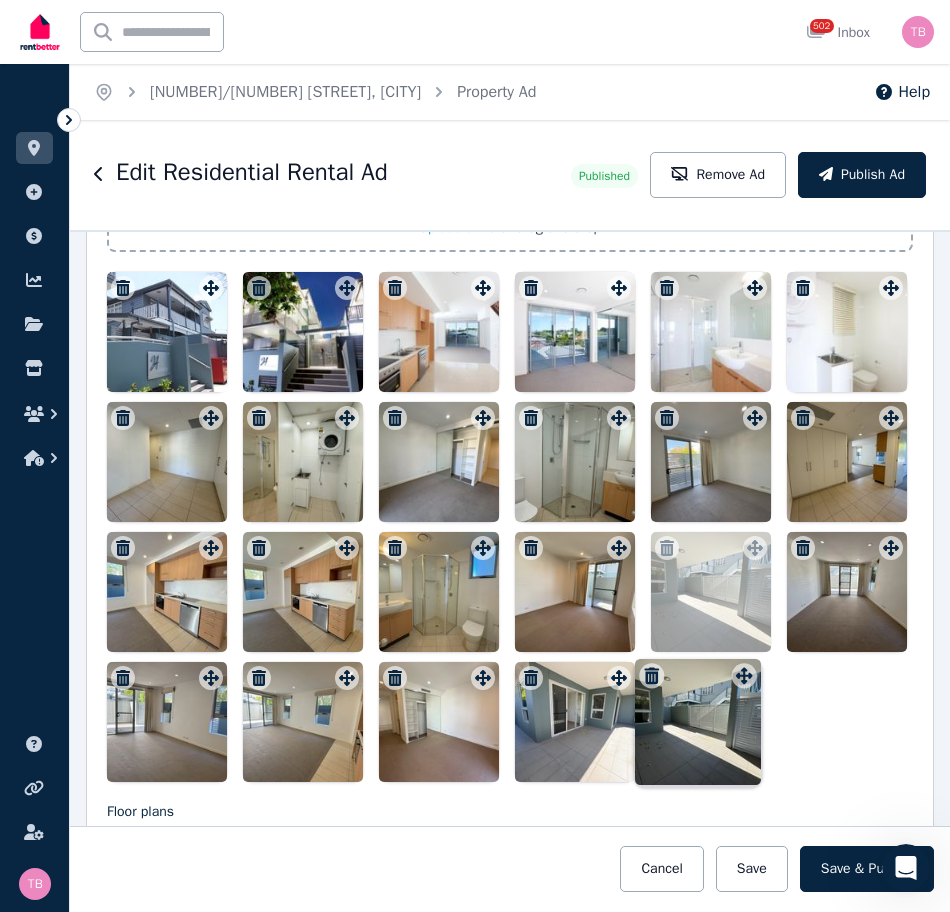 drag, startPoint x: 744, startPoint y: 550, endPoint x: 741, endPoint y: 660, distance: 110.0409 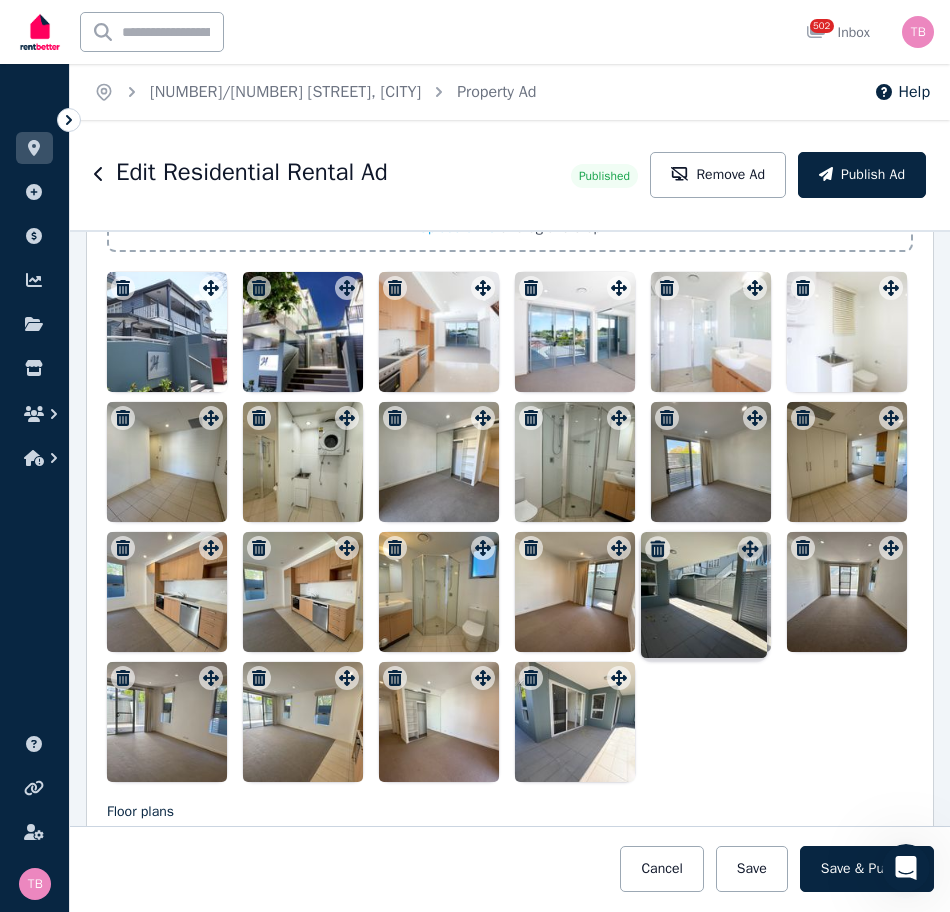 click on "Photos Upload a file   or drag and drop Uploaded   " 2nd bedroom.jpg " Uploaded   " Bedroom1.jpg " Uploaded   " Bedroom2.jpg " Uploaded   " Courtyard..jpg " Uploaded   " Courtyard.jpg " Uploaded   " Dining.jpg " Uploaded   " Ensuite.jpg " Uploaded   " Entry - dining.jpg " Uploaded   " Kitchen area.jpg " Uploaded   " Kitchen.jpg " Uploaded   " Kitchen-living.jpg " Uploaded   " Laundry.jpg " Uploaded   " Living area.jpg " Uploaded   " Living.jpg " Uploaded   " Main bathroom.jpg " Uploaded   " Main bedroom.jpg "
To pick up a draggable item, press the space bar.
While dragging, use the arrow keys to move the item.
Press space again to drop the item in its new position, or press escape to cancel.
Draggable item [UUID] was moved over droppable area [UUID]." at bounding box center [510, 435] 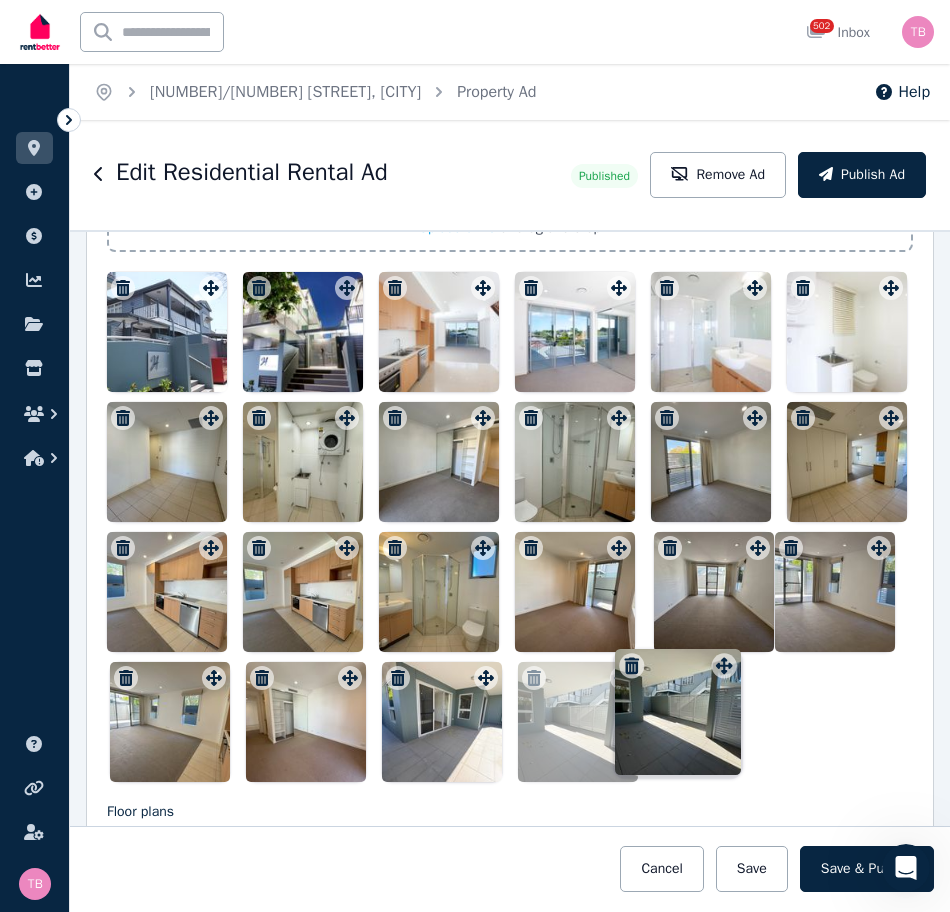 drag, startPoint x: 744, startPoint y: 551, endPoint x: 721, endPoint y: 651, distance: 102.610916 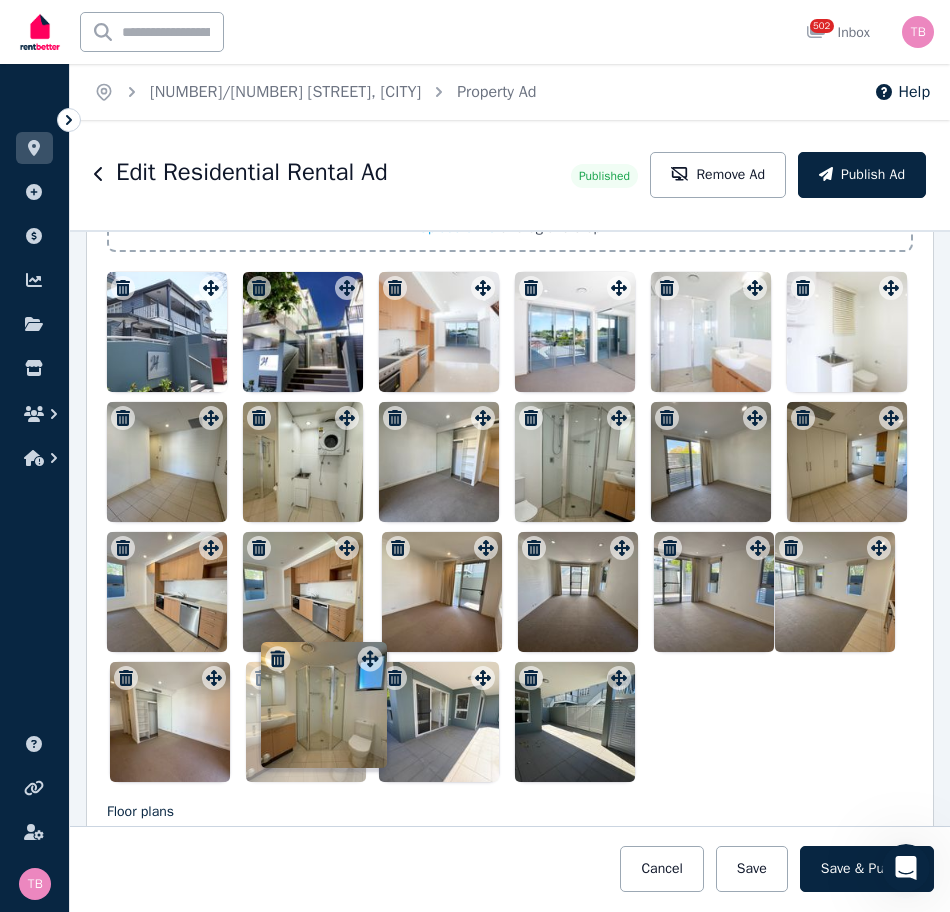 drag, startPoint x: 478, startPoint y: 554, endPoint x: 368, endPoint y: 647, distance: 144.04514 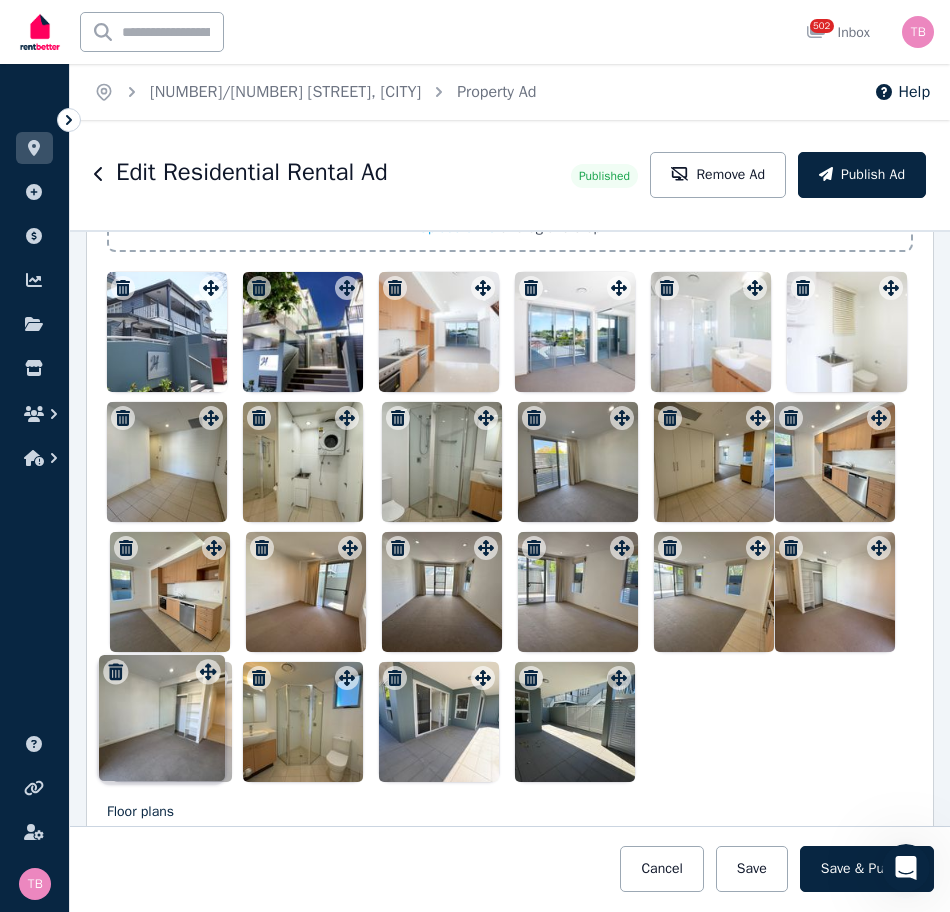 drag, startPoint x: 479, startPoint y: 424, endPoint x: 207, endPoint y: 660, distance: 360.11108 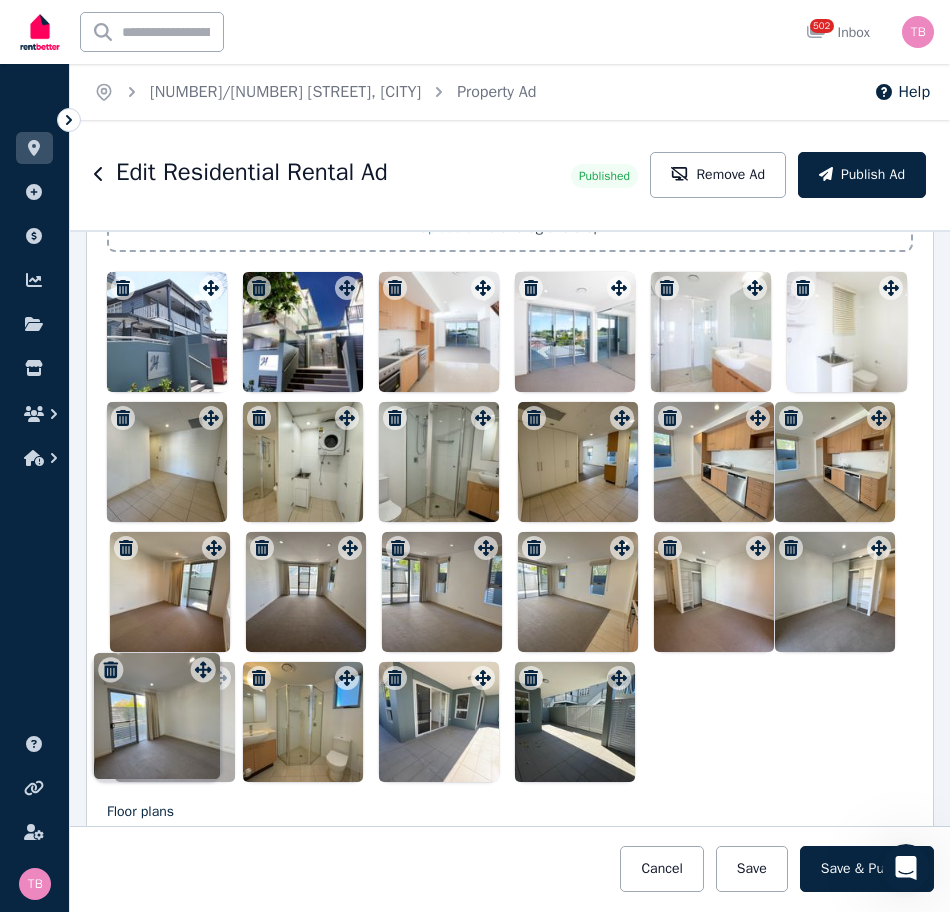 drag, startPoint x: 613, startPoint y: 427, endPoint x: 202, endPoint y: 661, distance: 472.94504 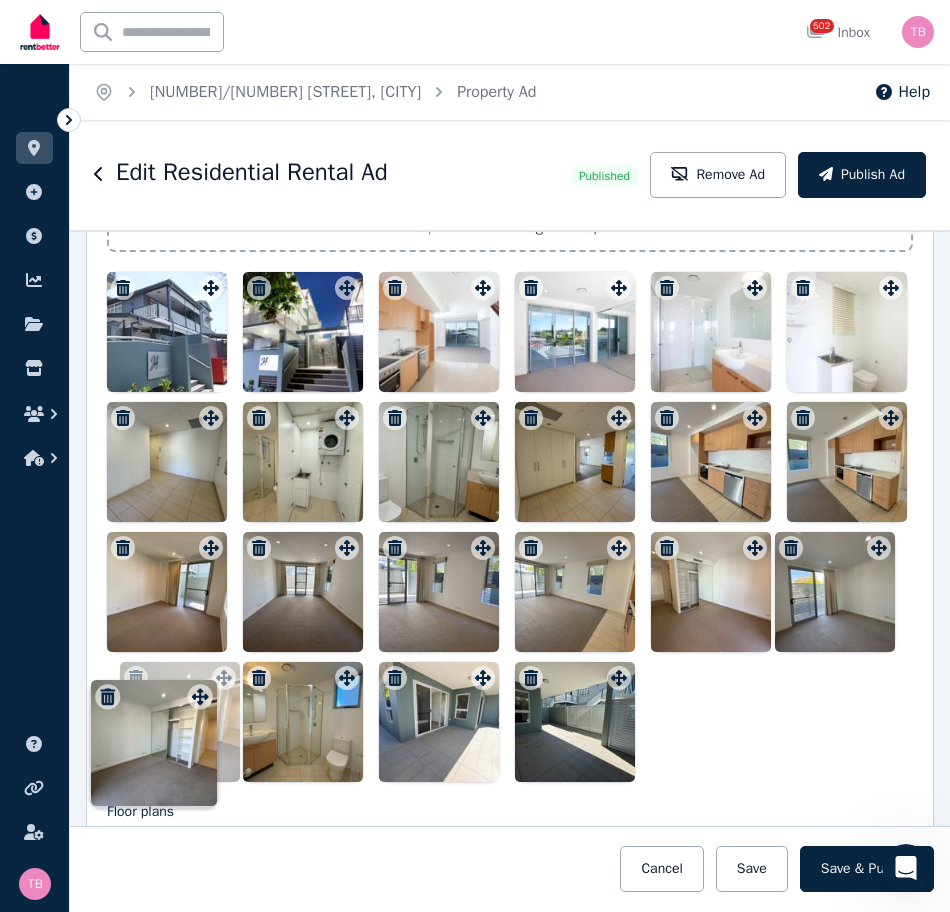 drag, startPoint x: 881, startPoint y: 556, endPoint x: 204, endPoint y: 685, distance: 689.18066 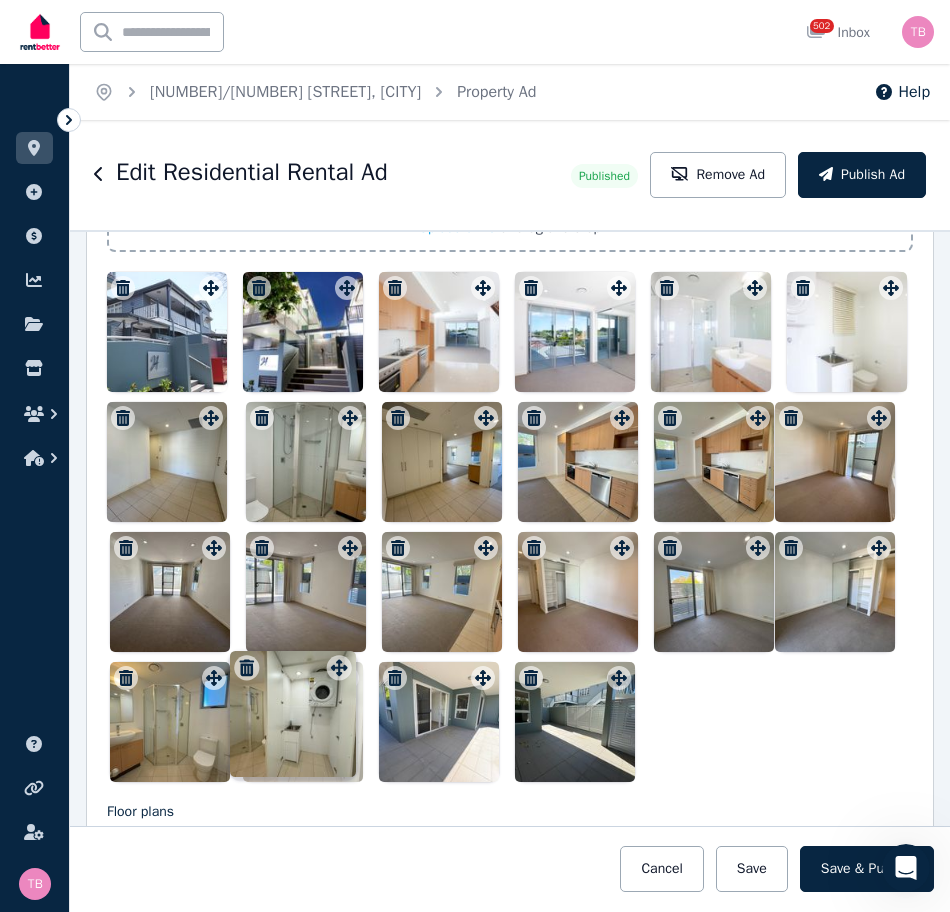 drag, startPoint x: 346, startPoint y: 424, endPoint x: 338, endPoint y: 656, distance: 232.1379 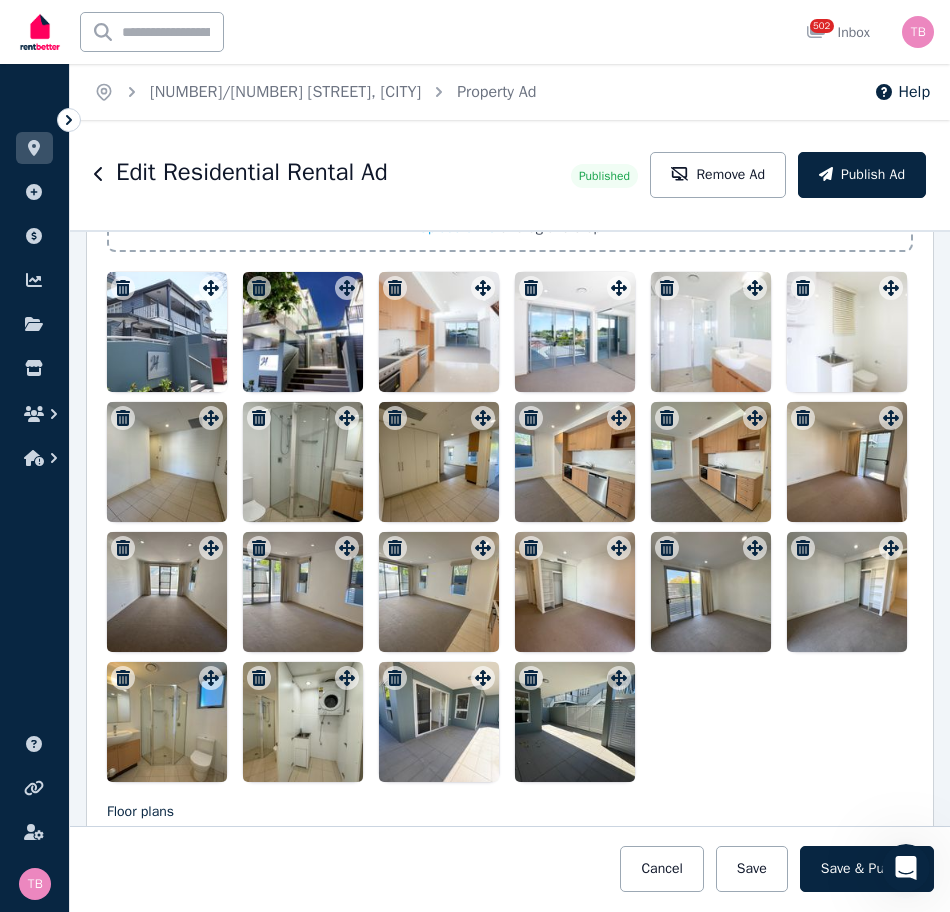 scroll, scrollTop: 2368, scrollLeft: 0, axis: vertical 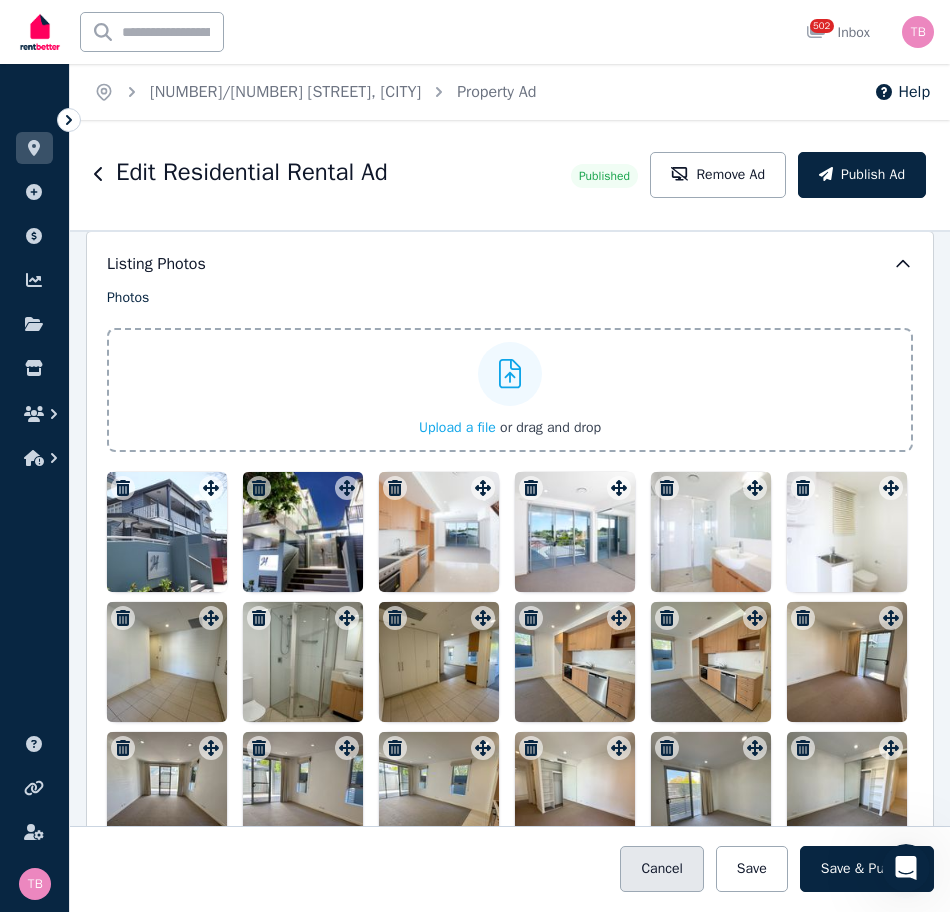 click on "Cancel" at bounding box center (661, 869) 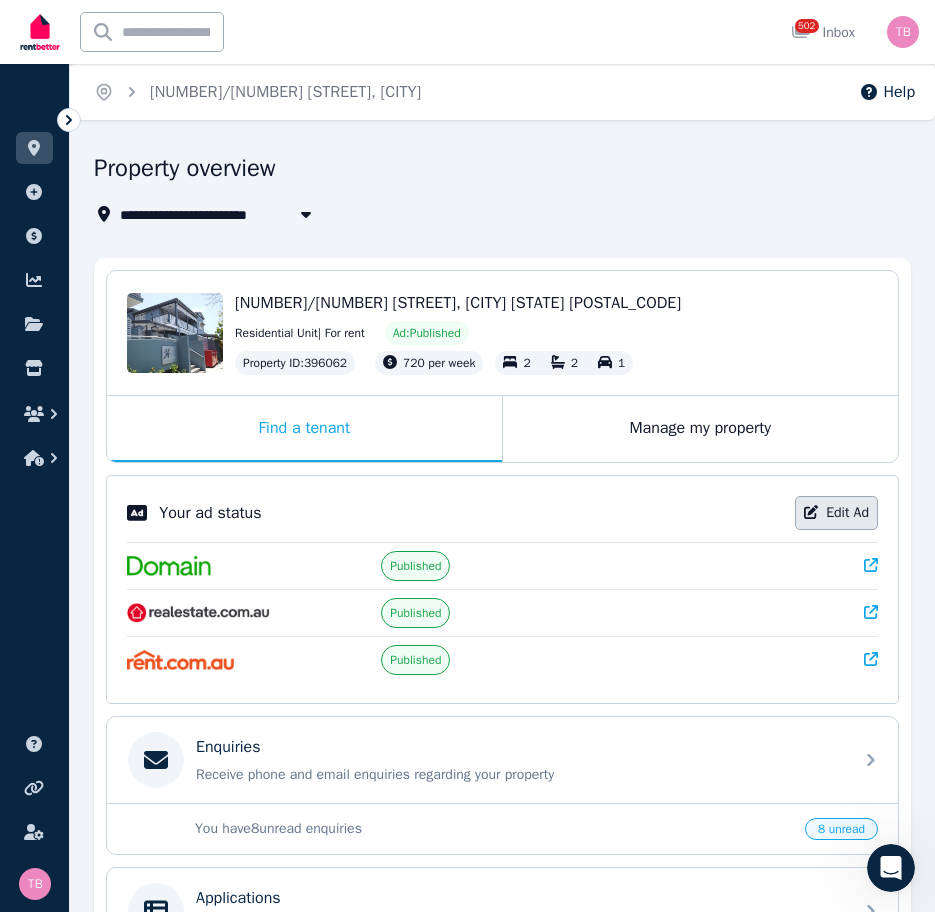 click on "Edit Ad" at bounding box center [836, 513] 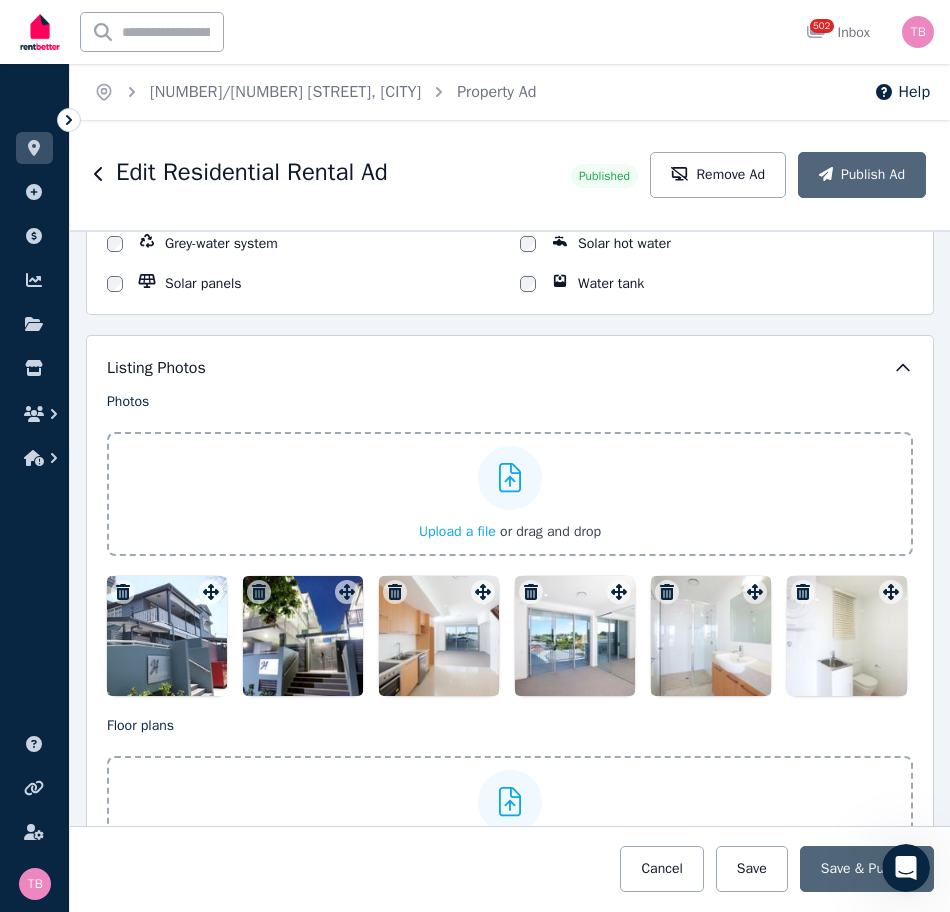 scroll, scrollTop: 2300, scrollLeft: 0, axis: vertical 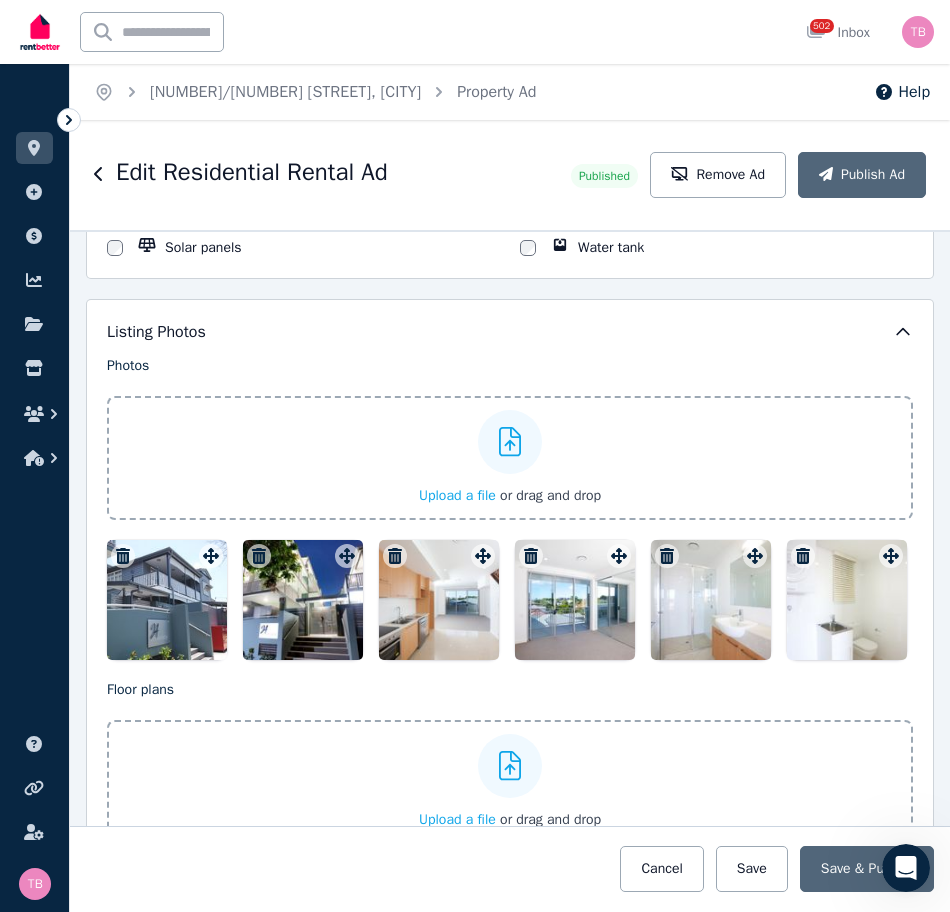 click on "Upload a file" at bounding box center (457, 495) 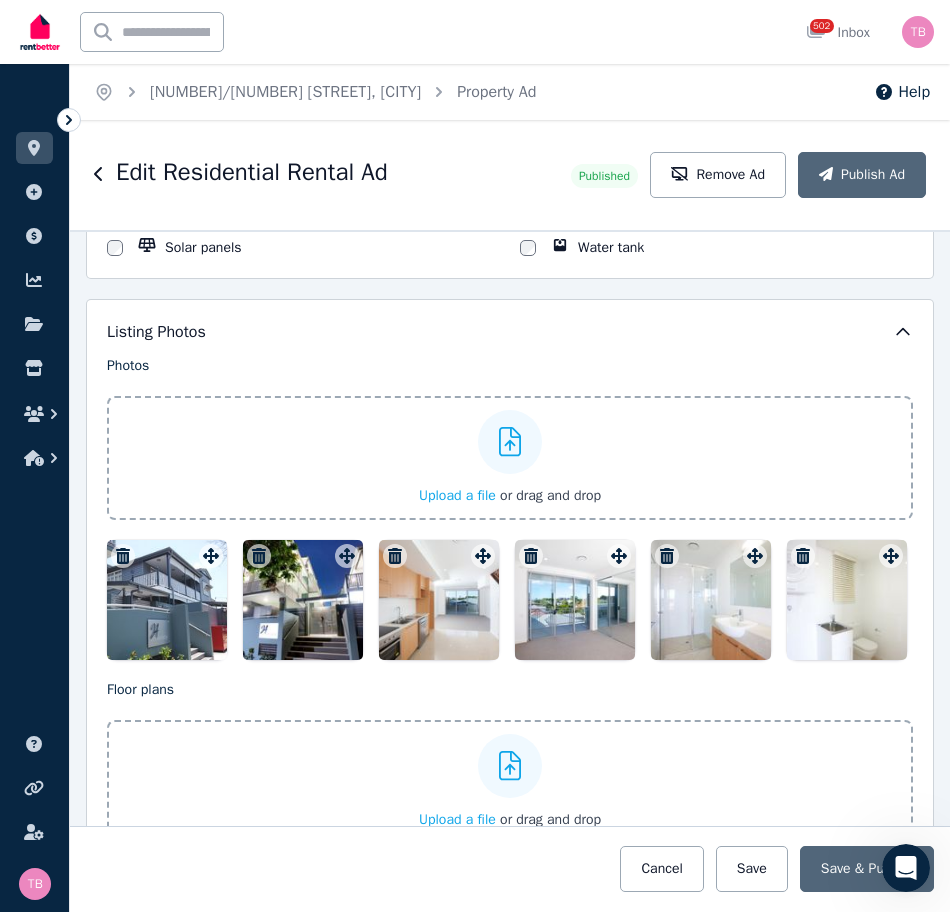click on "Upload a file" at bounding box center [457, 495] 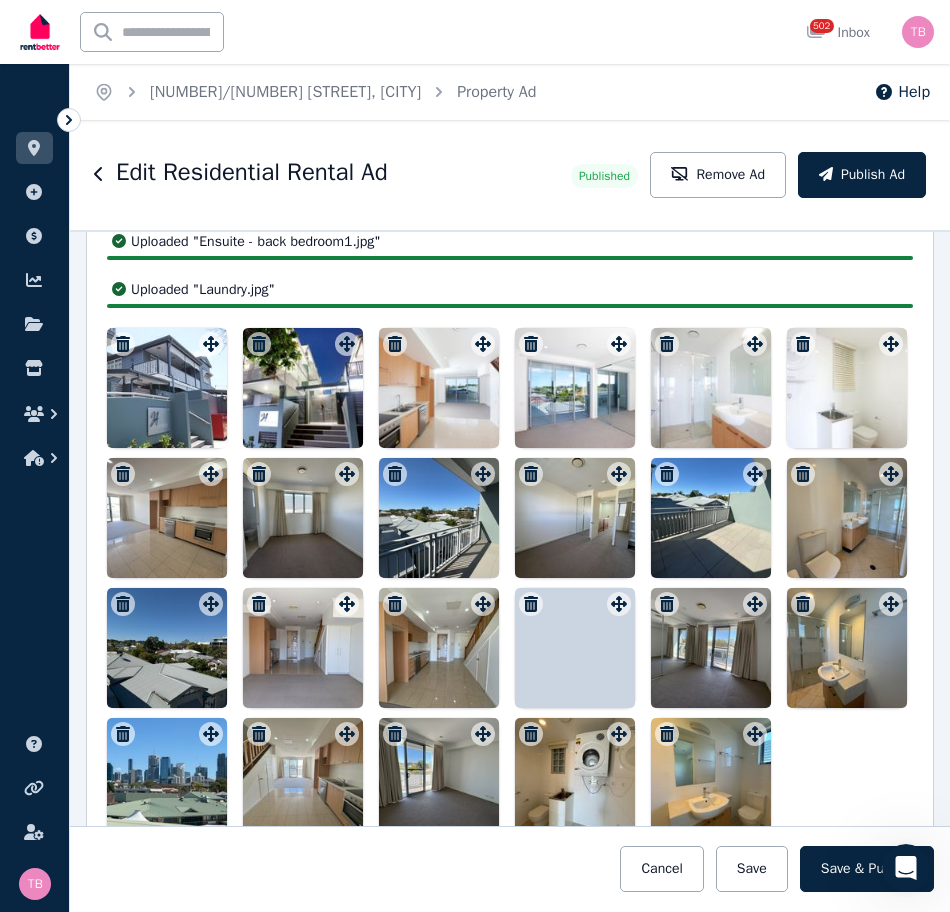 scroll, scrollTop: 2560, scrollLeft: 0, axis: vertical 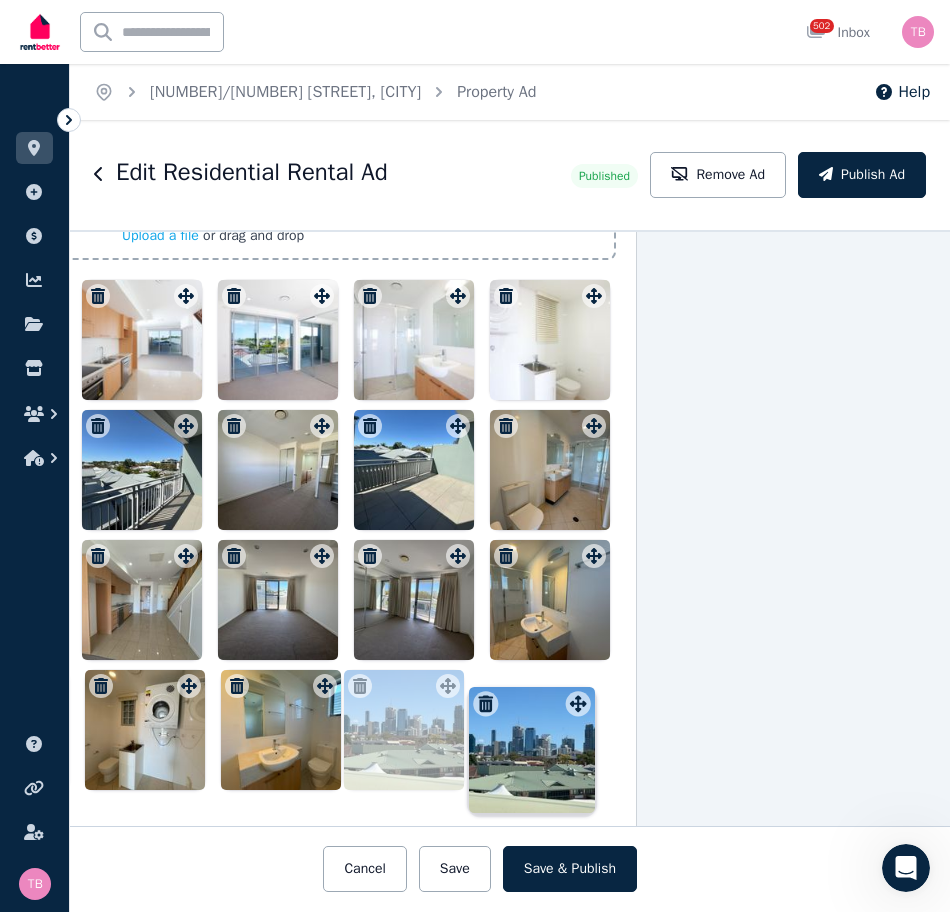 drag, startPoint x: 213, startPoint y: 695, endPoint x: 578, endPoint y: 695, distance: 365 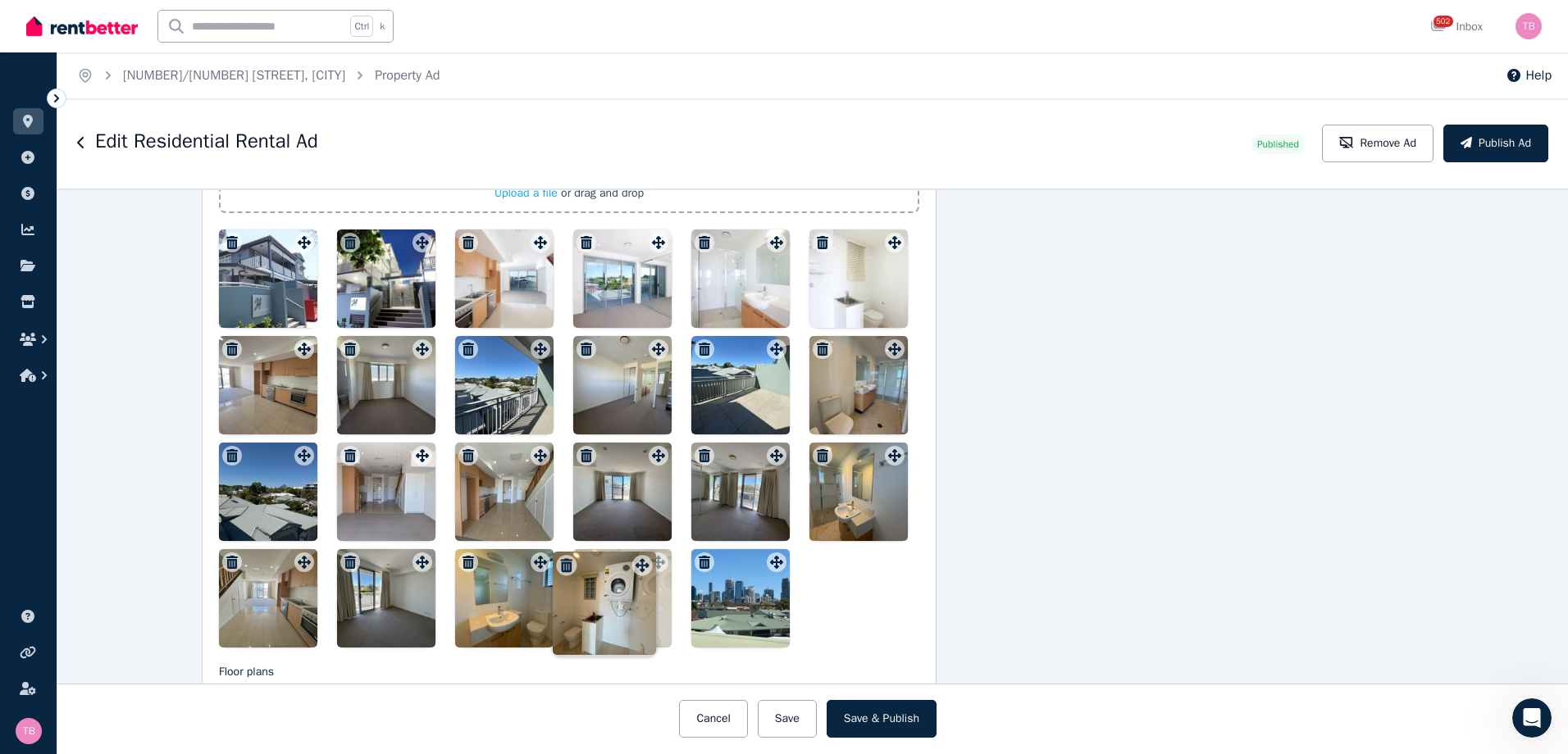 drag, startPoint x: 531, startPoint y: 568, endPoint x: 636, endPoint y: 556, distance: 105.68349 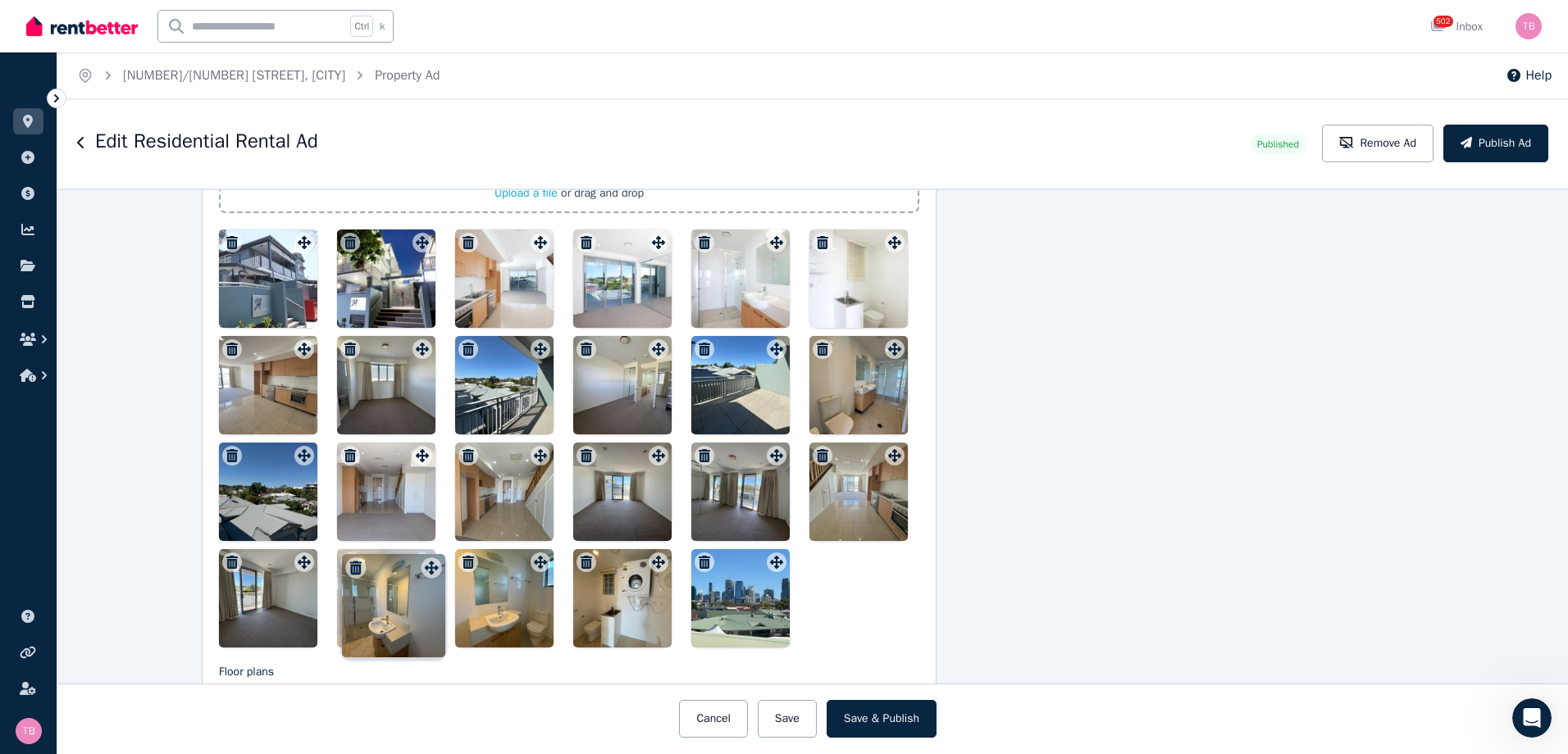 drag, startPoint x: 892, startPoint y: 462, endPoint x: 433, endPoint y: 560, distance: 469.34529 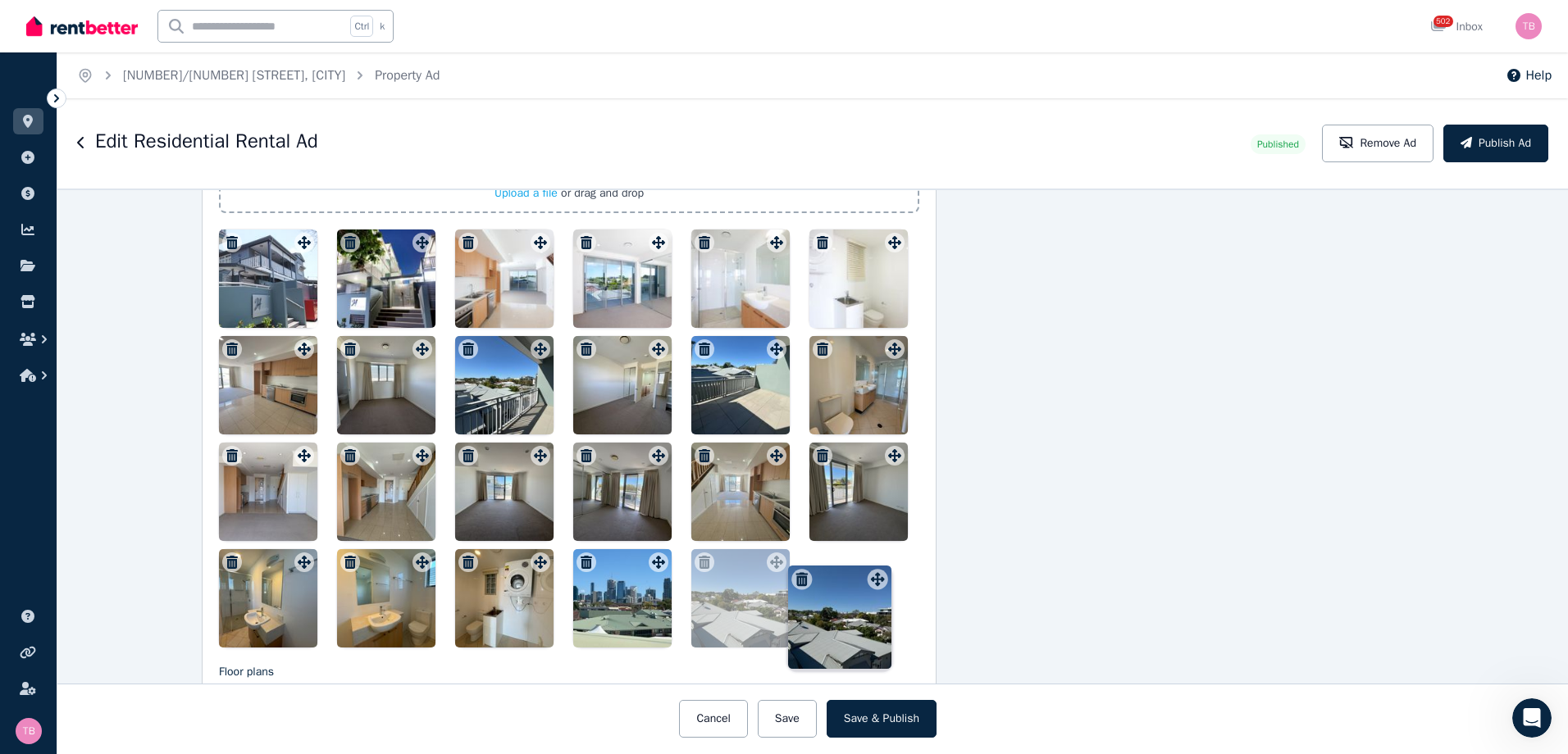drag, startPoint x: 299, startPoint y: 461, endPoint x: 877, endPoint y: 570, distance: 588.1879 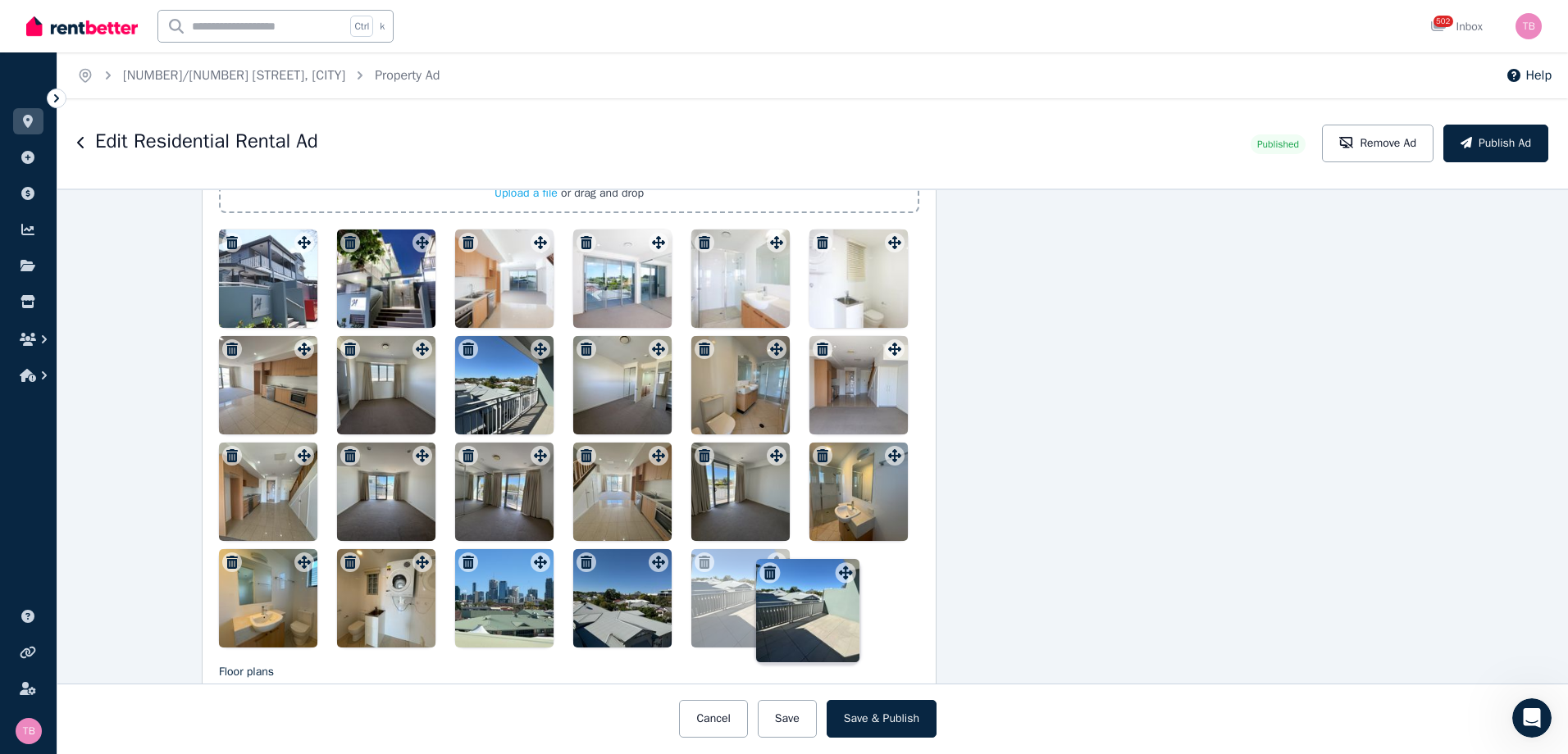 drag, startPoint x: 773, startPoint y: 356, endPoint x: 846, endPoint y: 565, distance: 221.38202 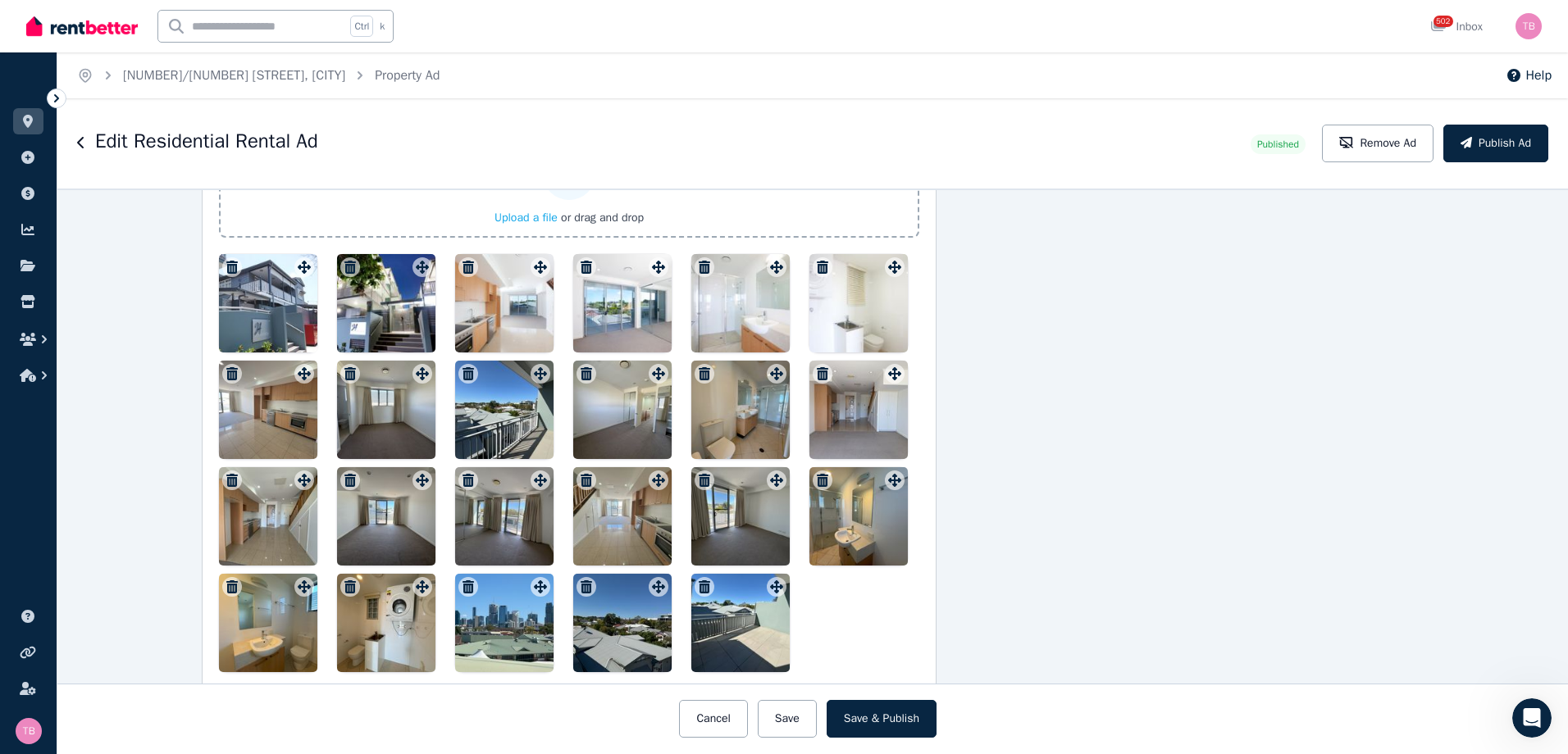 scroll, scrollTop: 2098, scrollLeft: 244, axis: both 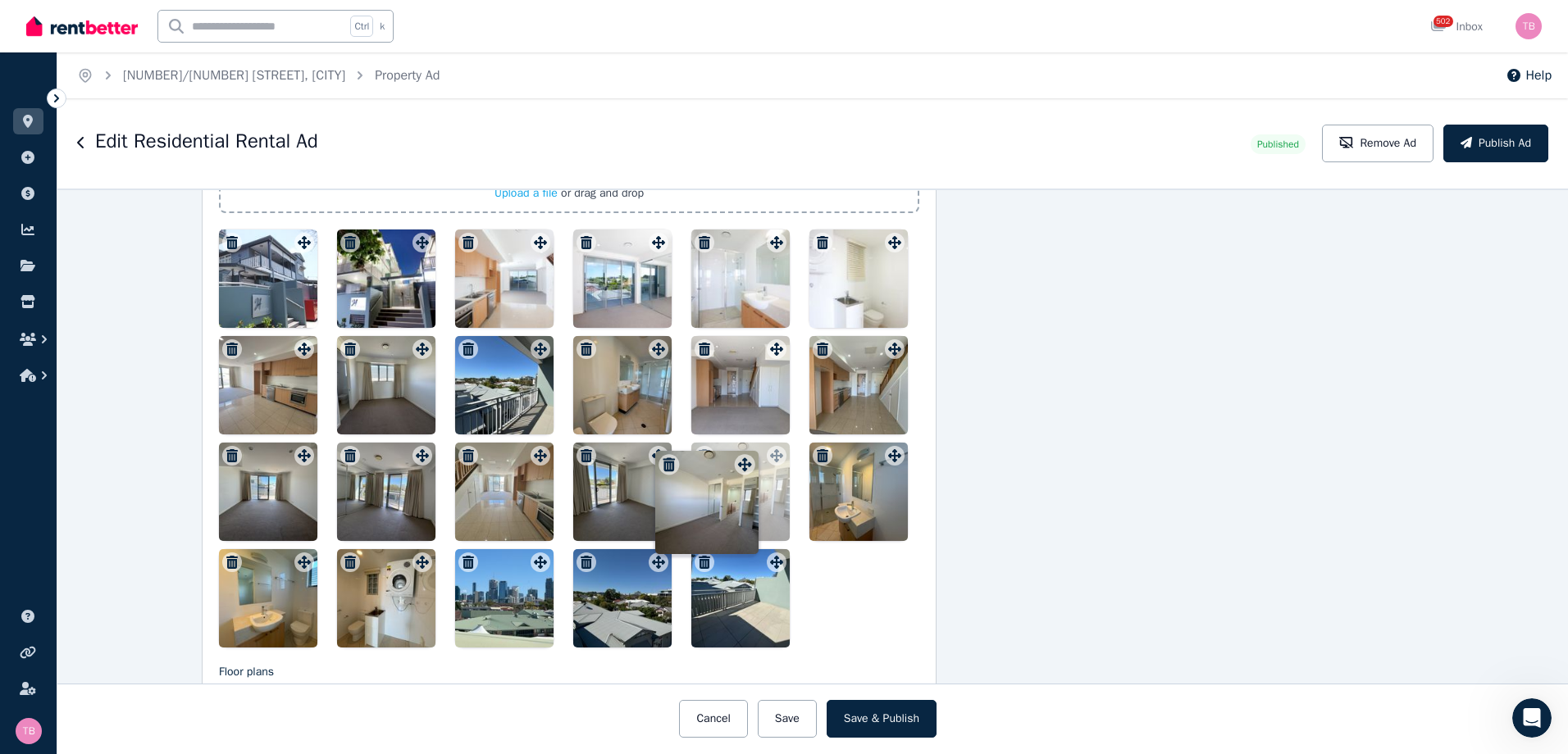 drag, startPoint x: 652, startPoint y: 352, endPoint x: 742, endPoint y: 453, distance: 135.28119 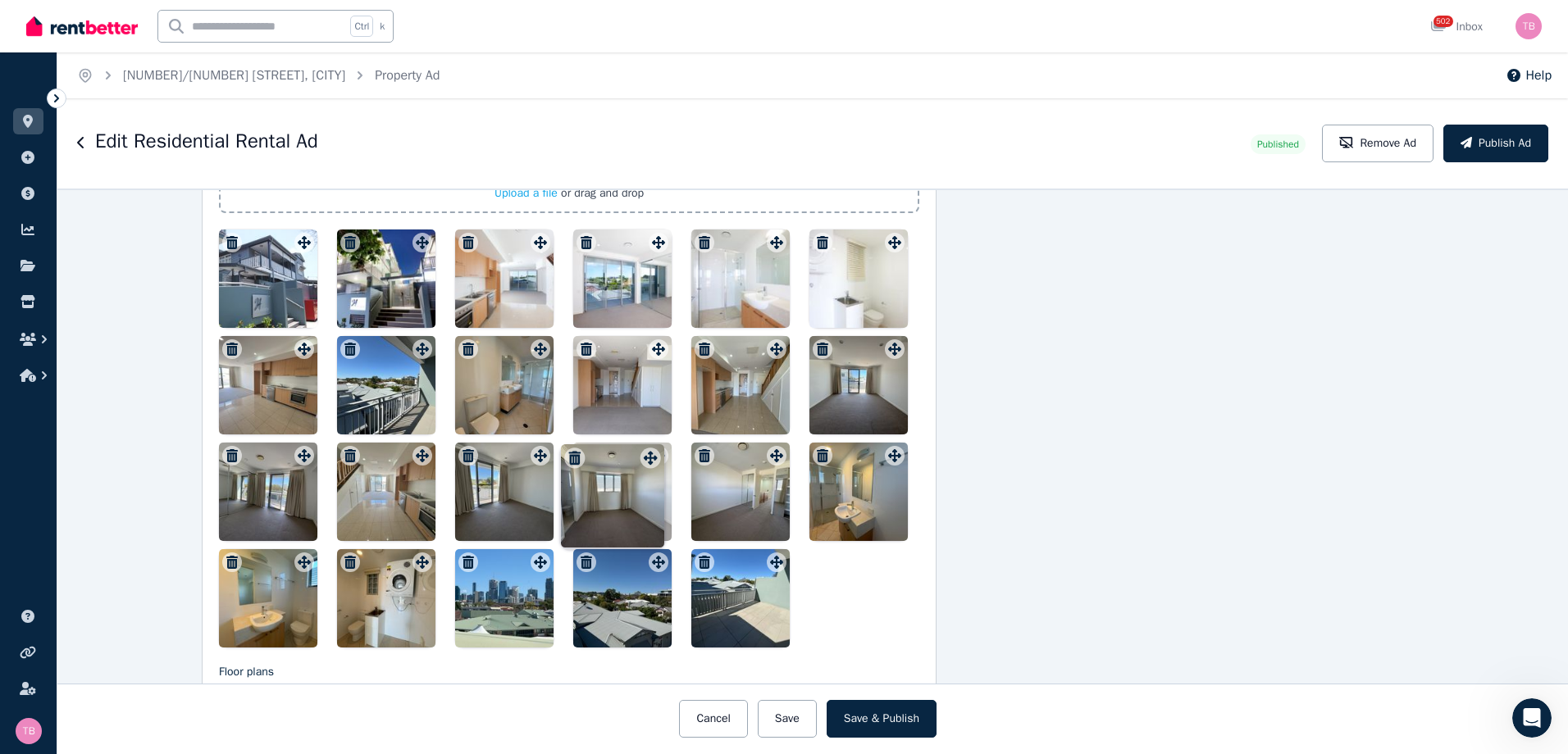 drag, startPoint x: 418, startPoint y: 354, endPoint x: 653, endPoint y: 447, distance: 252.73306 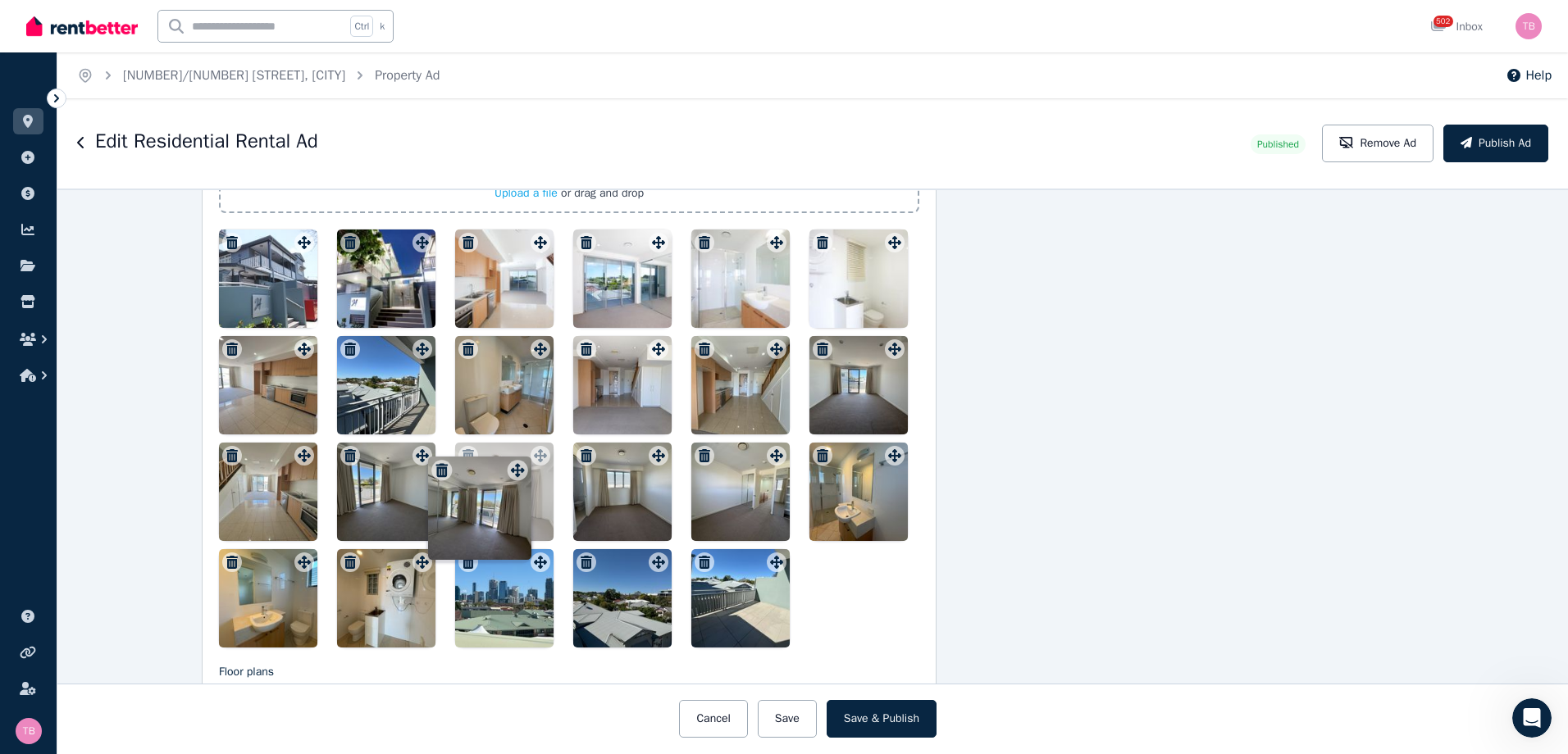 drag, startPoint x: 296, startPoint y: 461, endPoint x: 513, endPoint y: 461, distance: 217 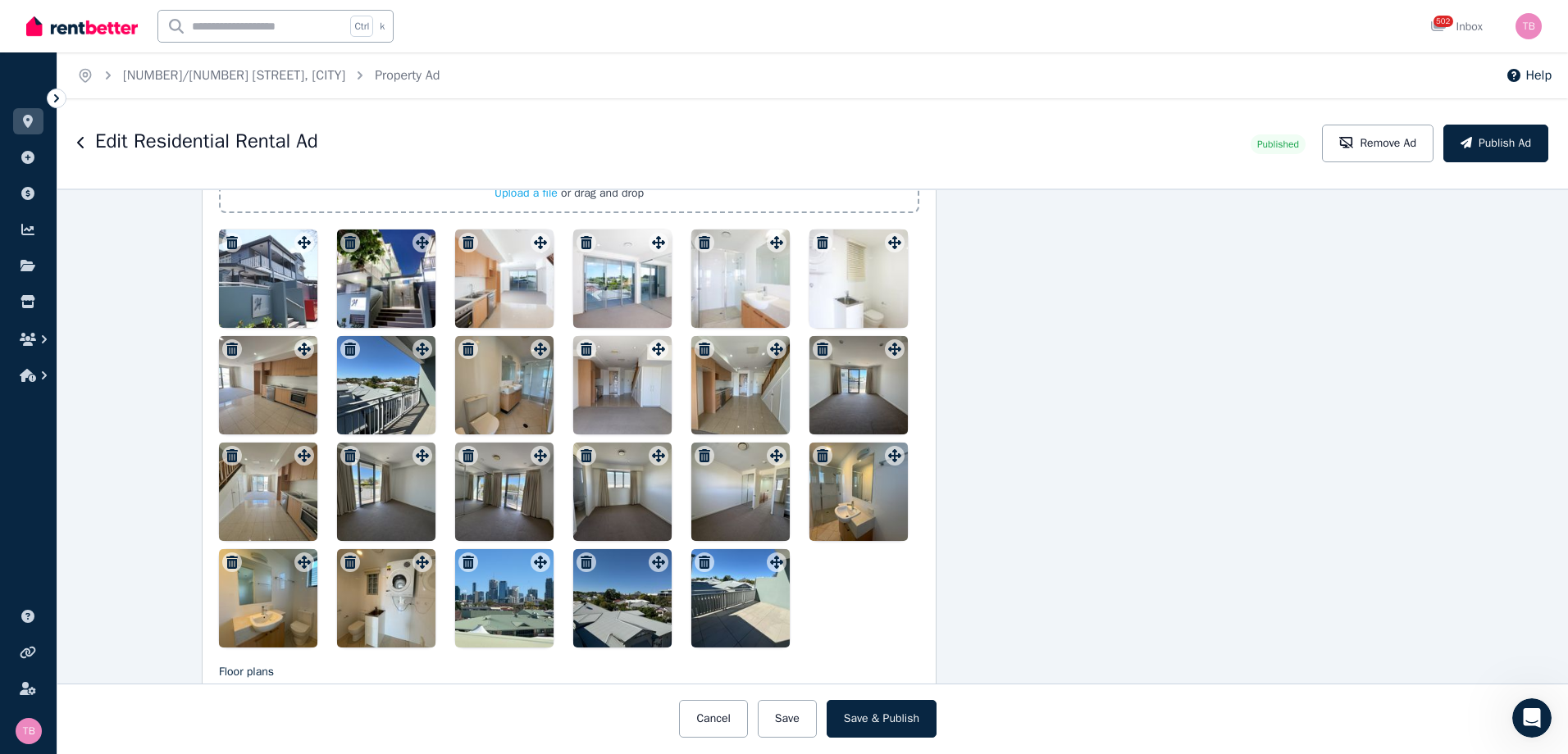 click 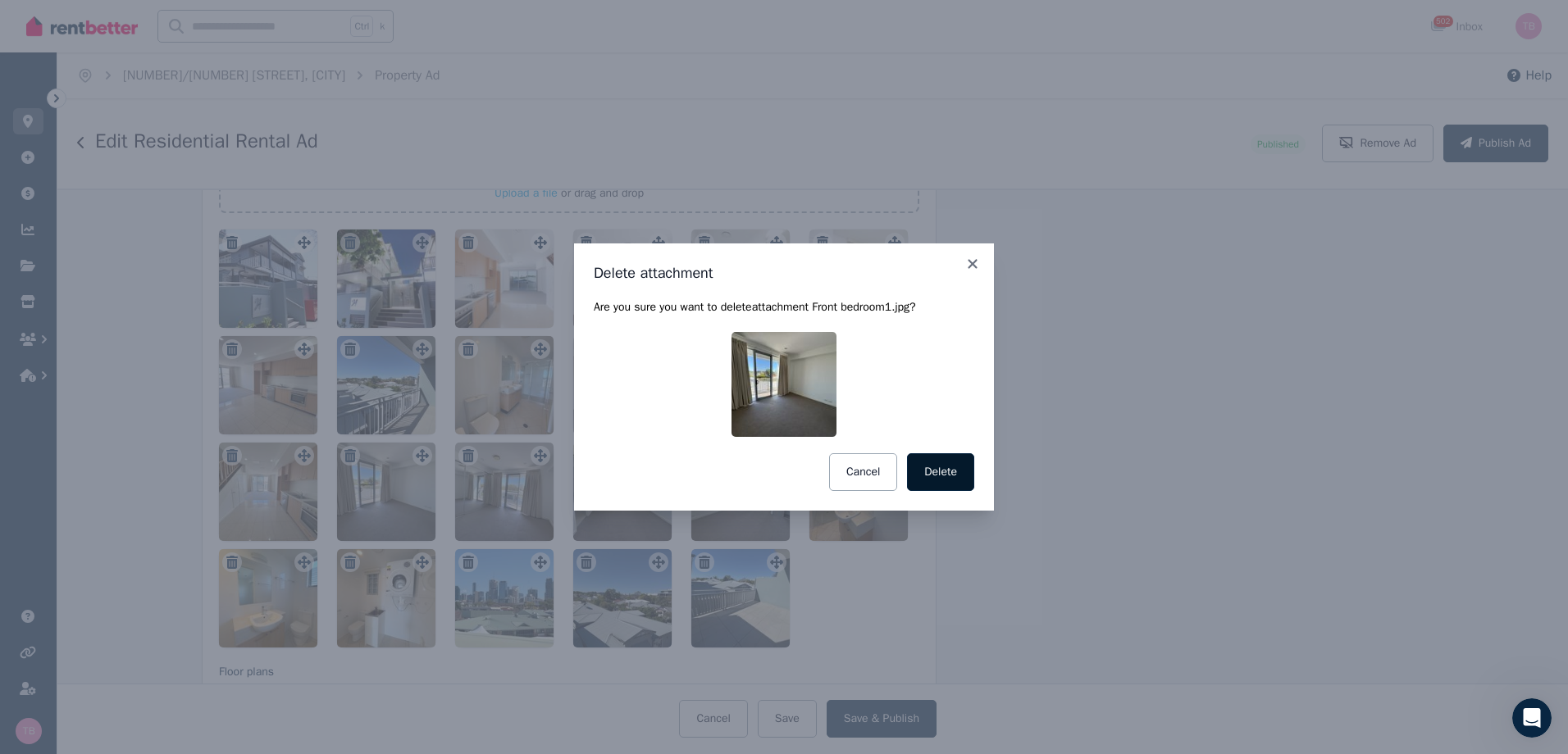 click on "Delete" at bounding box center (941, 472) 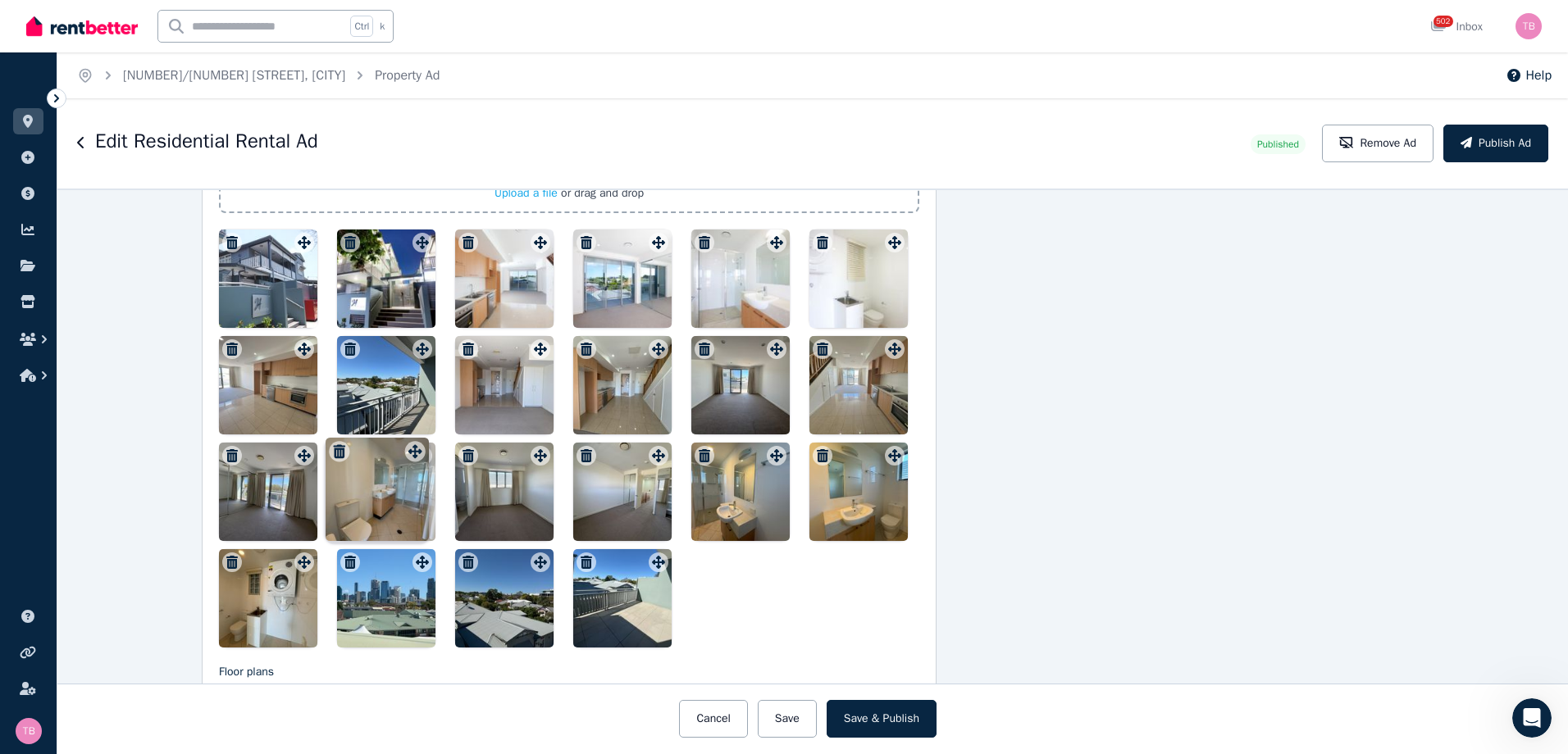 drag, startPoint x: 536, startPoint y: 353, endPoint x: 414, endPoint y: 441, distance: 150.42606 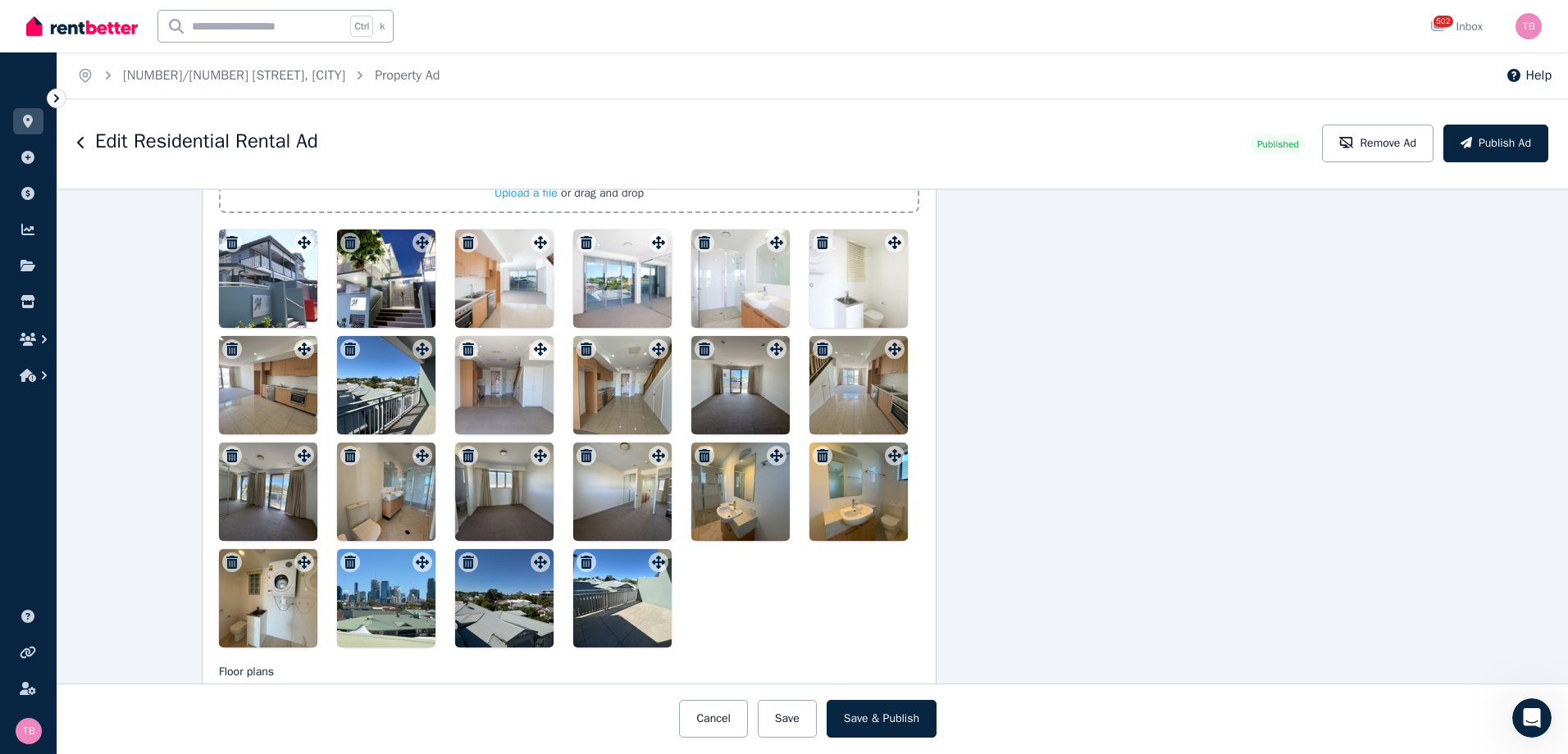click 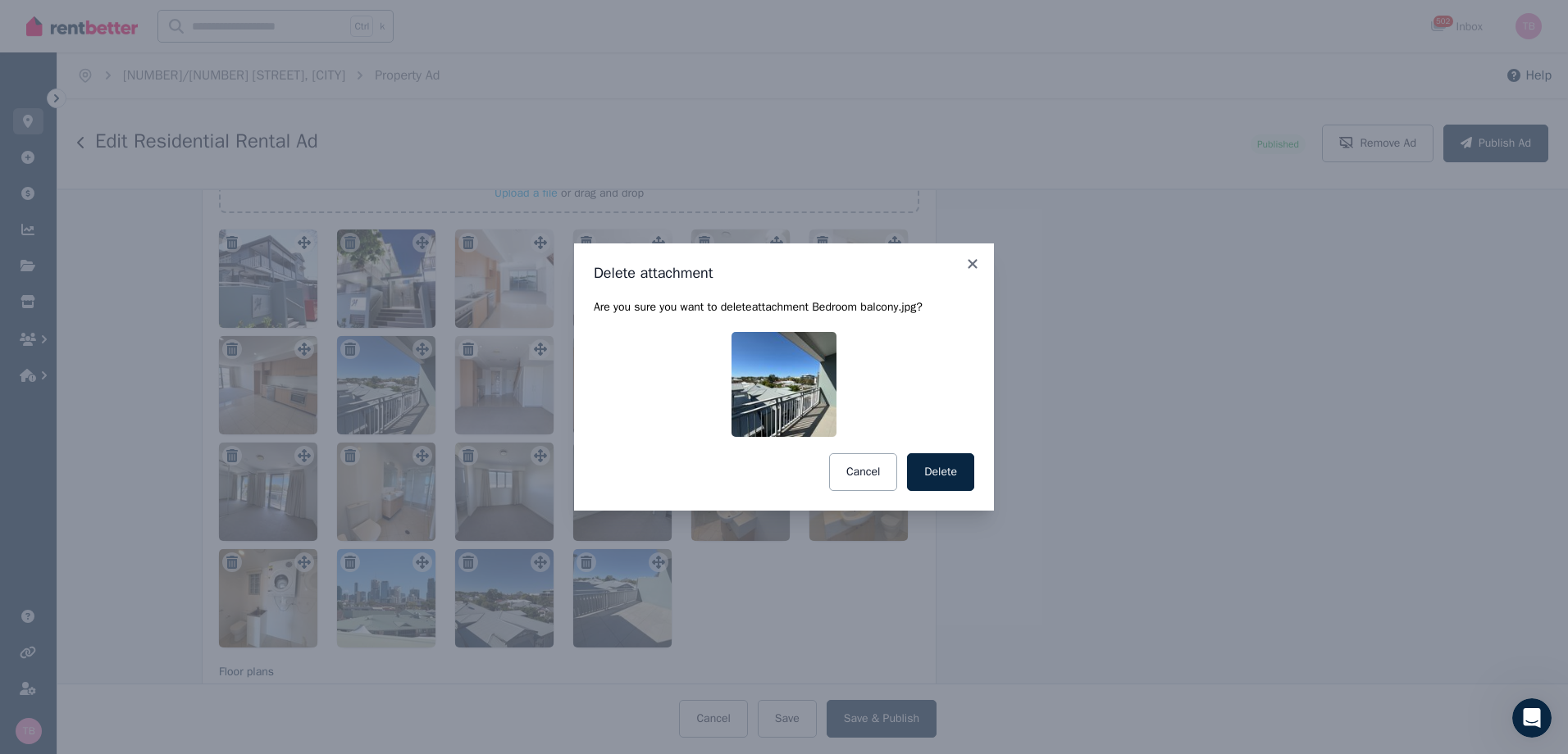 click on "Delete" at bounding box center [941, 472] 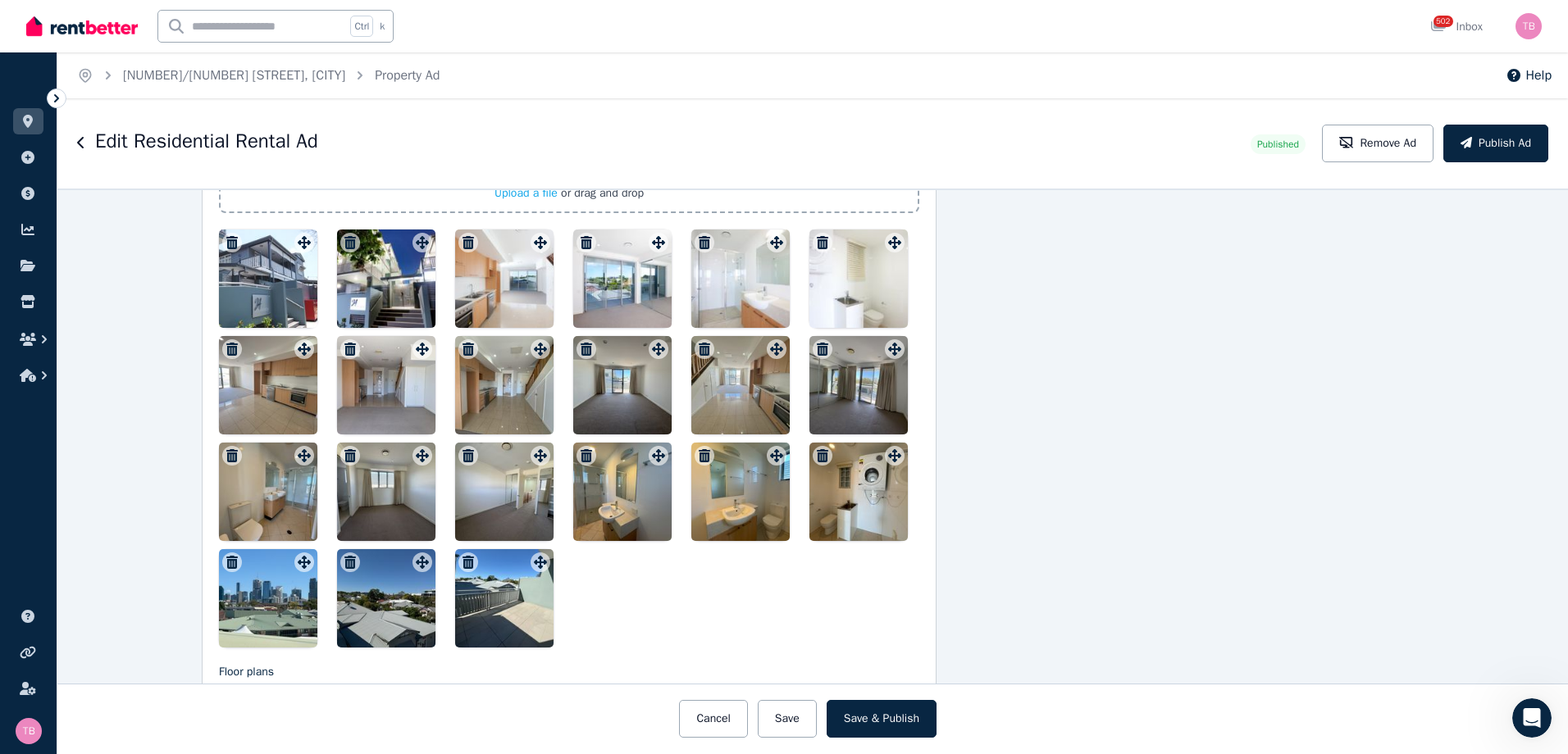 click 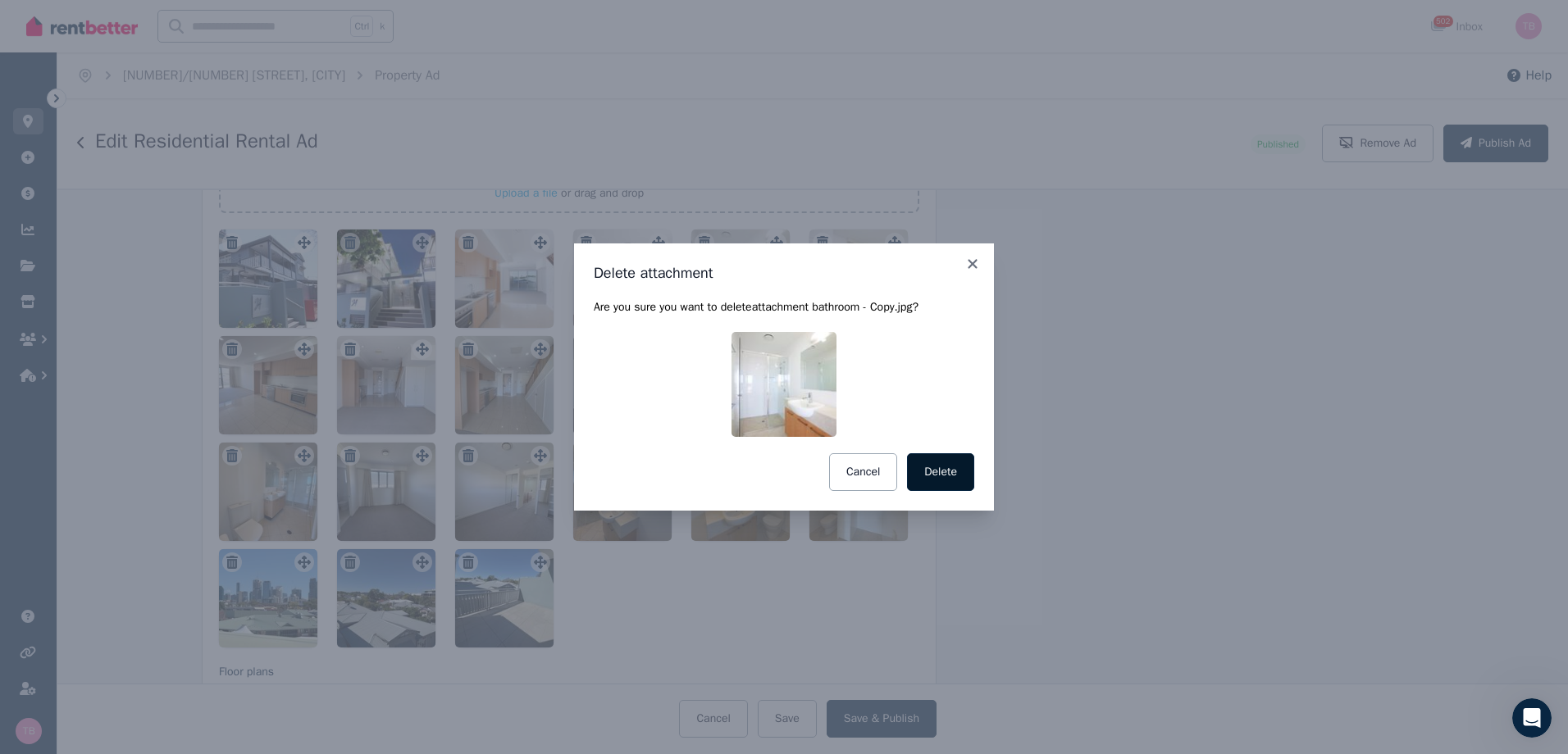click on "Delete" at bounding box center [941, 472] 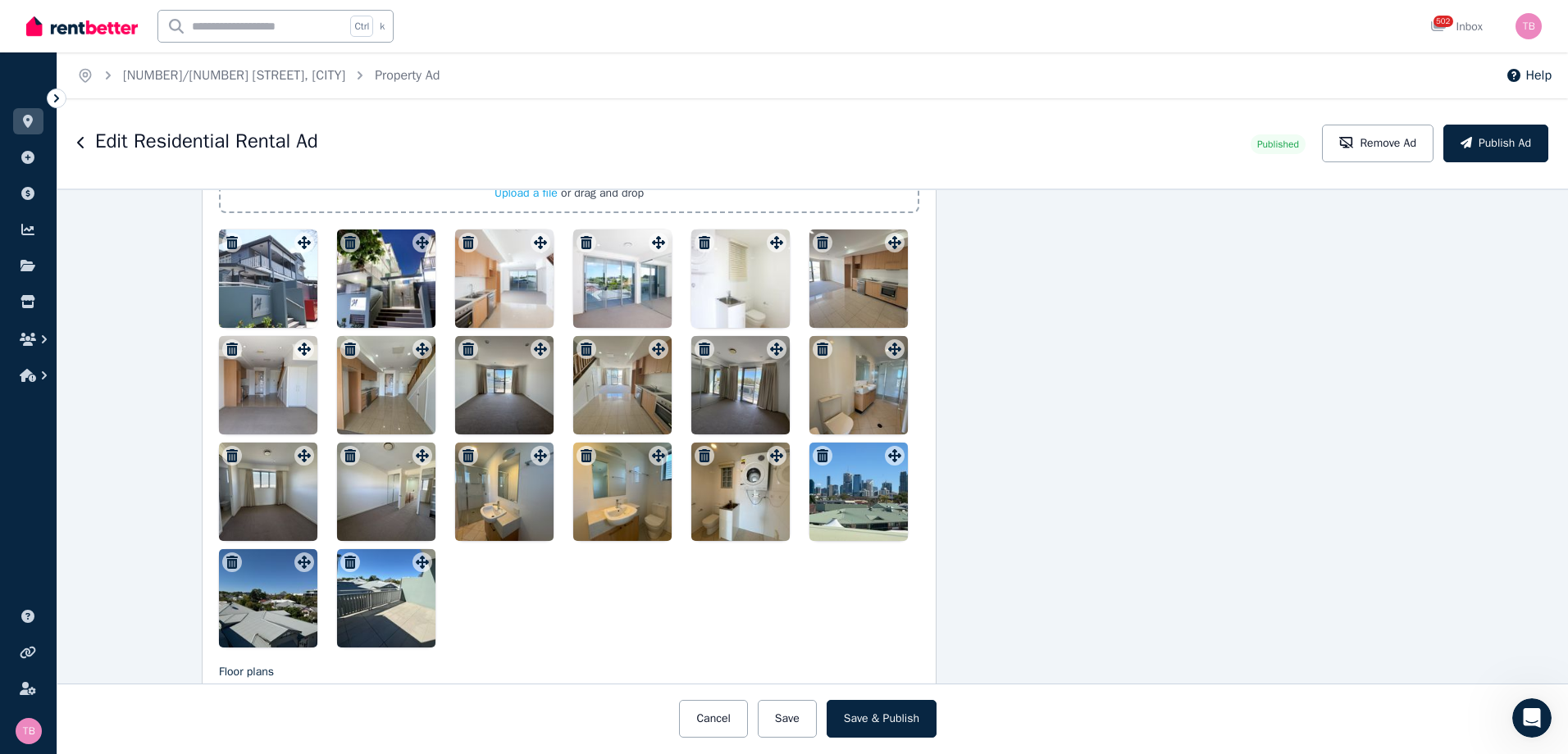 click 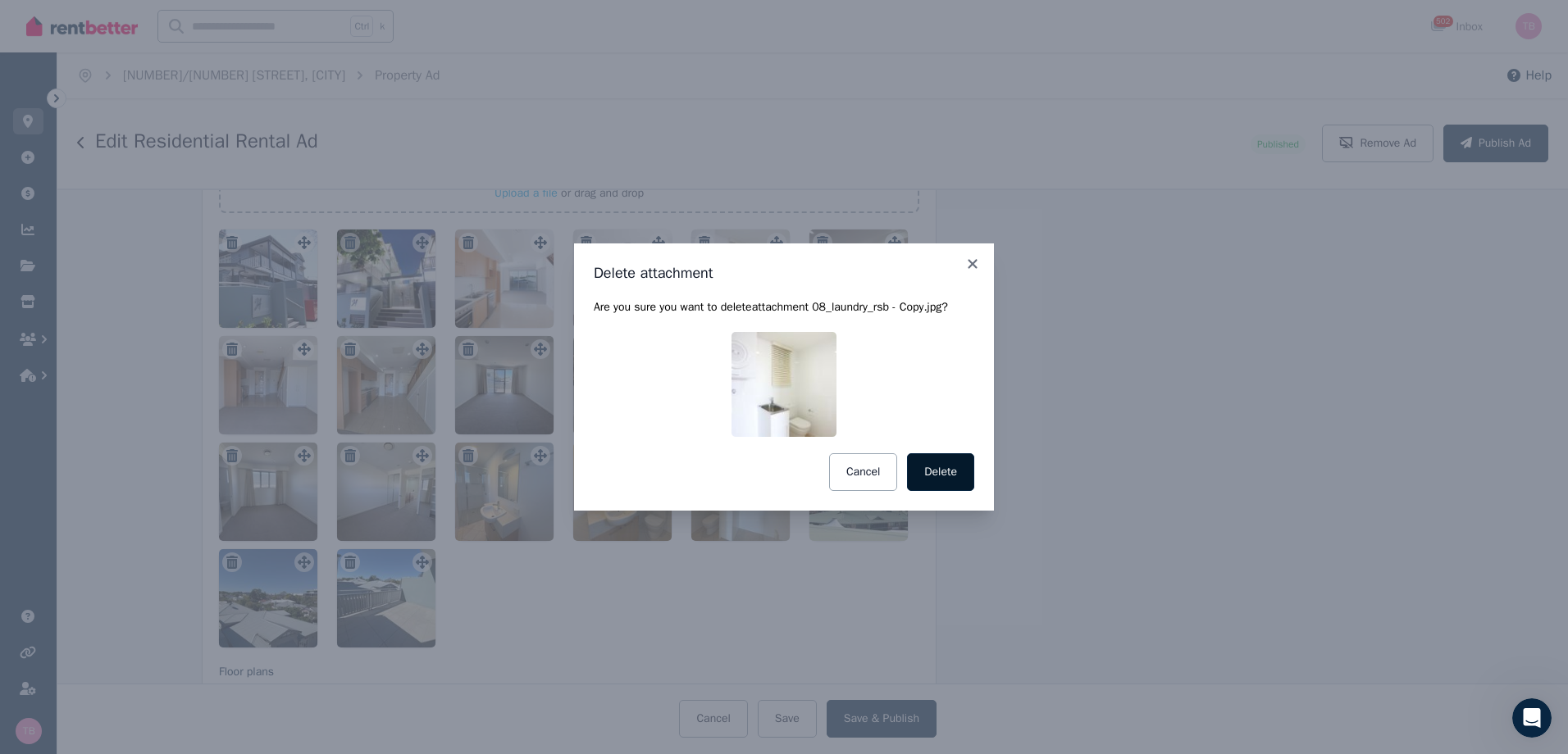 click on "Delete" at bounding box center [941, 472] 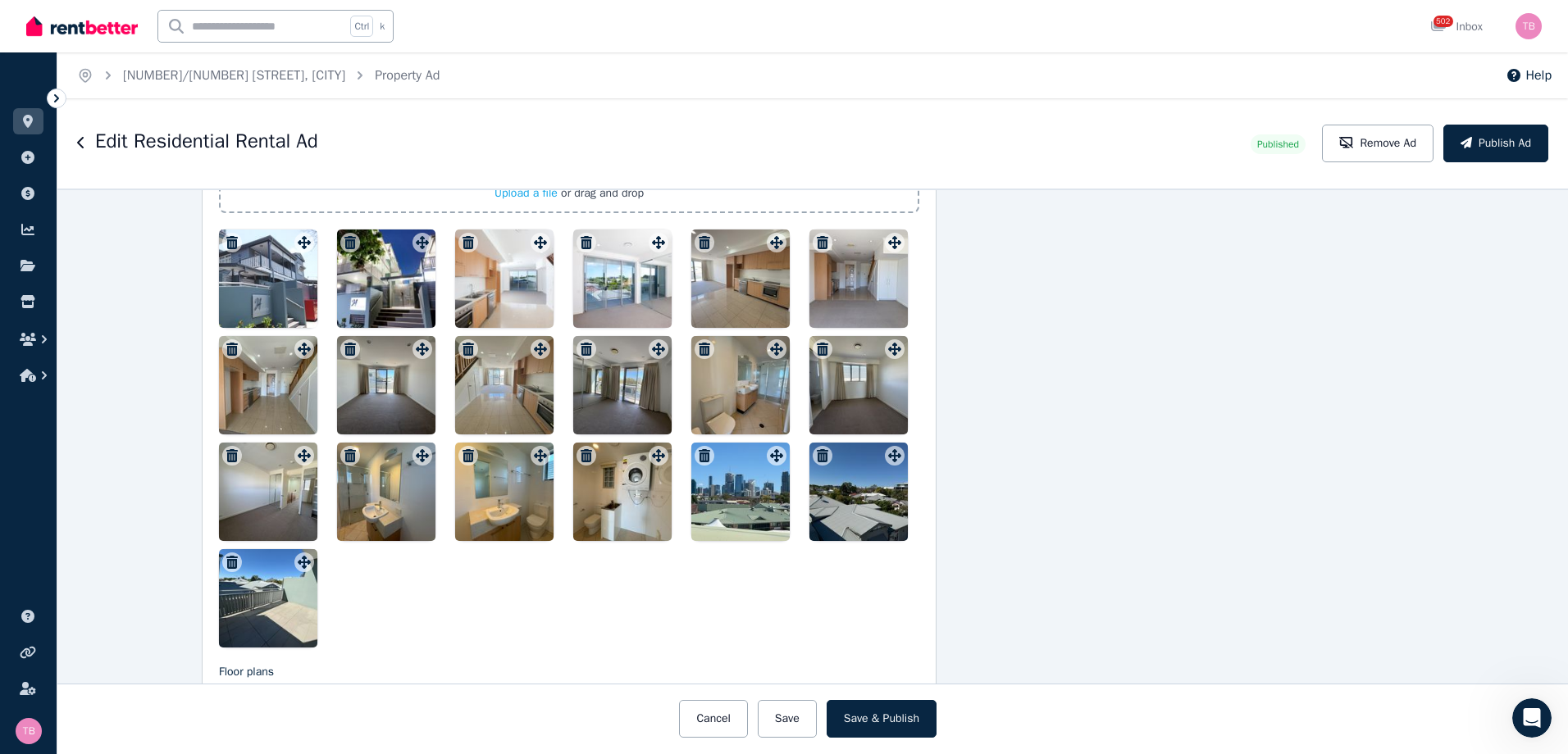 click 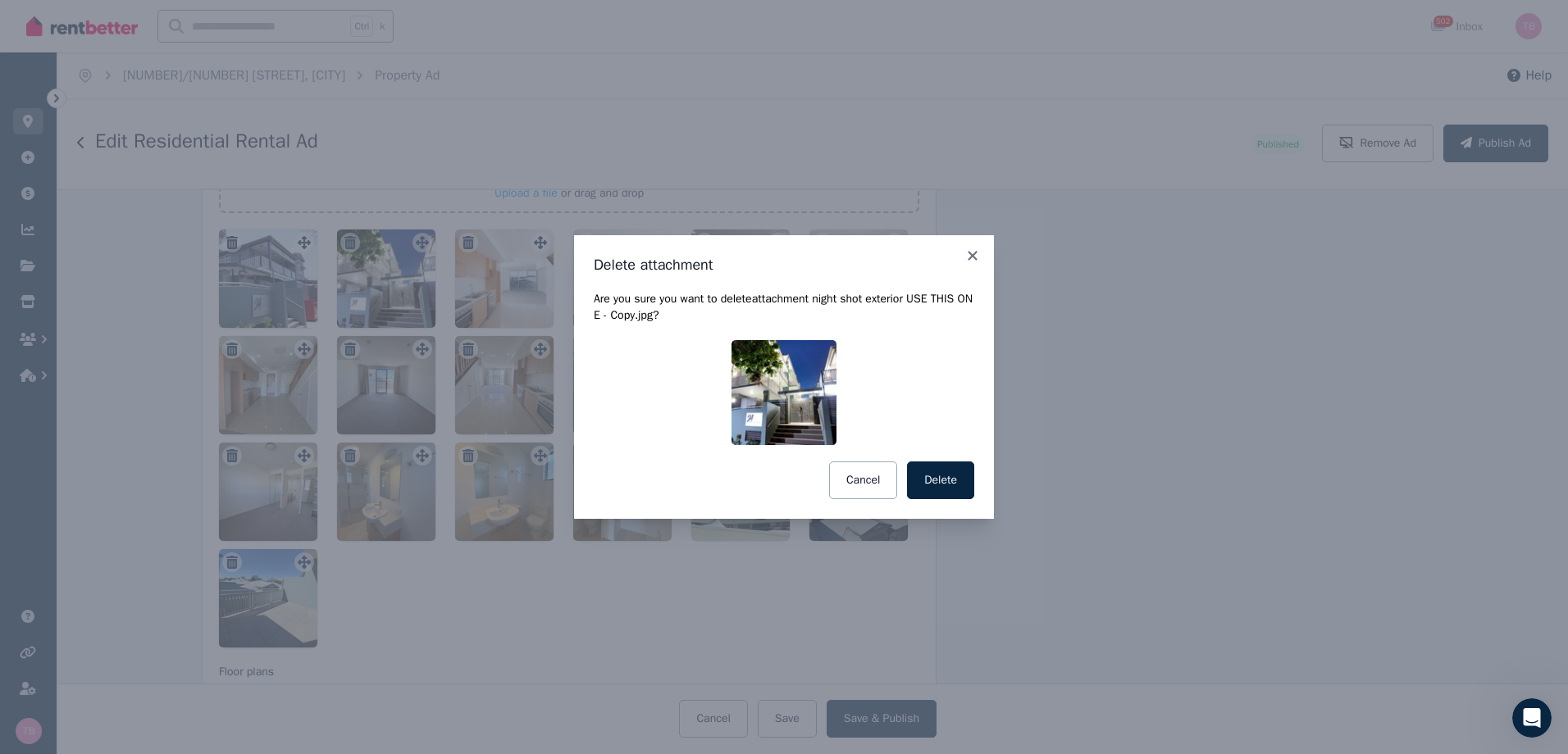 click on "Delete" at bounding box center (941, 480) 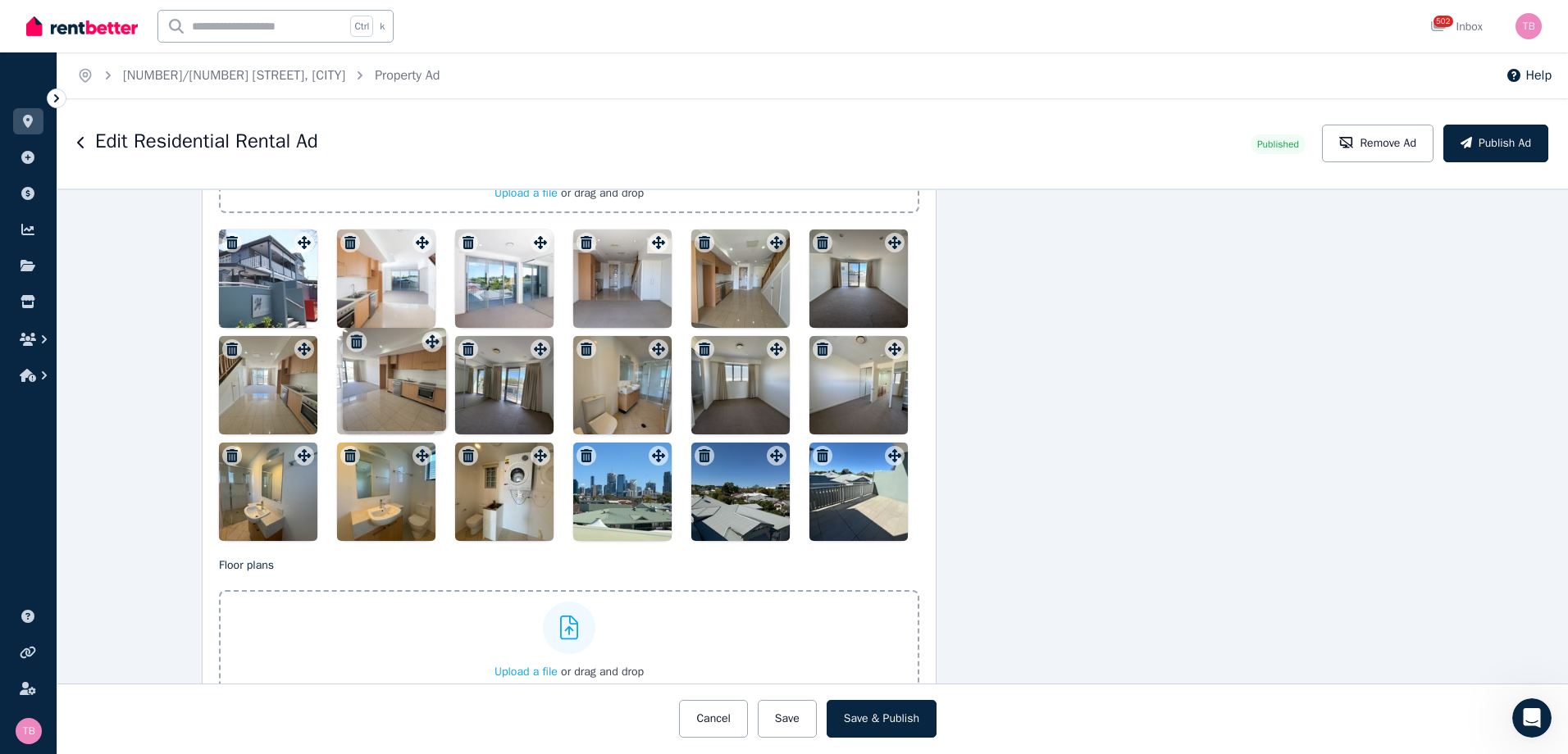 drag, startPoint x: 652, startPoint y: 250, endPoint x: 430, endPoint y: 334, distance: 237.3605 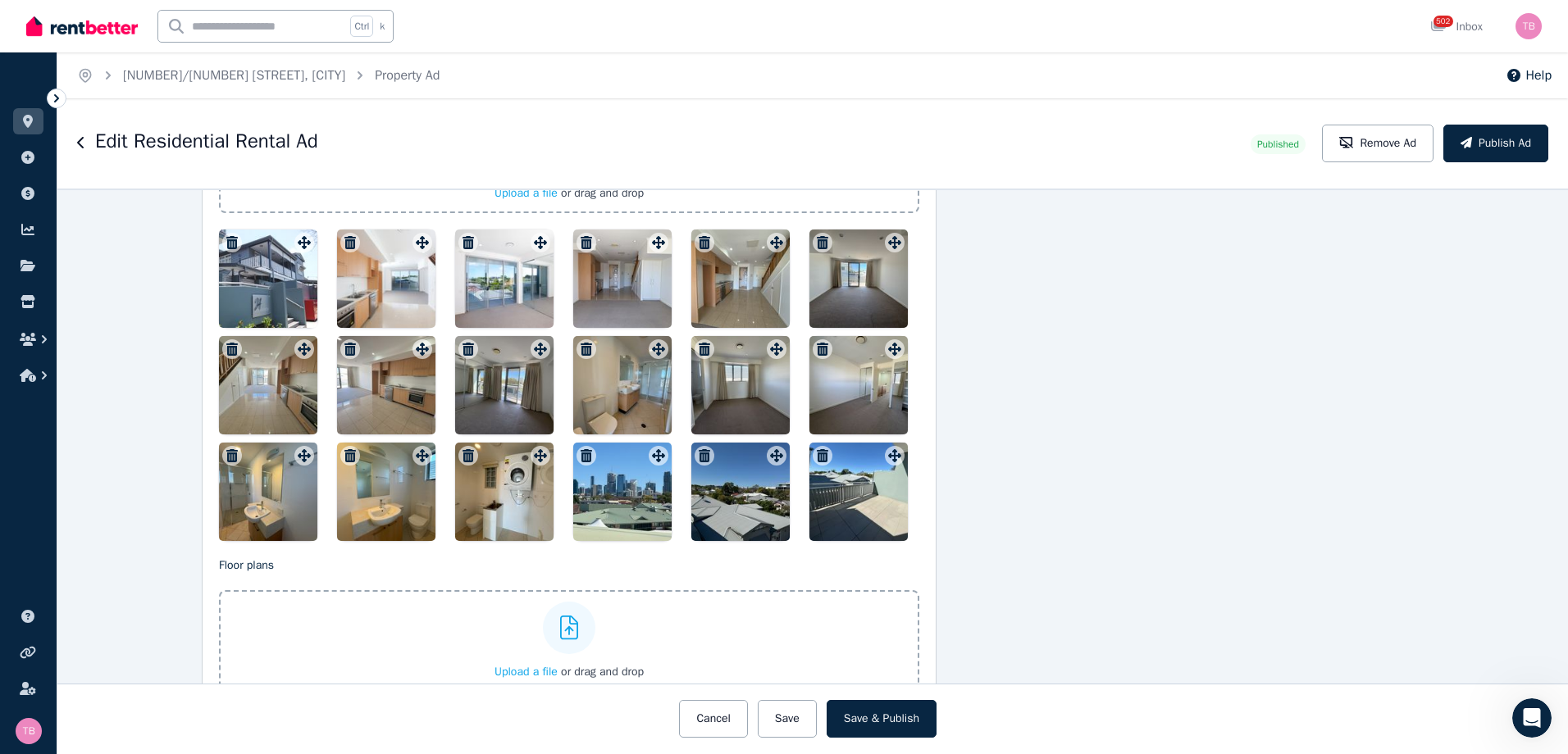 click 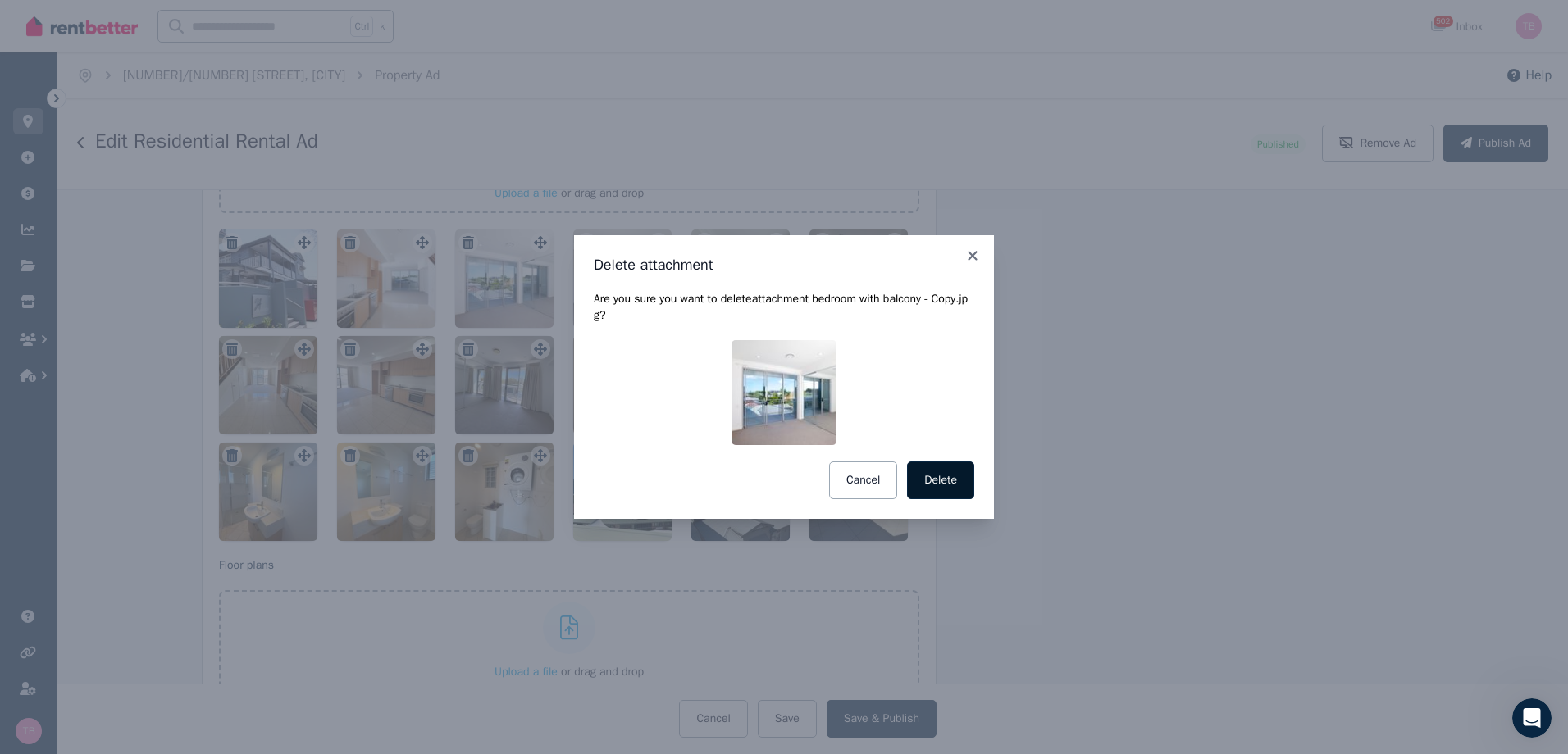 click on "Delete" at bounding box center (941, 480) 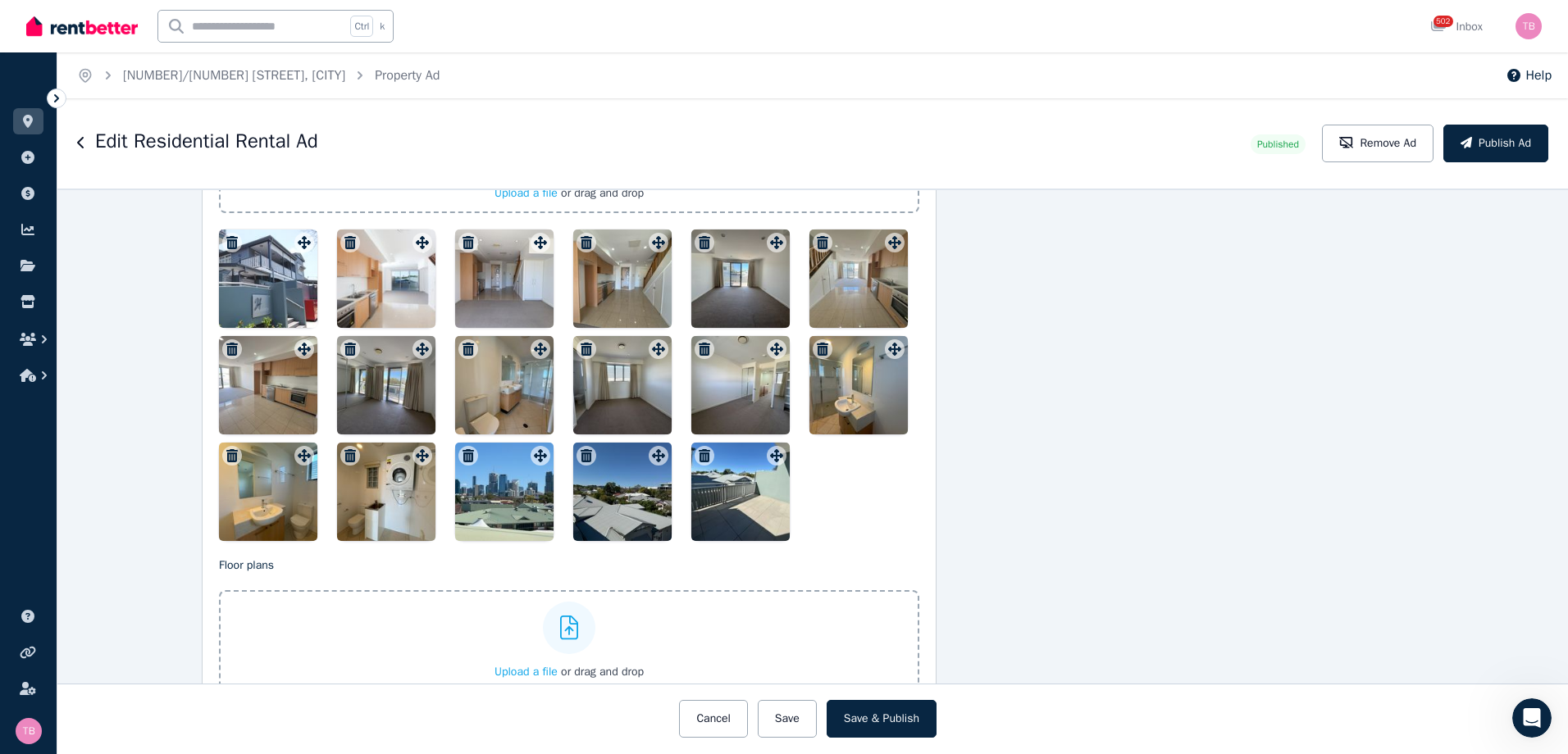 click 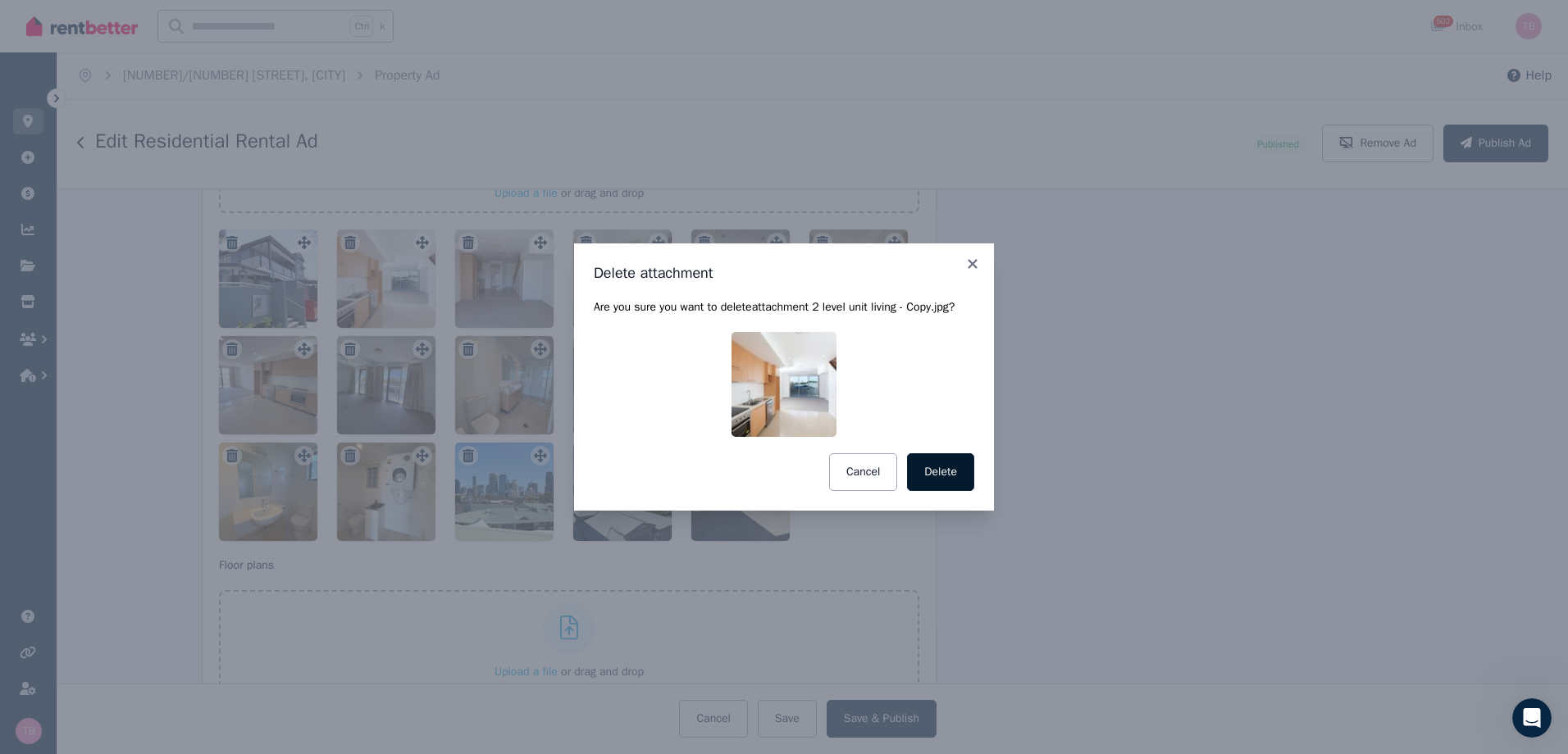 click on "Delete" at bounding box center [941, 472] 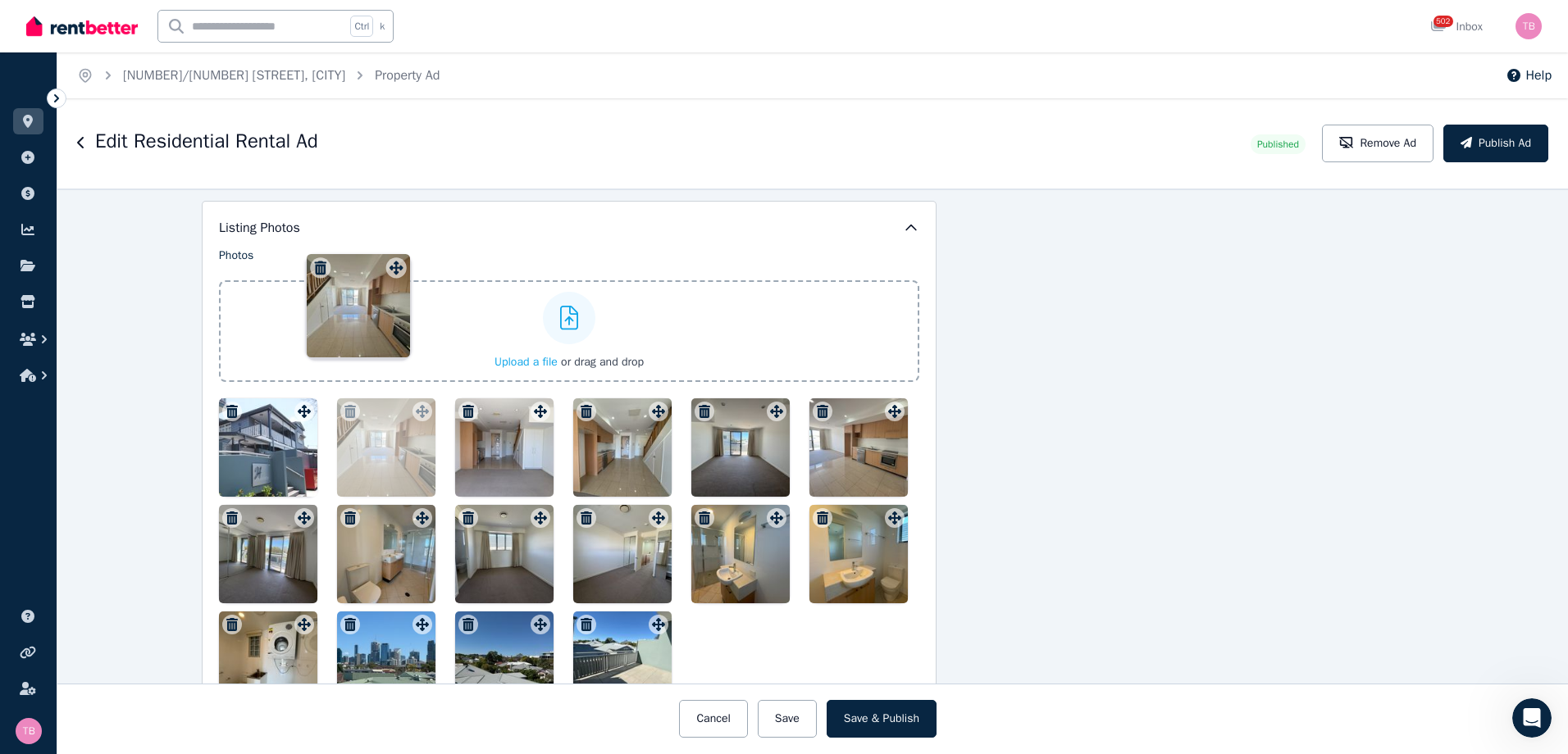 scroll, scrollTop: 1926, scrollLeft: 244, axis: both 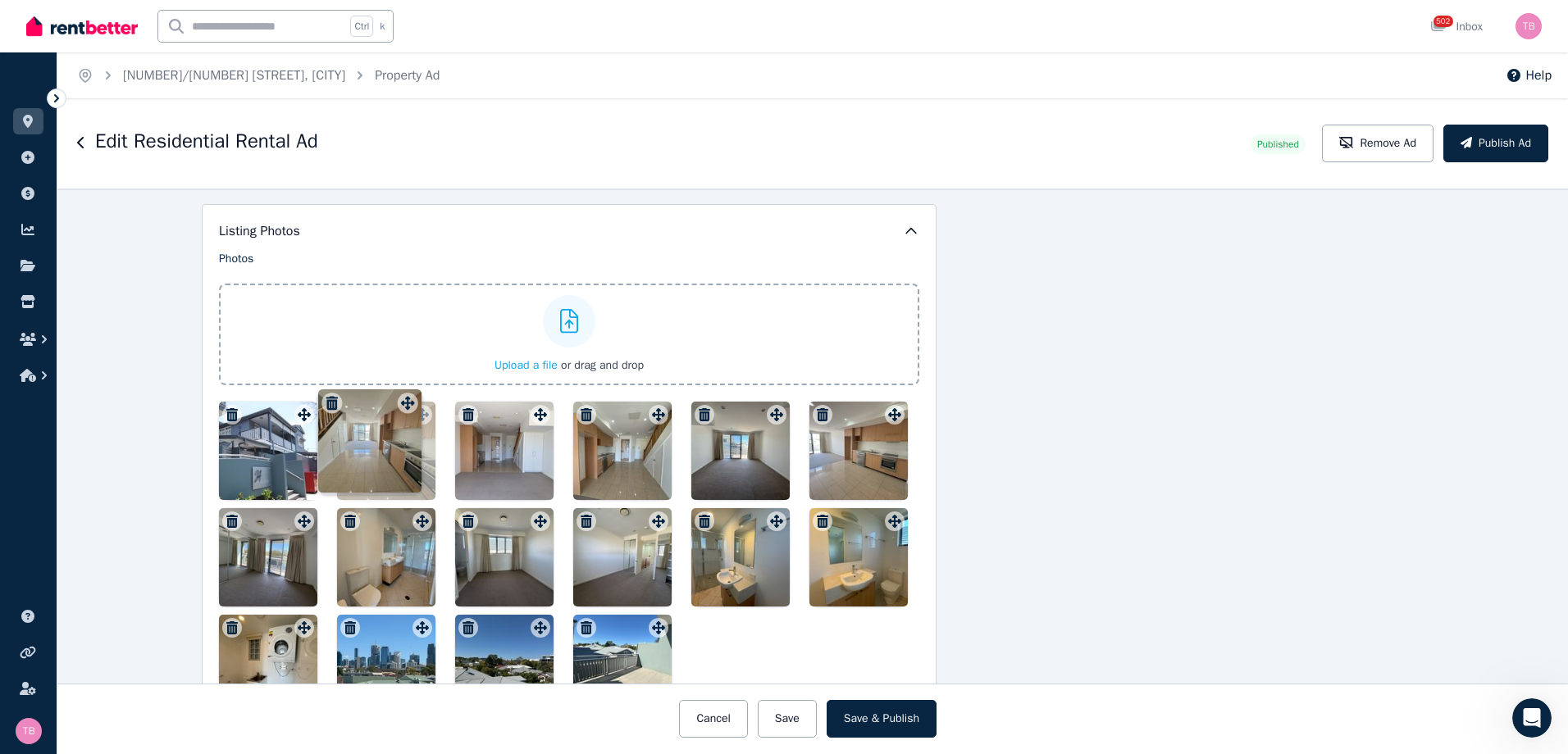 drag, startPoint x: 772, startPoint y: 247, endPoint x: 407, endPoint y: 393, distance: 393.11703 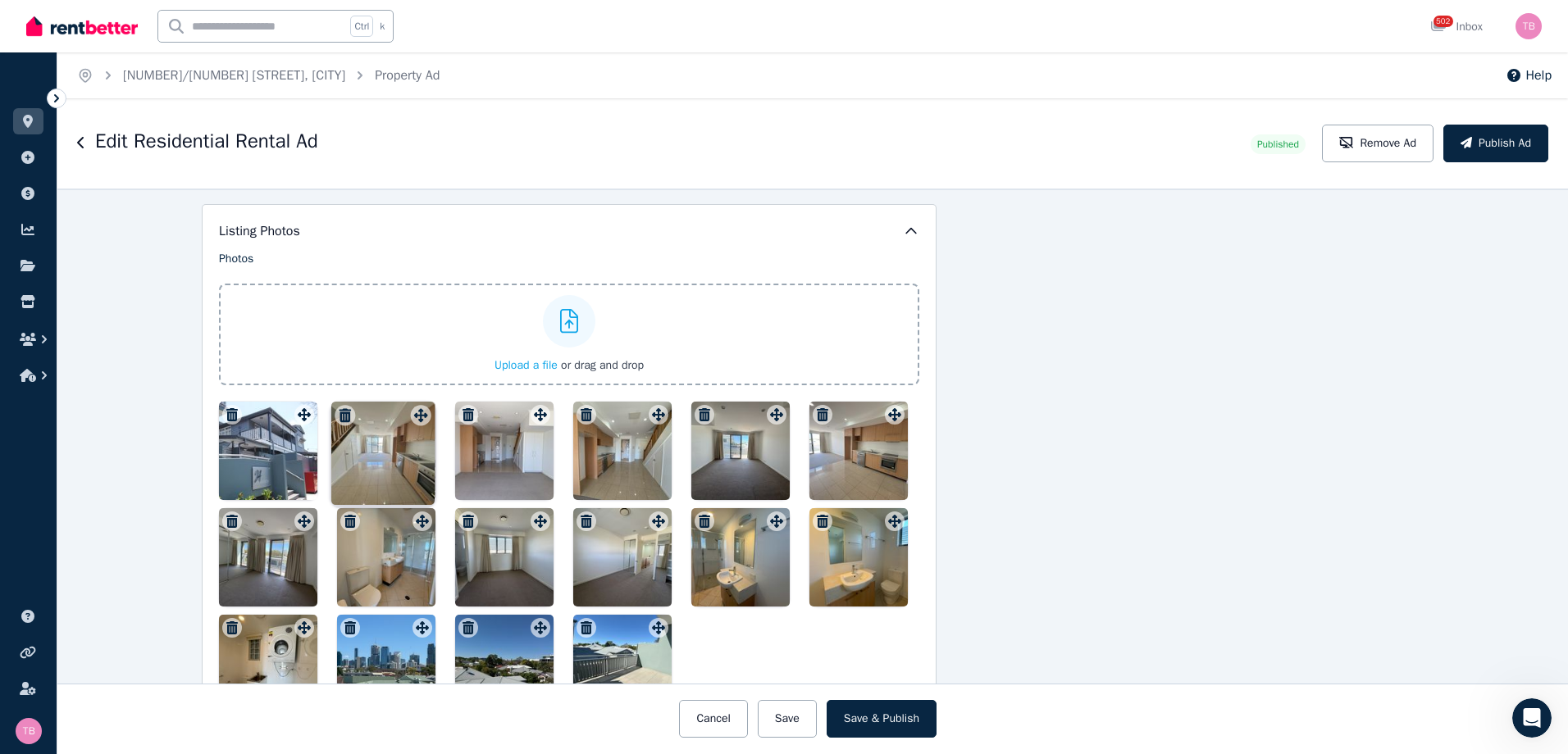 click on "Photos Upload a file   or drag and drop Uploaded   " Back bedroom.jpg " Uploaded   " Back bedroom1.jpg " Uploaded   " Bedroom balcony.jpg " Uploaded   " City views.jpg " Uploaded   " Ensuite - back bedroom.jpg " Uploaded   " Ensuite - back bedroom1.jpg " Uploaded   " Ensuite - front bedroom.jpg " Uploaded   " Front bedroom.jpg " Uploaded   " Front bedroom1.jpg " Uploaded   " Kitchen & living.jpg " Uploaded   " Kitchen.jpg " Uploaded   " Kitchen-living.jpg " Uploaded   " Laundry.jpg " Uploaded   " Living room.jpg " Uploaded   " Living to kitchen.jpg " Uploaded   " Lounge balcony..jpg " Uploaded   " Views.jpg "
To pick up a draggable item, press the space bar.
While dragging, use the arrow keys to move the item.
Press space again to drop the item in its new position, or press escape to cancel.
Draggable item [UUID] was moved over droppable area [UUID]." at bounding box center (569, 482) 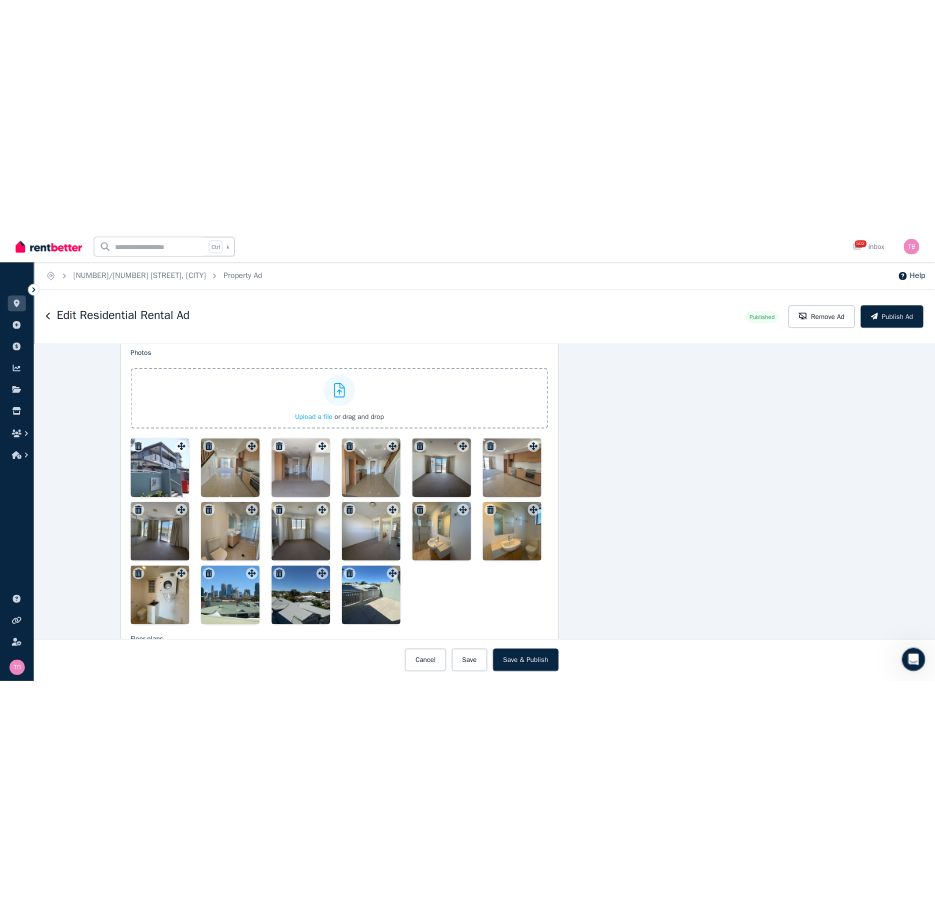scroll, scrollTop: 2450, scrollLeft: 297, axis: both 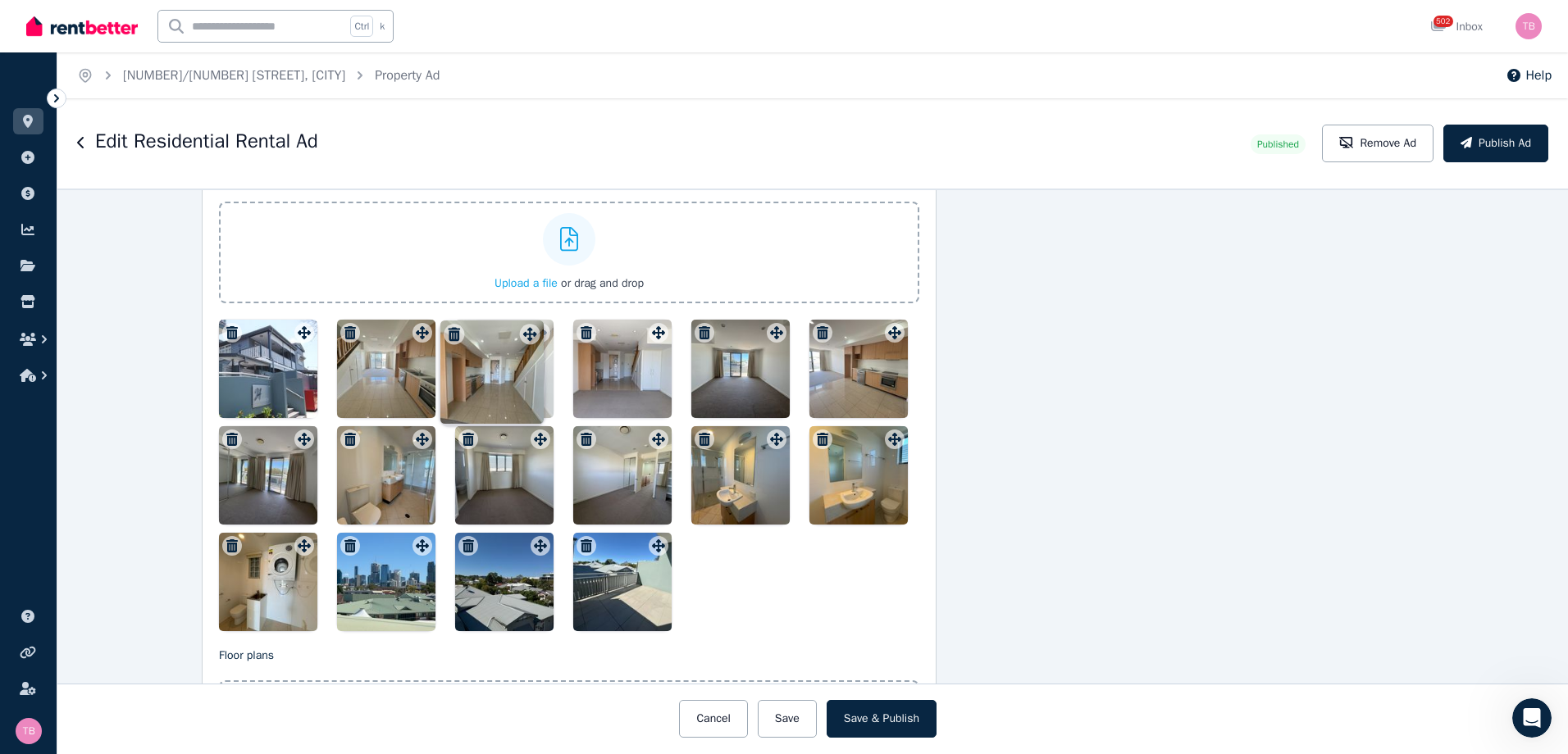 drag, startPoint x: 656, startPoint y: 338, endPoint x: 531, endPoint y: 325, distance: 125.67418 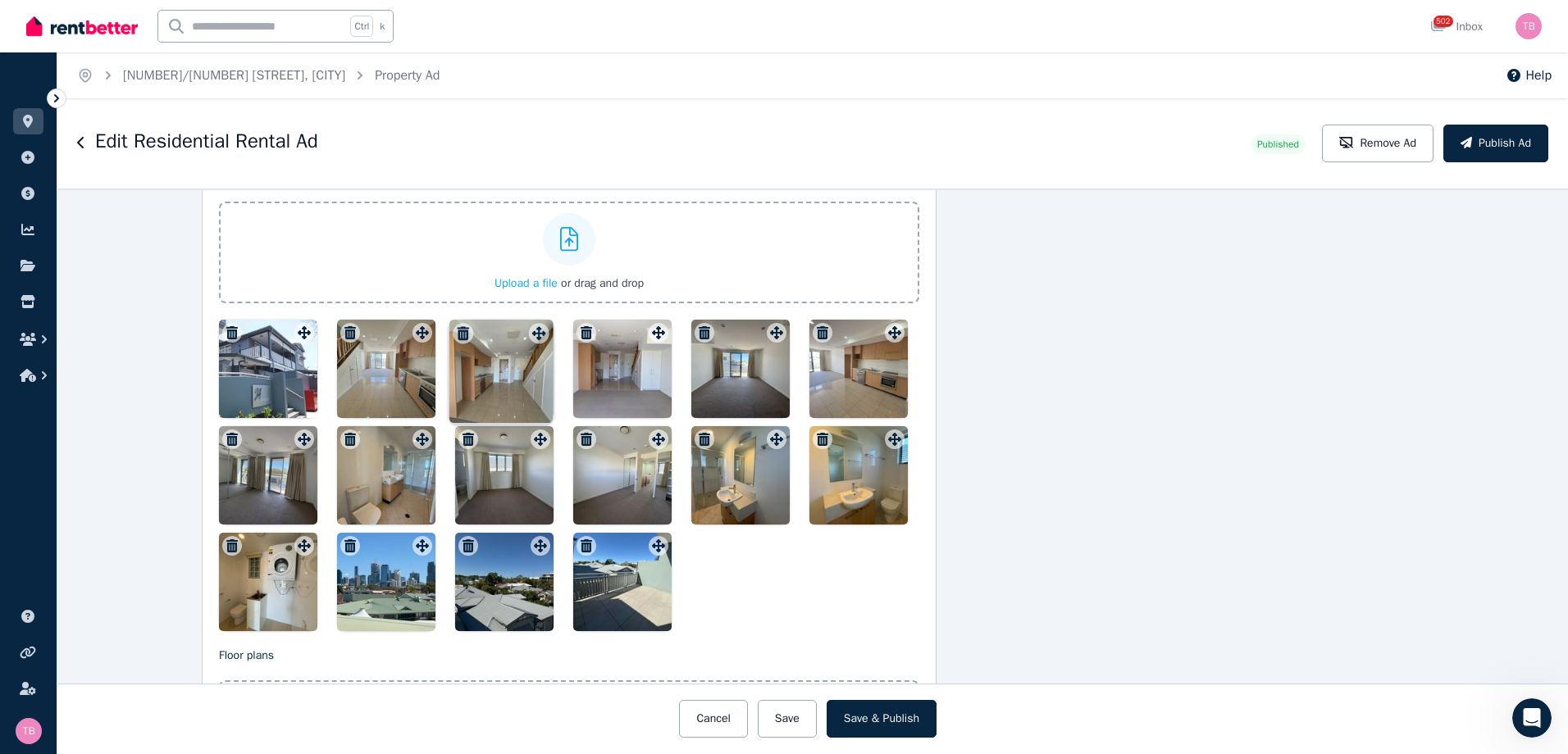 click on "Photos Upload a file   or drag and drop Uploaded   " Back bedroom.jpg " Uploaded   " Back bedroom1.jpg " Uploaded   " Bedroom balcony.jpg " Uploaded   " City views.jpg " Uploaded   " Ensuite - back bedroom.jpg " Uploaded   " Ensuite - back bedroom1.jpg " Uploaded   " Ensuite - front bedroom.jpg " Uploaded   " Front bedroom.jpg " Uploaded   " Front bedroom1.jpg " Uploaded   " Kitchen & living.jpg " Uploaded   " Kitchen.jpg " Uploaded   " Kitchen-living.jpg " Uploaded   " Laundry.jpg " Uploaded   " Living room.jpg " Uploaded   " Living to kitchen.jpg " Uploaded   " Lounge balcony..jpg " Uploaded   " Views.jpg "
To pick up a draggable item, press the space bar.
While dragging, use the arrow keys to move the item.
Press space again to drop the item in its new position, or press escape to cancel.
Draggable item [UUID] was moved over droppable area [UUID]" at bounding box center [569, 400] 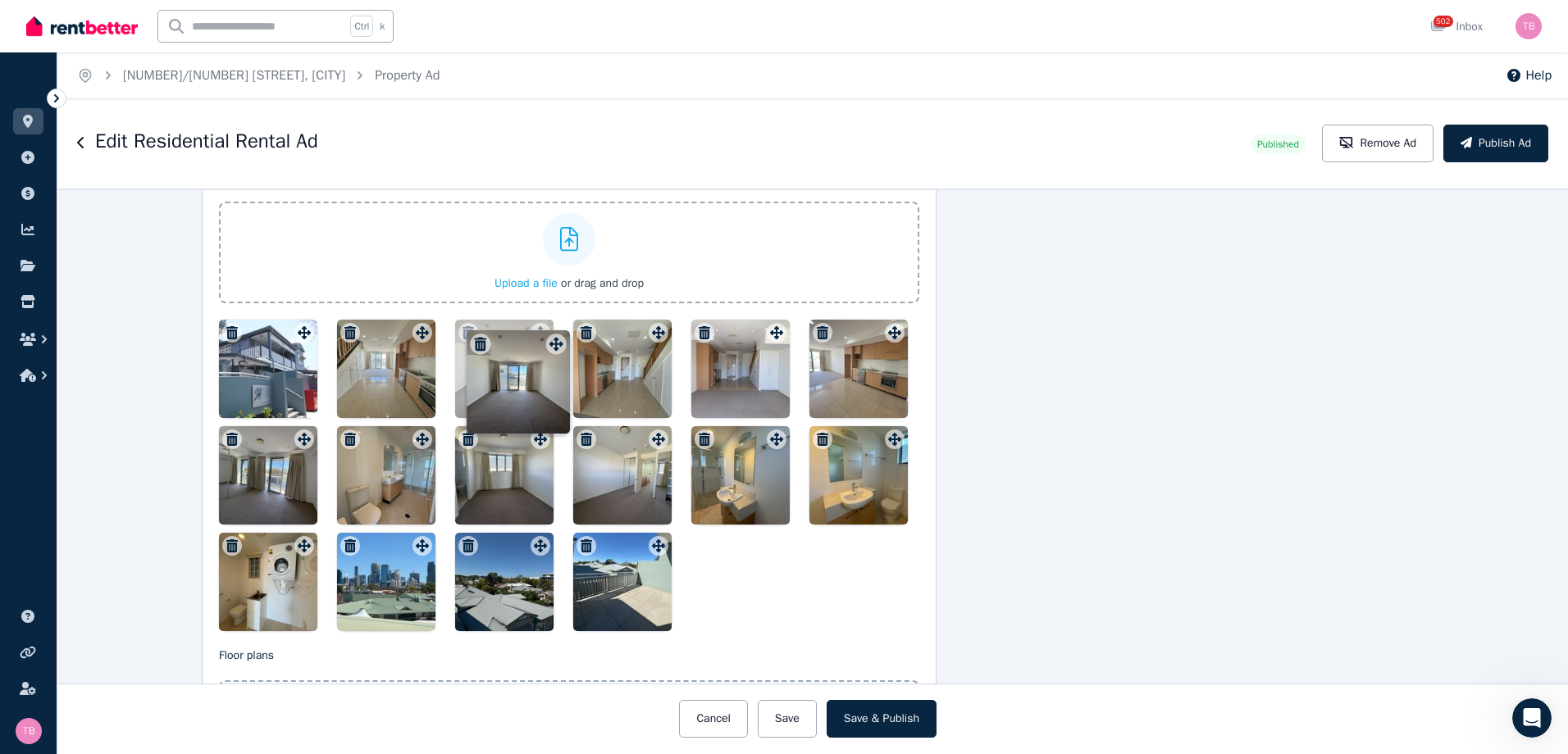 drag, startPoint x: 768, startPoint y: 330, endPoint x: 544, endPoint y: 324, distance: 224.08034 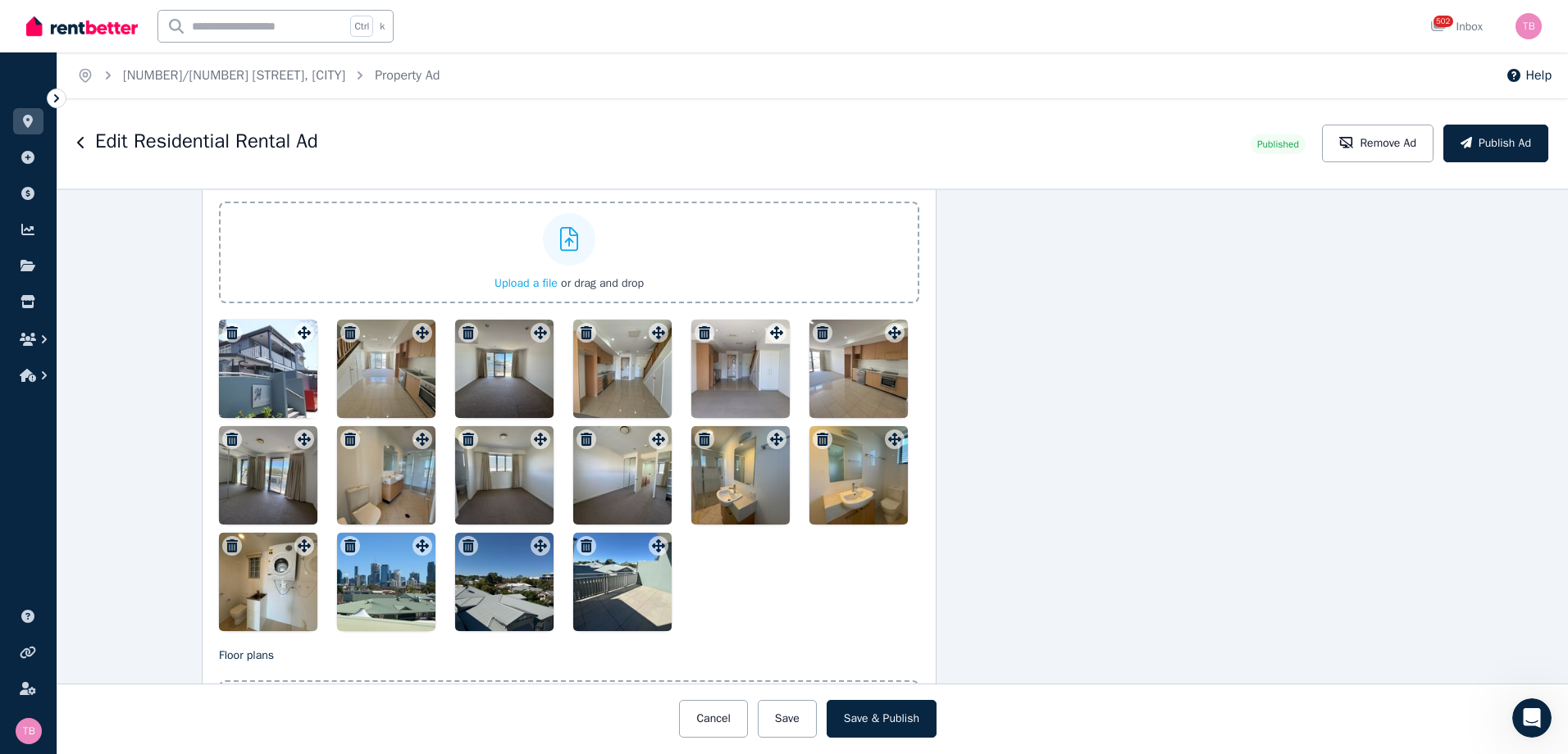 click 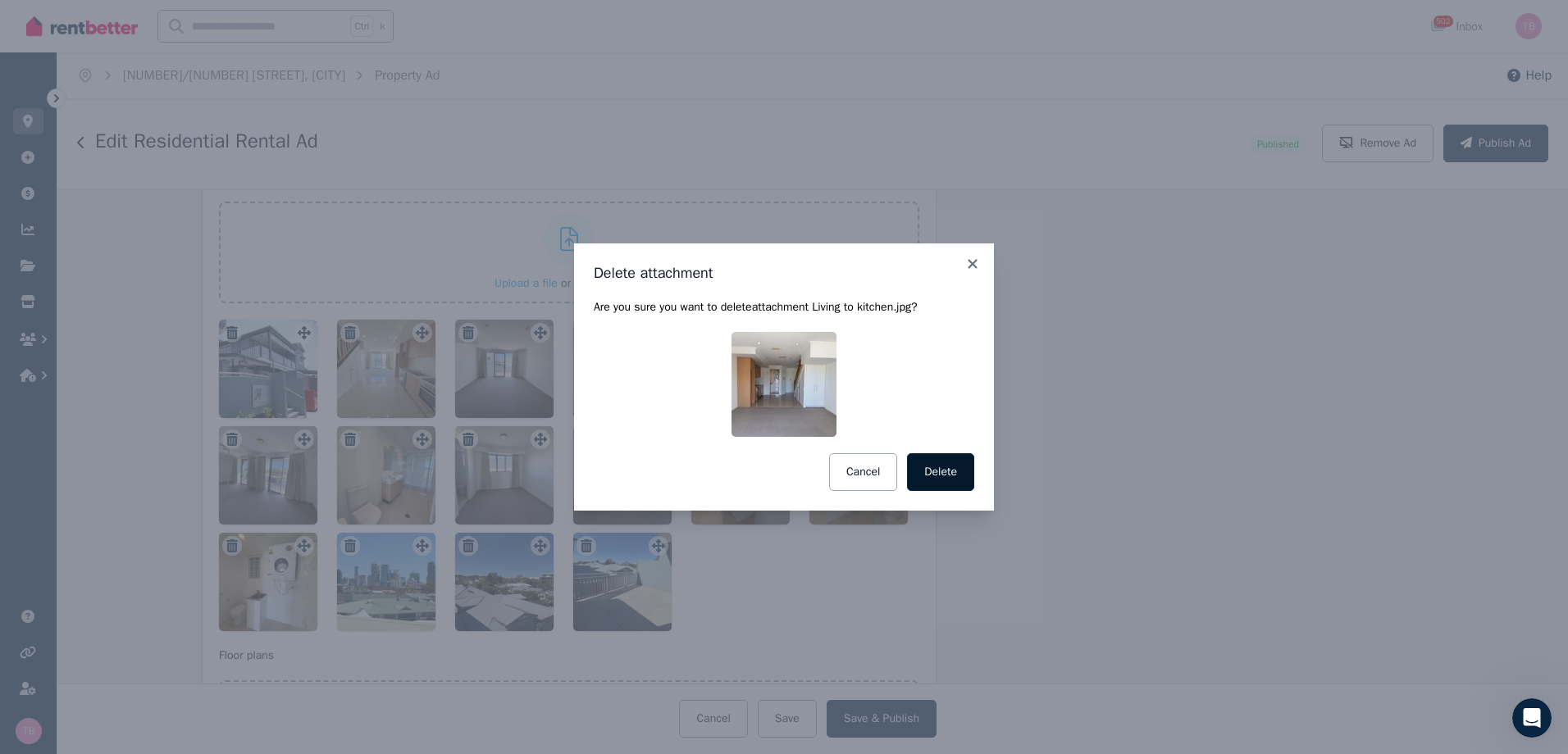 click on "Delete" at bounding box center [941, 472] 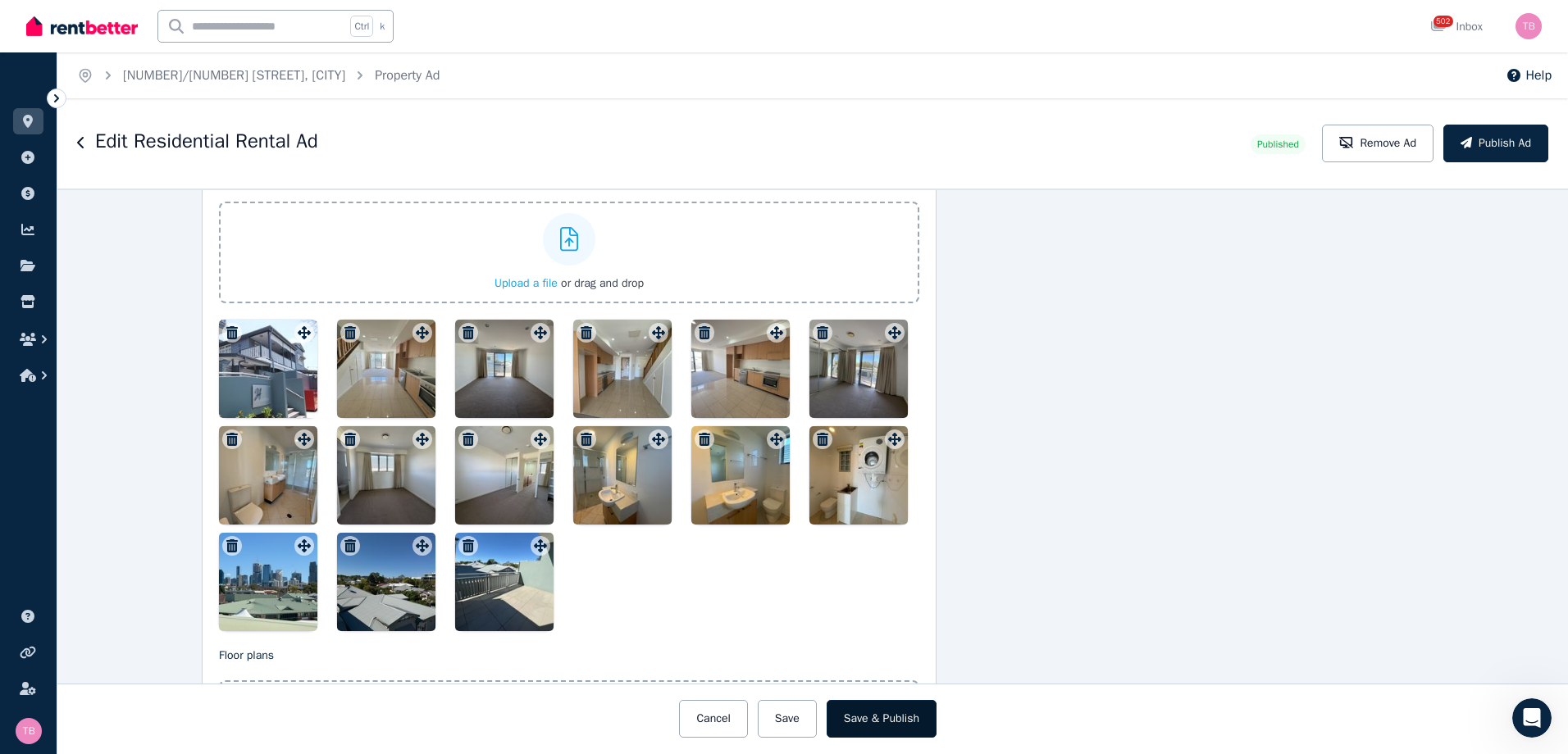 click on "Save & Publish" at bounding box center (882, 719) 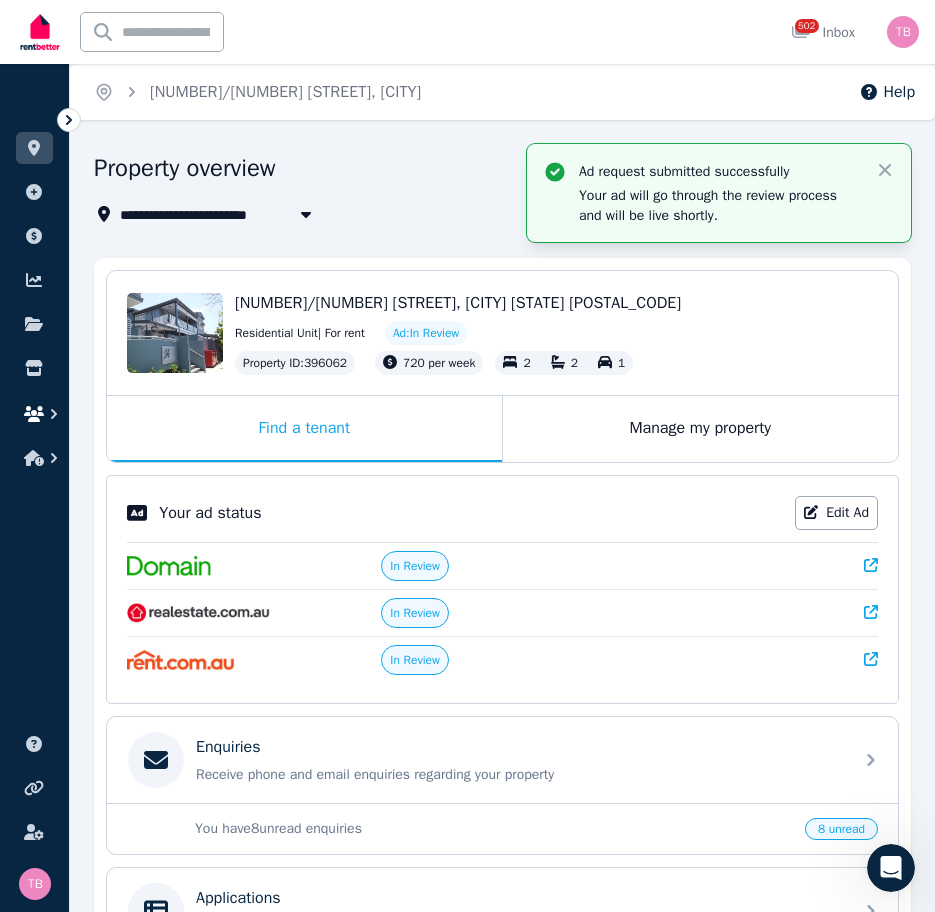 click 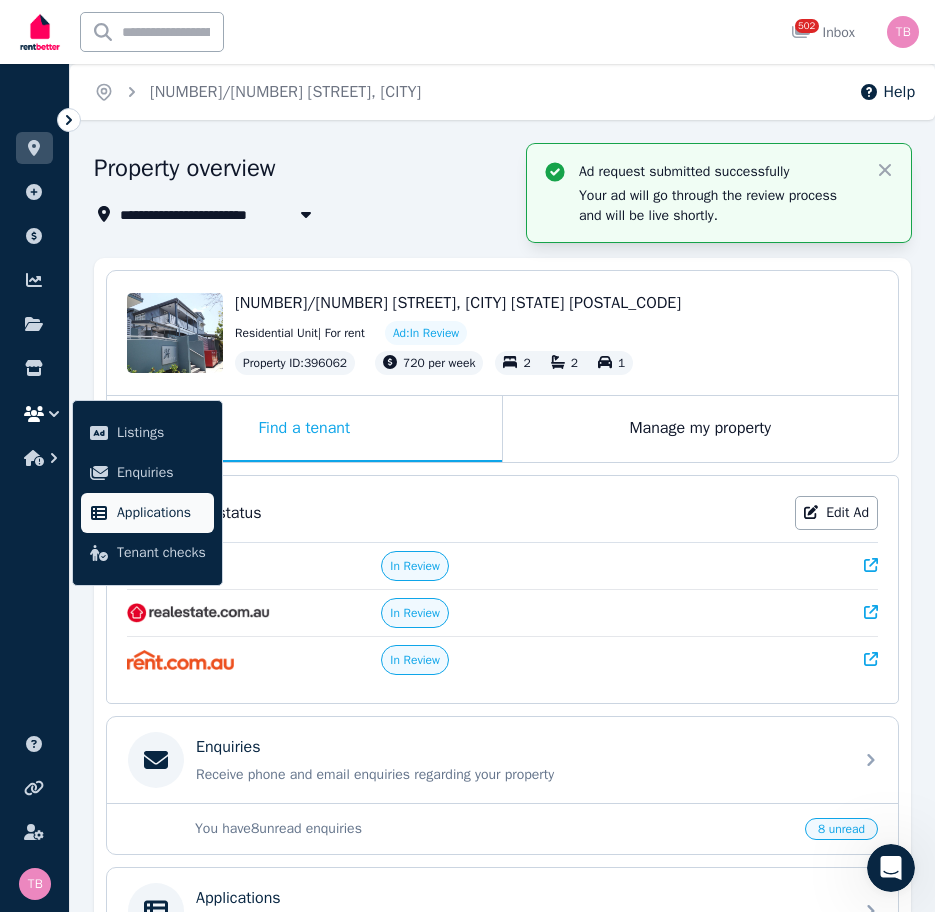 click on "Applications" at bounding box center (161, 513) 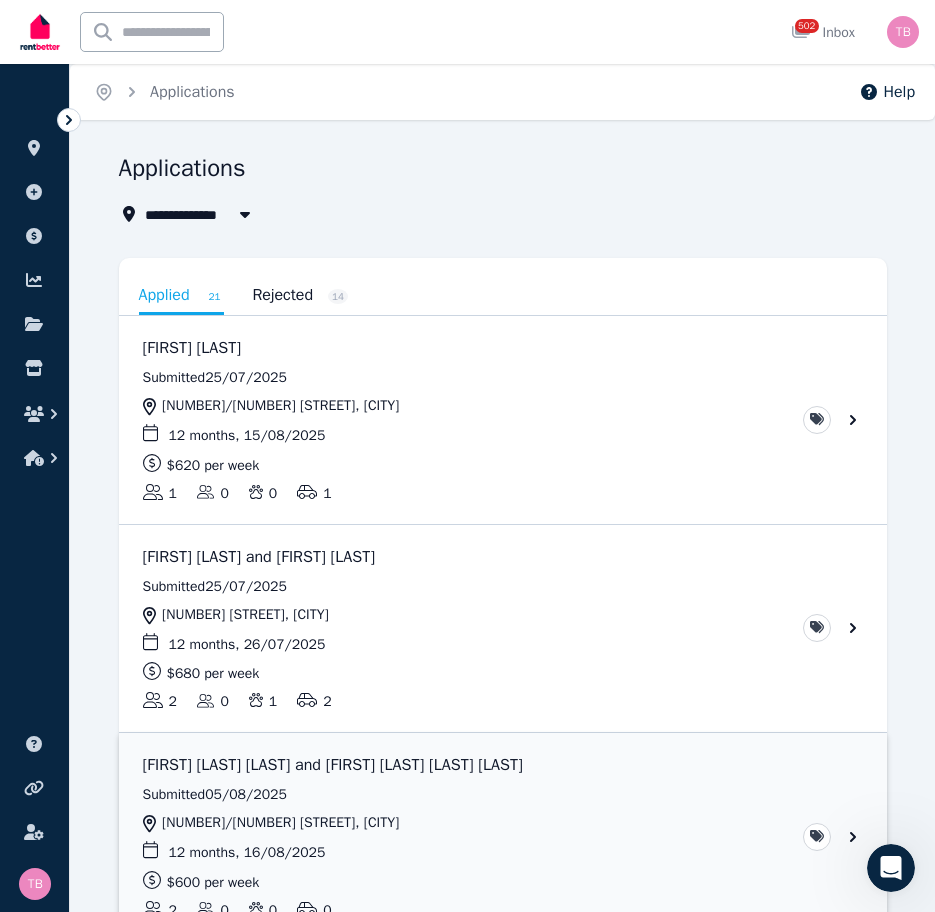 click at bounding box center [503, 837] 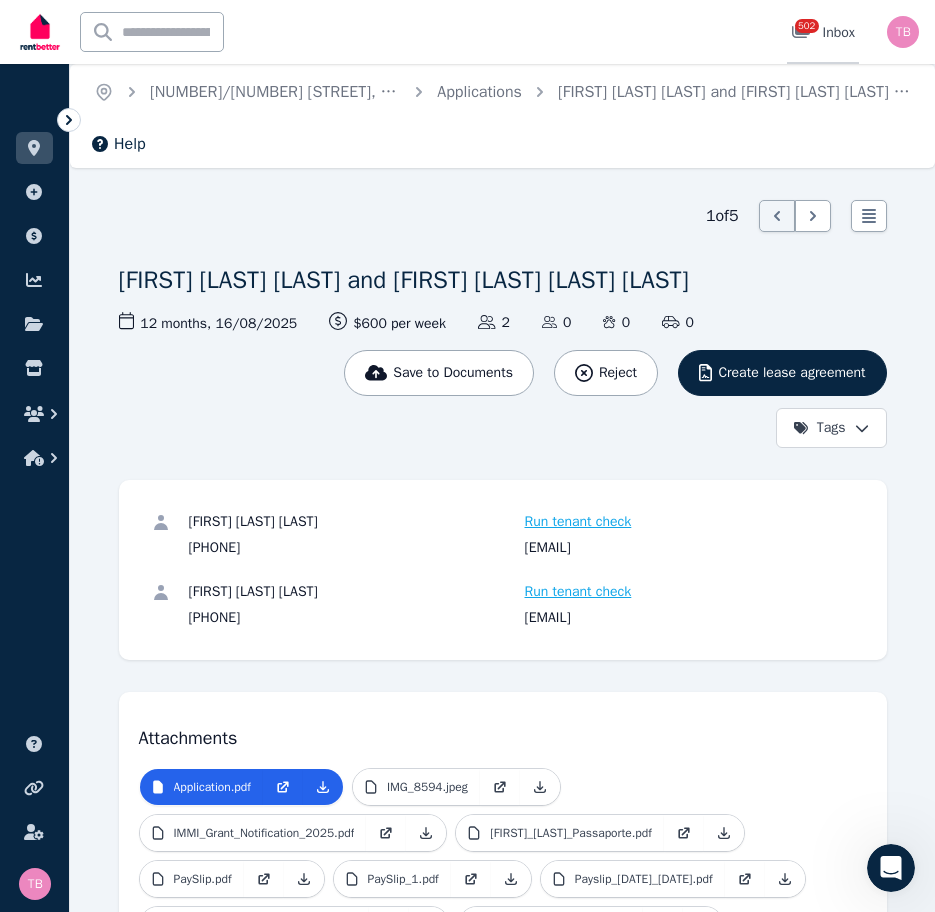 click on "502 Inbox" at bounding box center [823, 33] 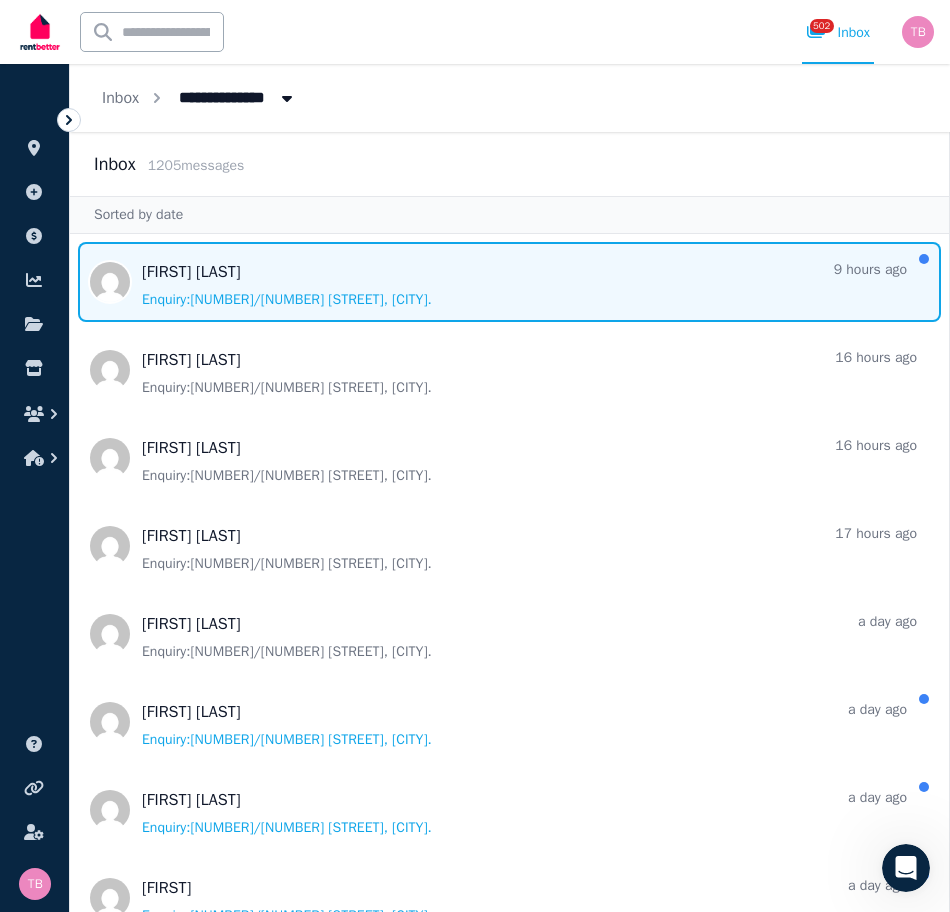click at bounding box center (509, 282) 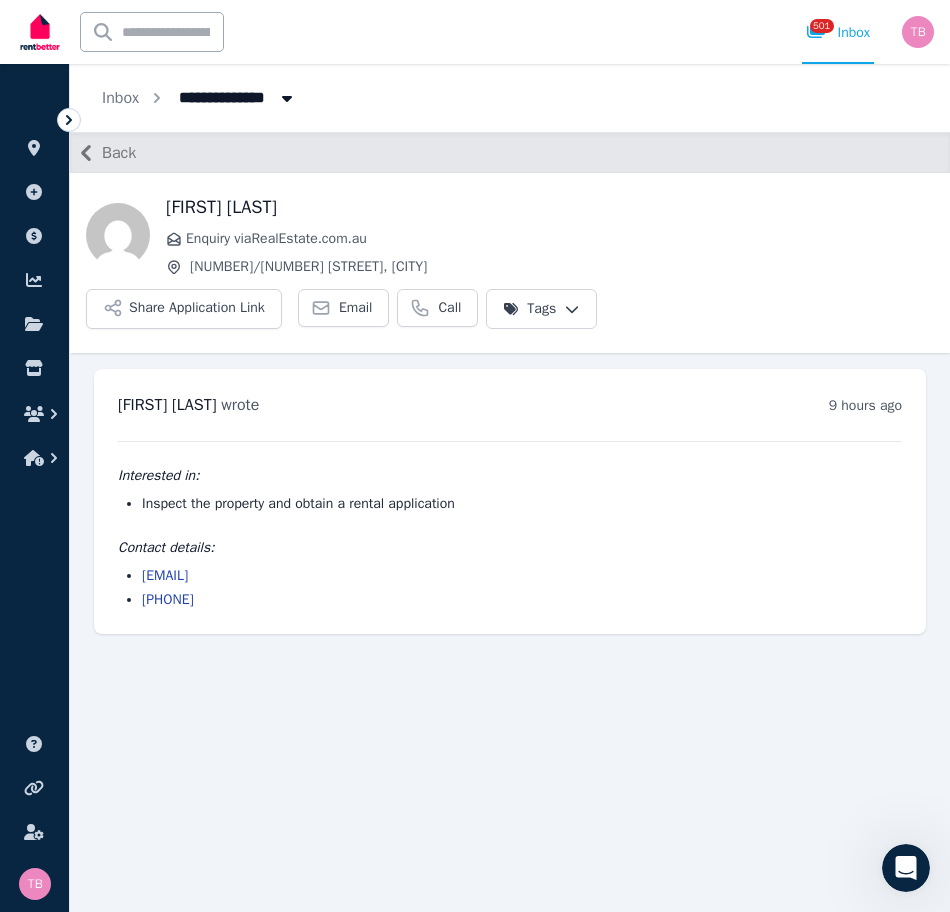 drag, startPoint x: 227, startPoint y: 550, endPoint x: 127, endPoint y: 527, distance: 102.610916 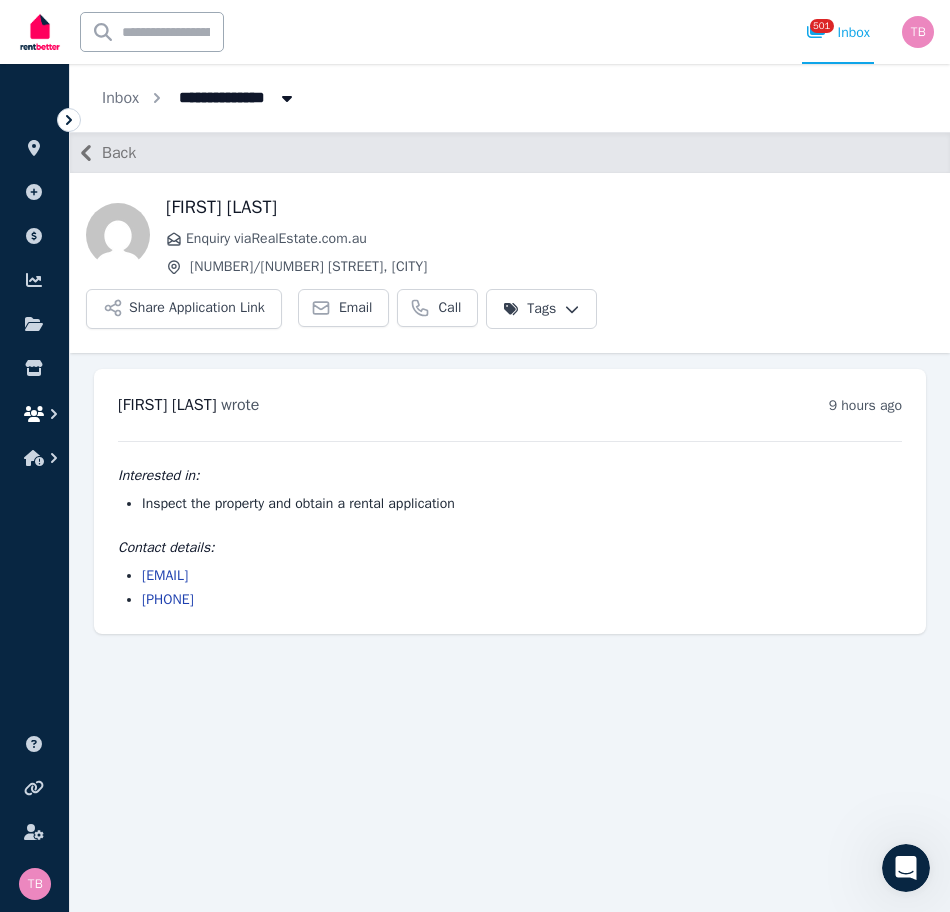 click 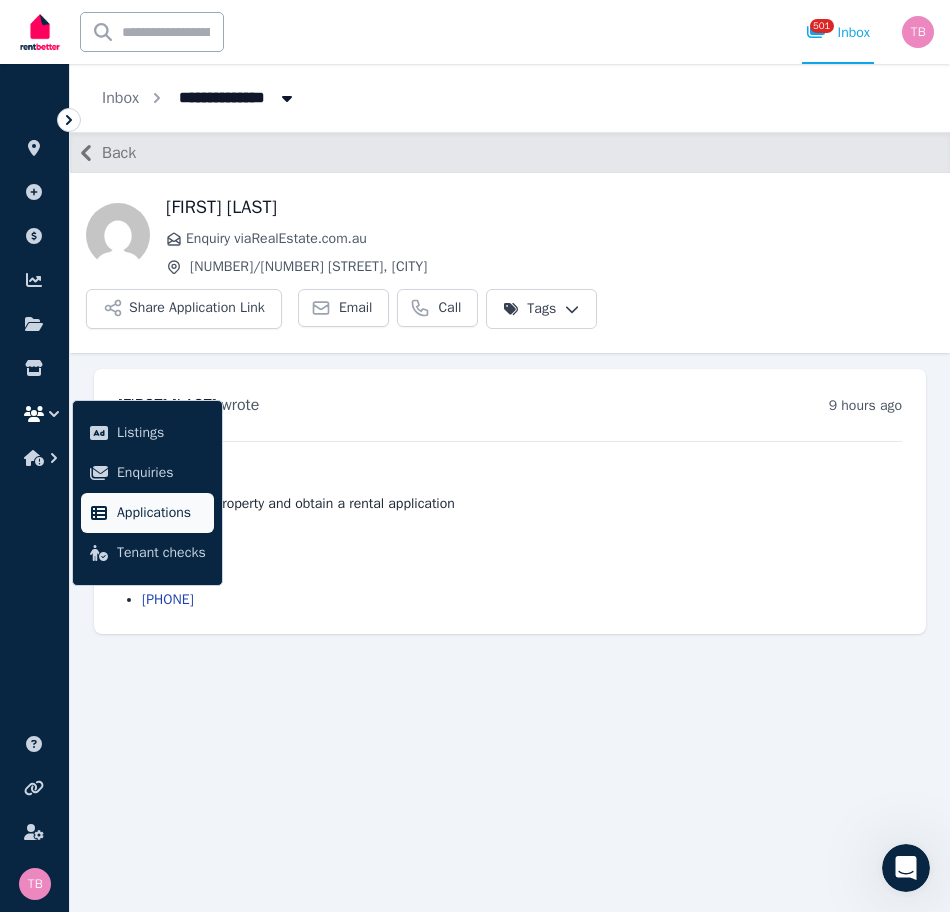 click on "Applications" at bounding box center [161, 513] 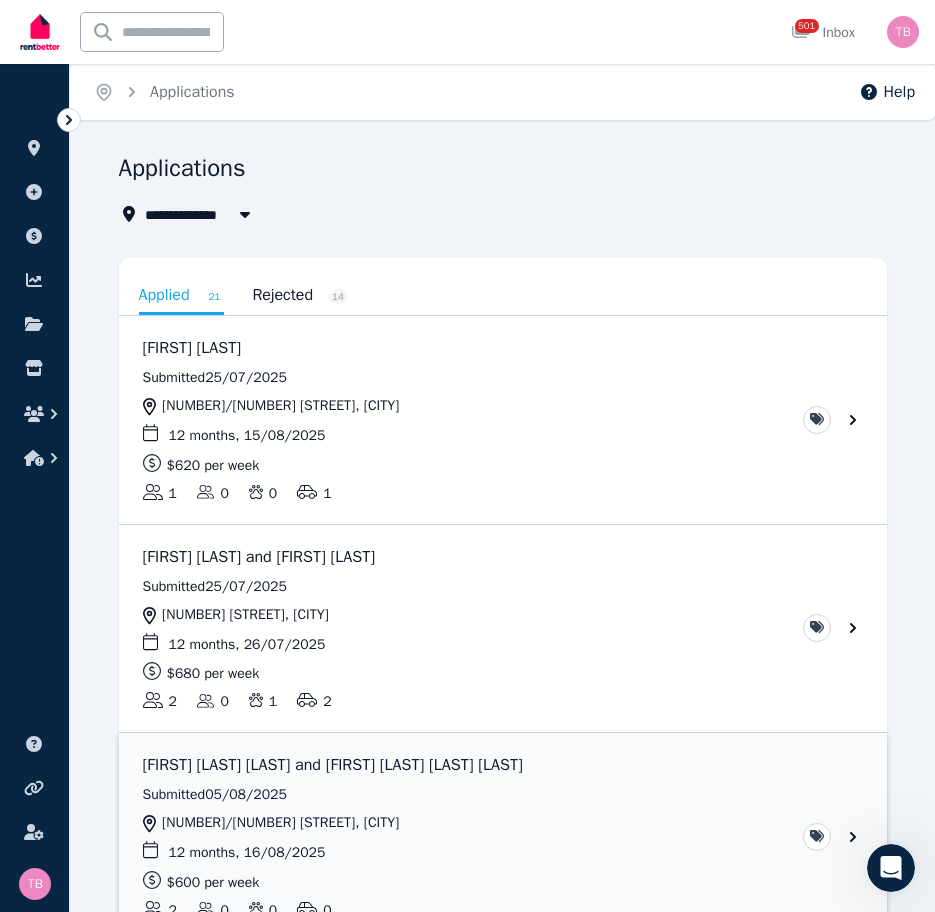click at bounding box center [503, 837] 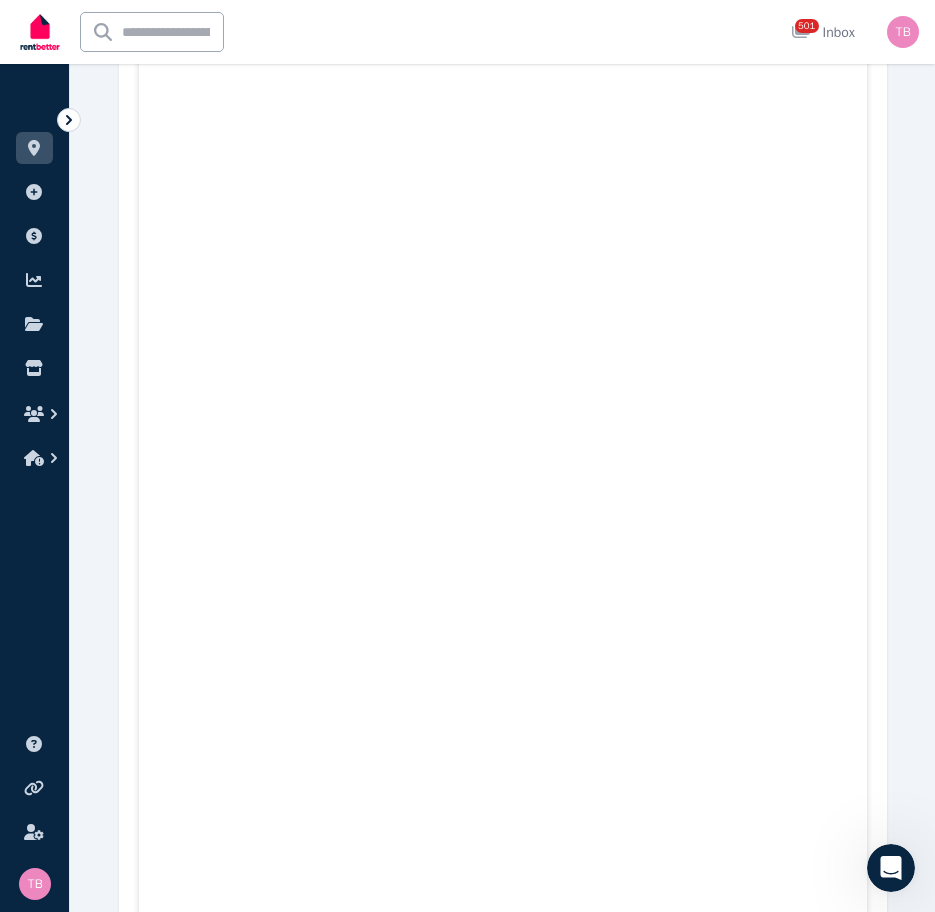 scroll, scrollTop: 5996, scrollLeft: 0, axis: vertical 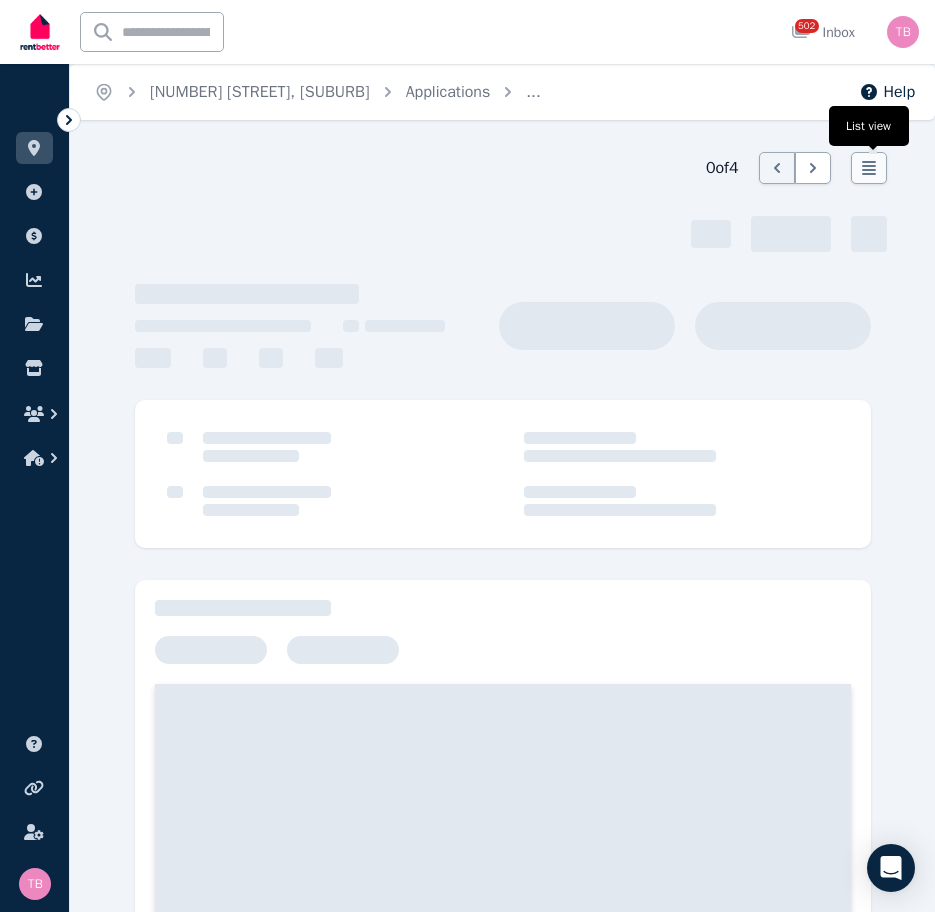 click 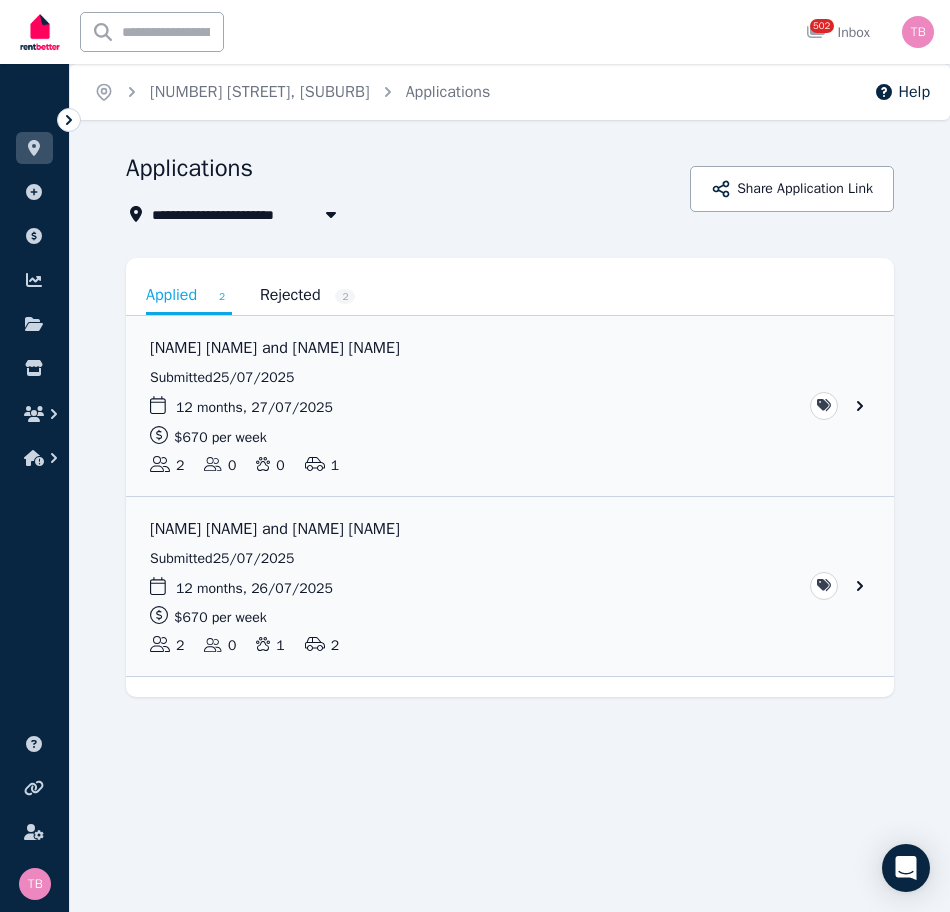 click on "Rejected   2" at bounding box center (308, 295) 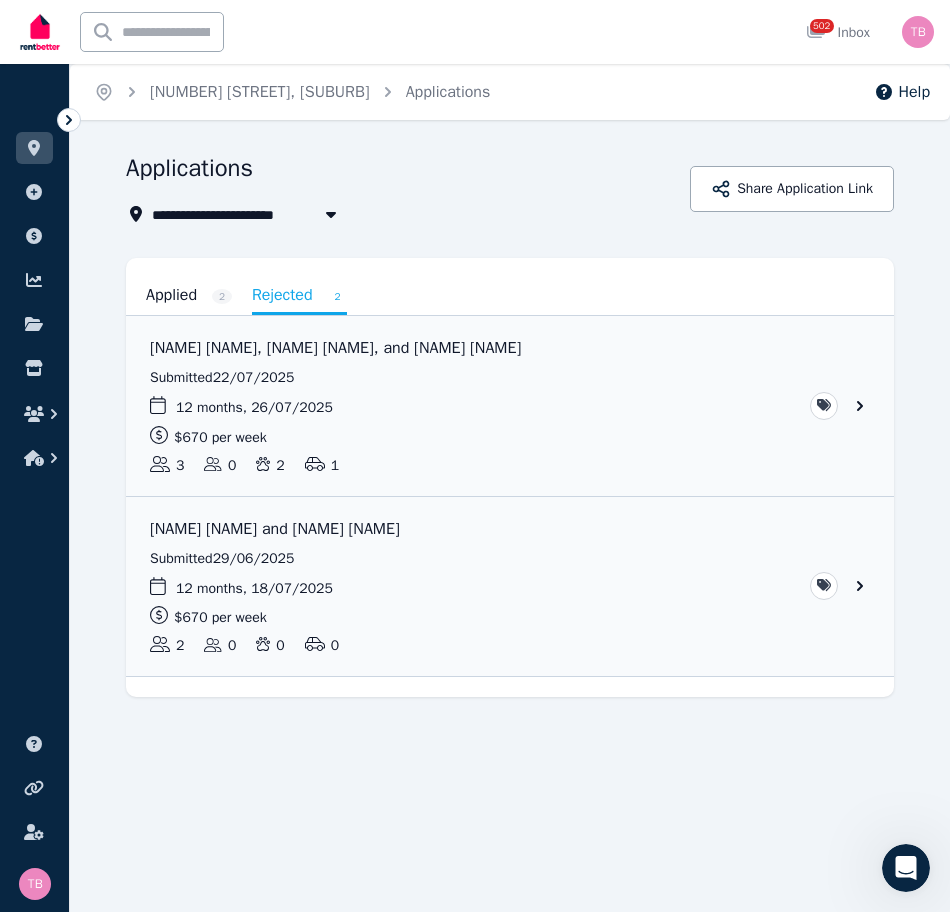 scroll, scrollTop: 0, scrollLeft: 0, axis: both 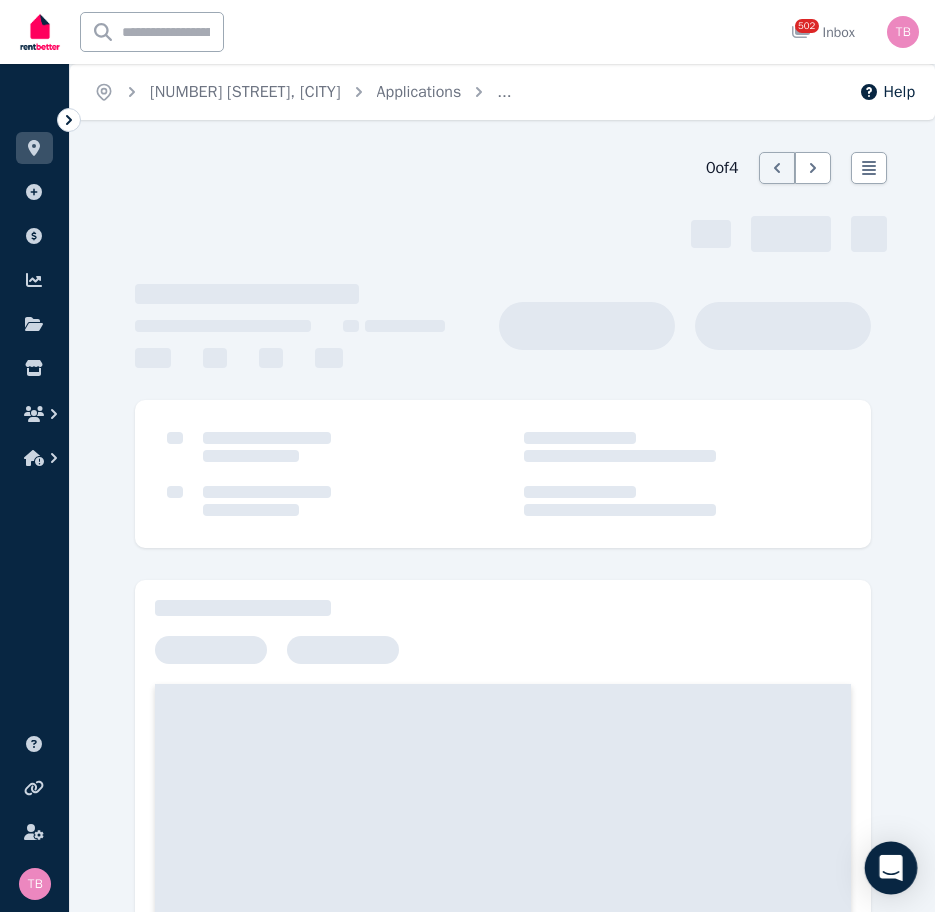 click 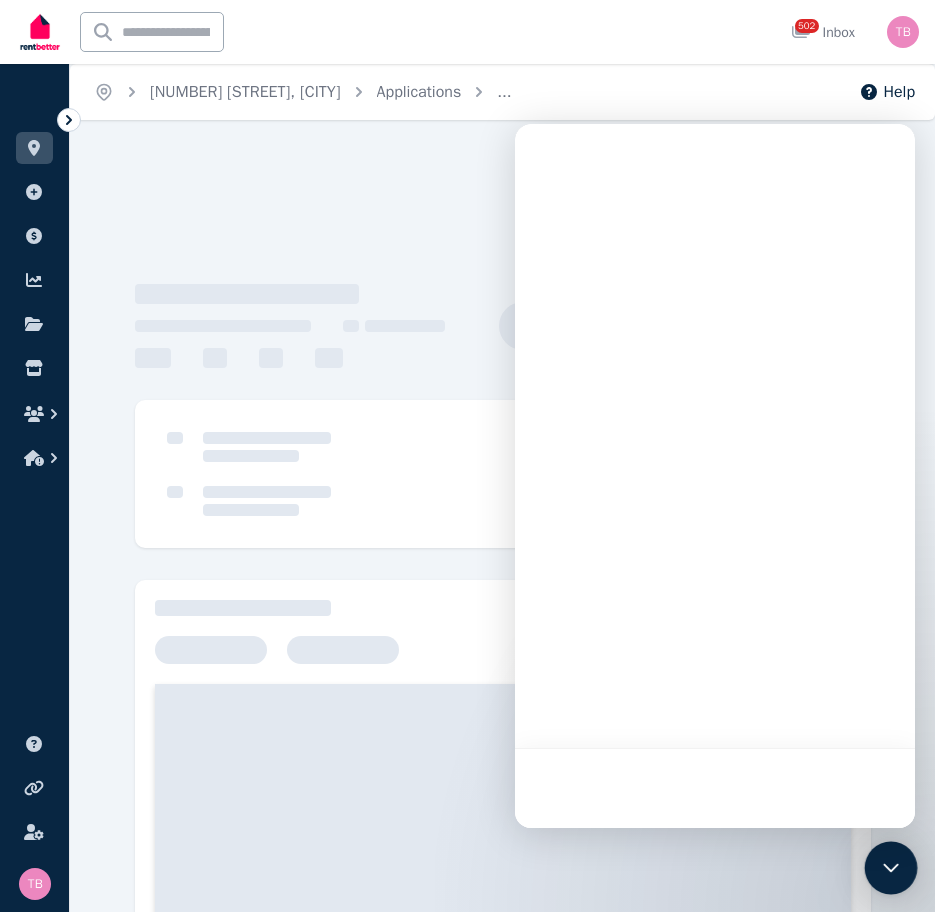 scroll, scrollTop: 0, scrollLeft: 0, axis: both 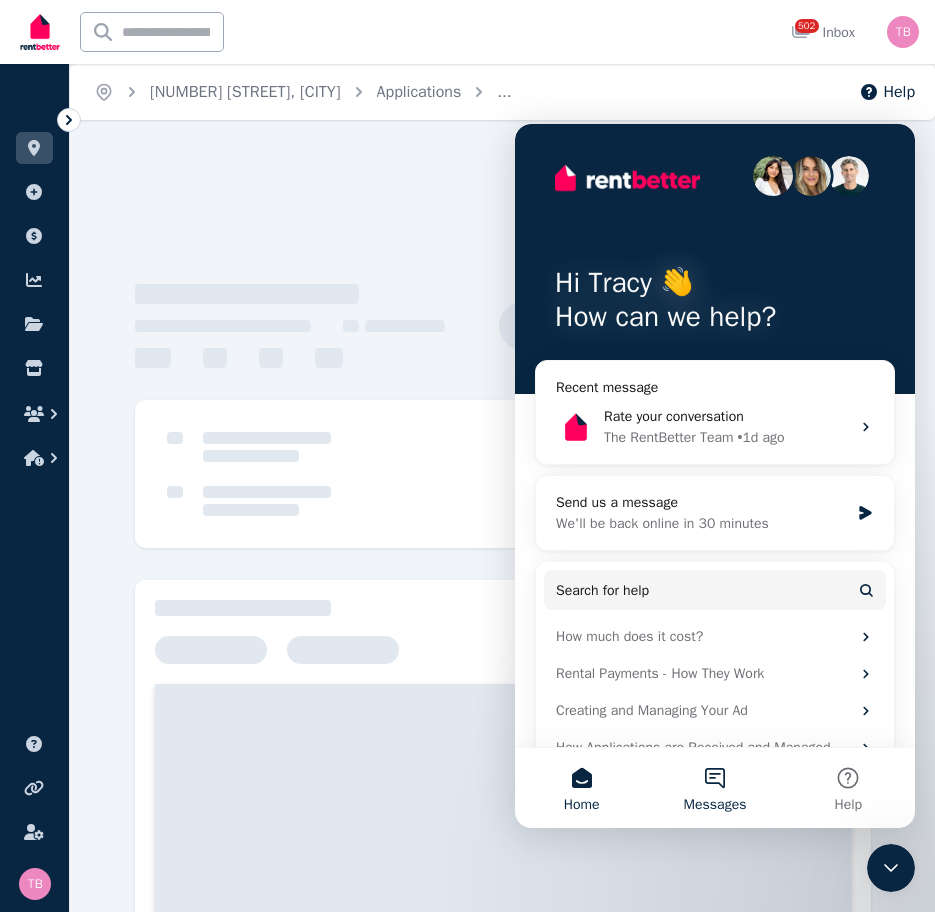 click on "Messages" at bounding box center (714, 788) 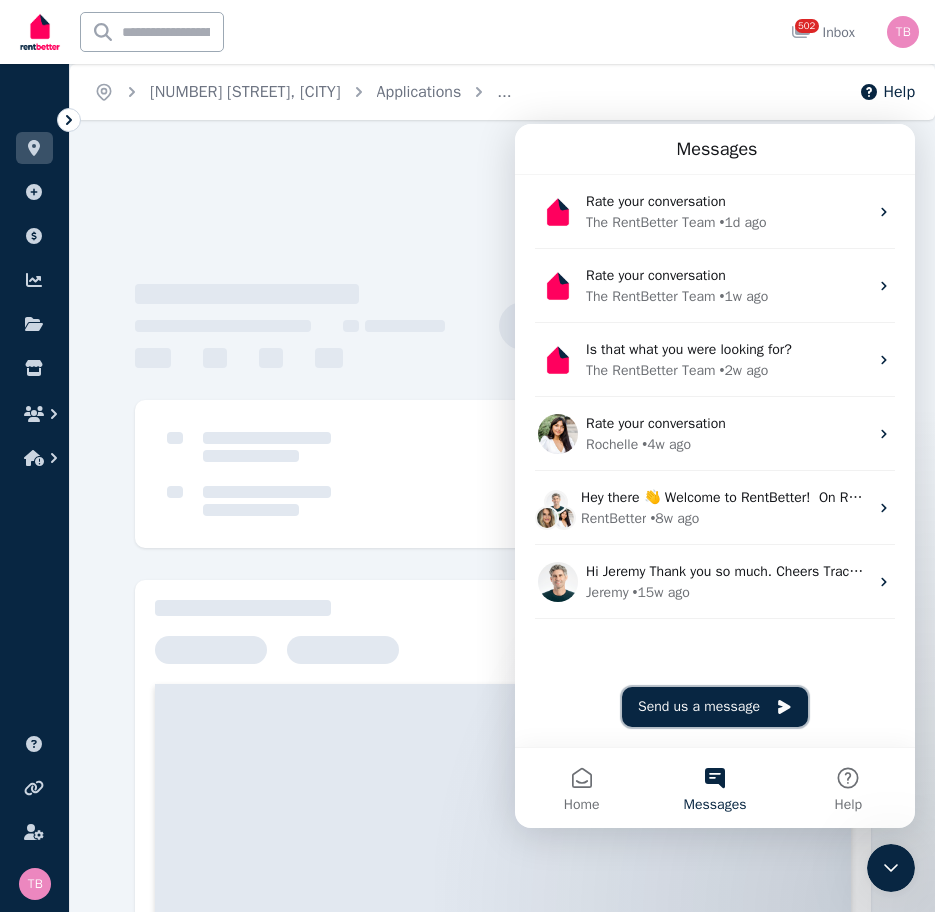click on "Send us a message" at bounding box center (715, 707) 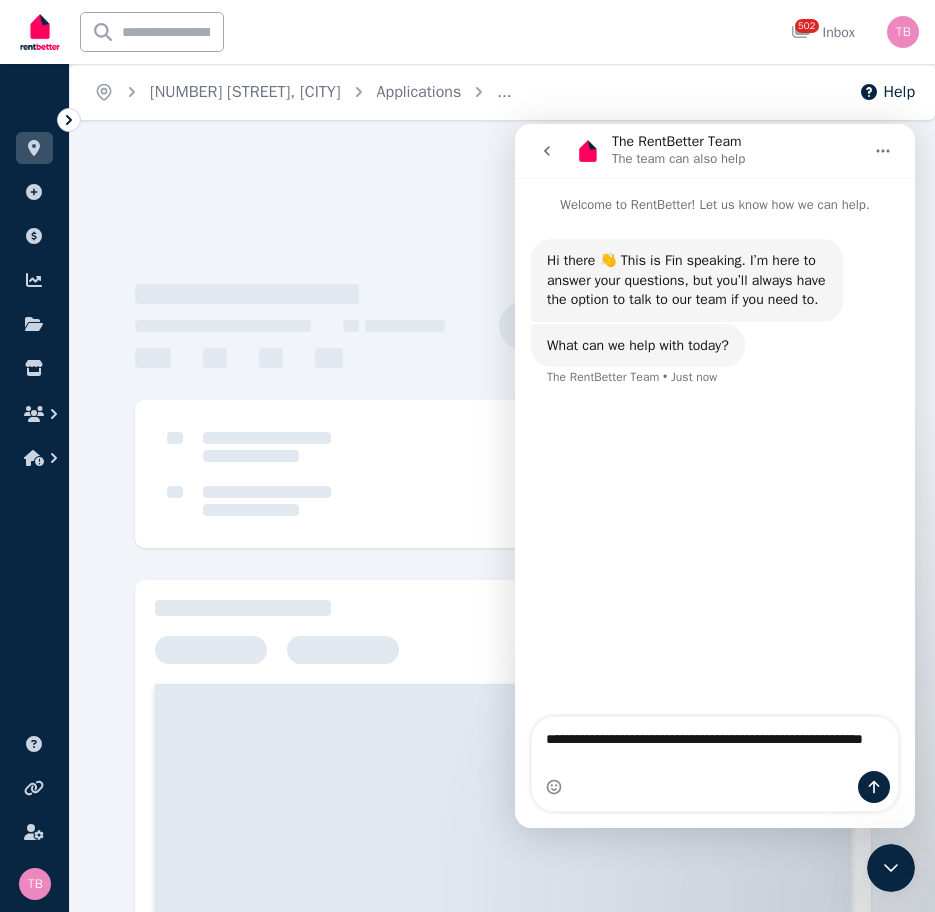 type on "**********" 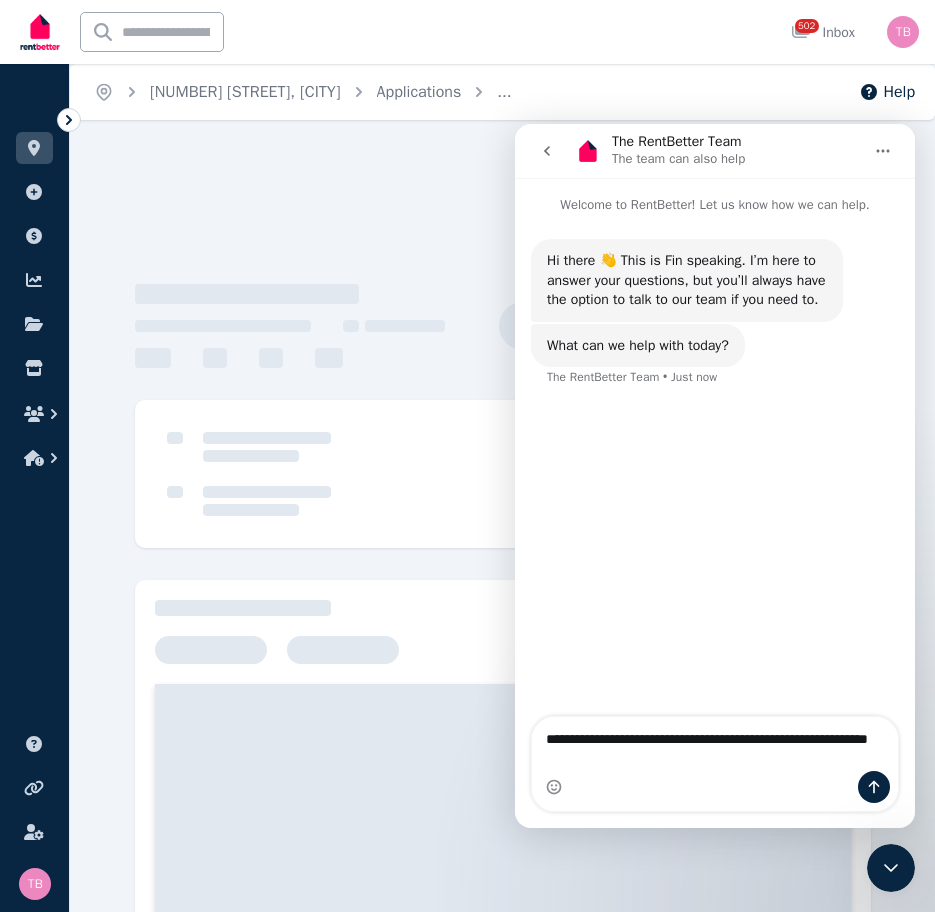 type 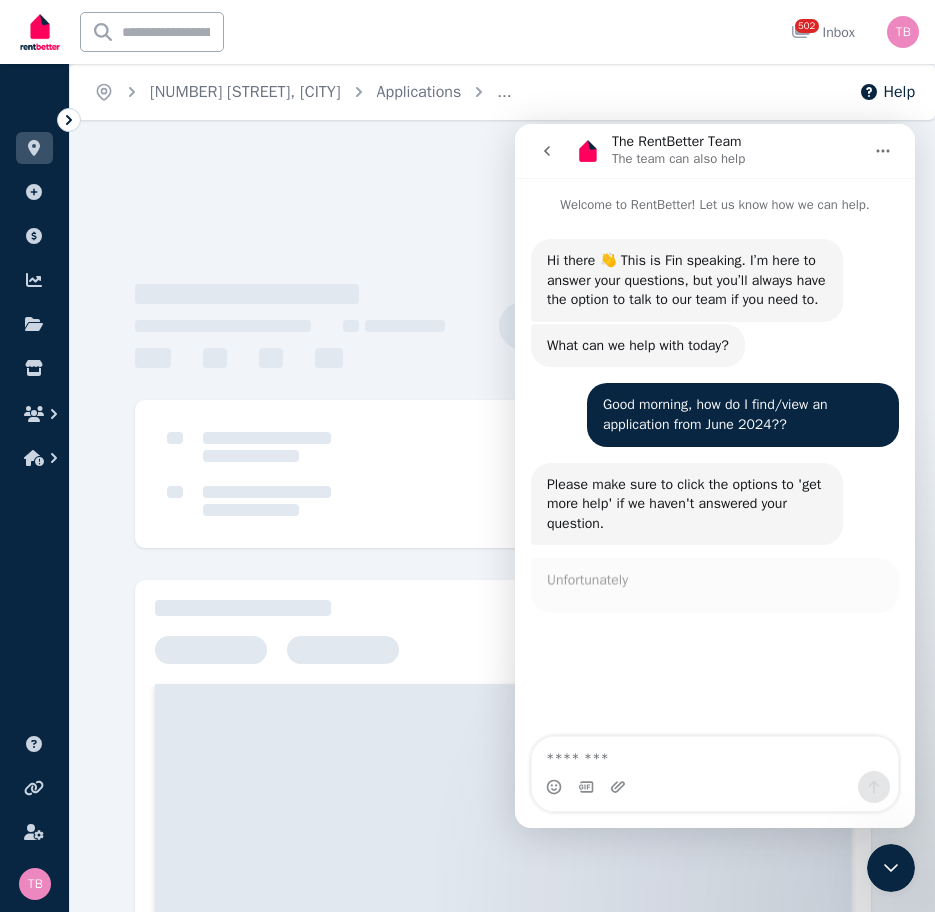 scroll, scrollTop: 3, scrollLeft: 0, axis: vertical 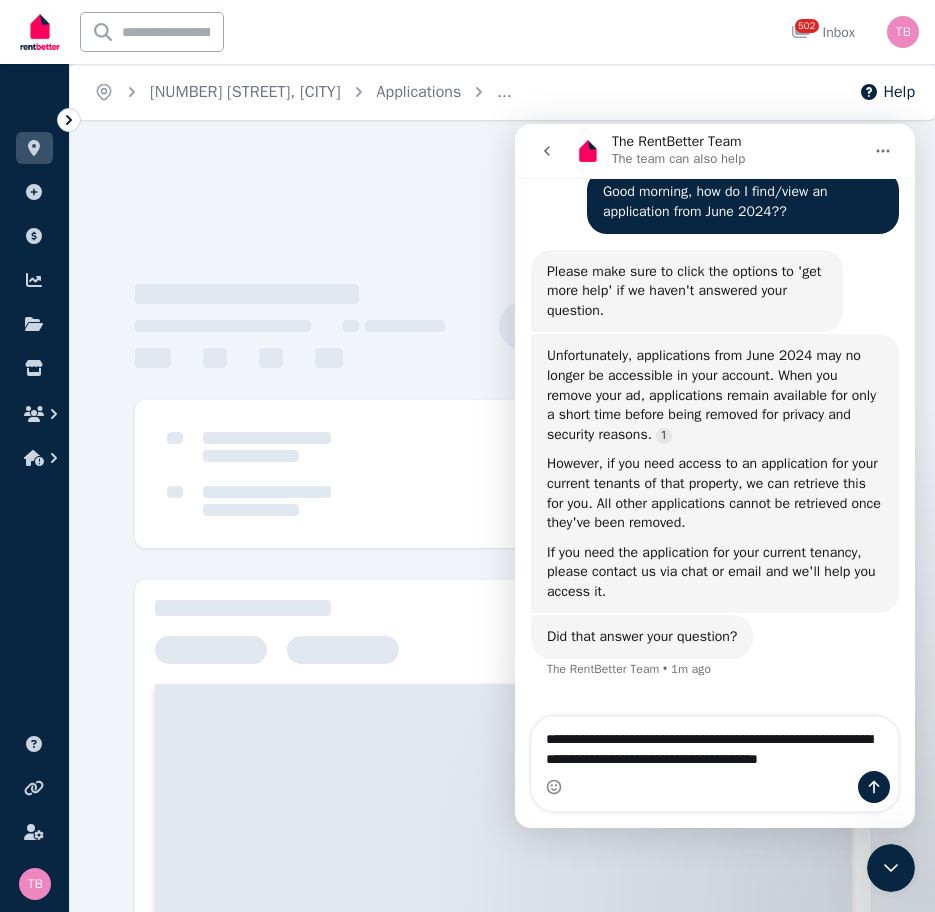 type on "**********" 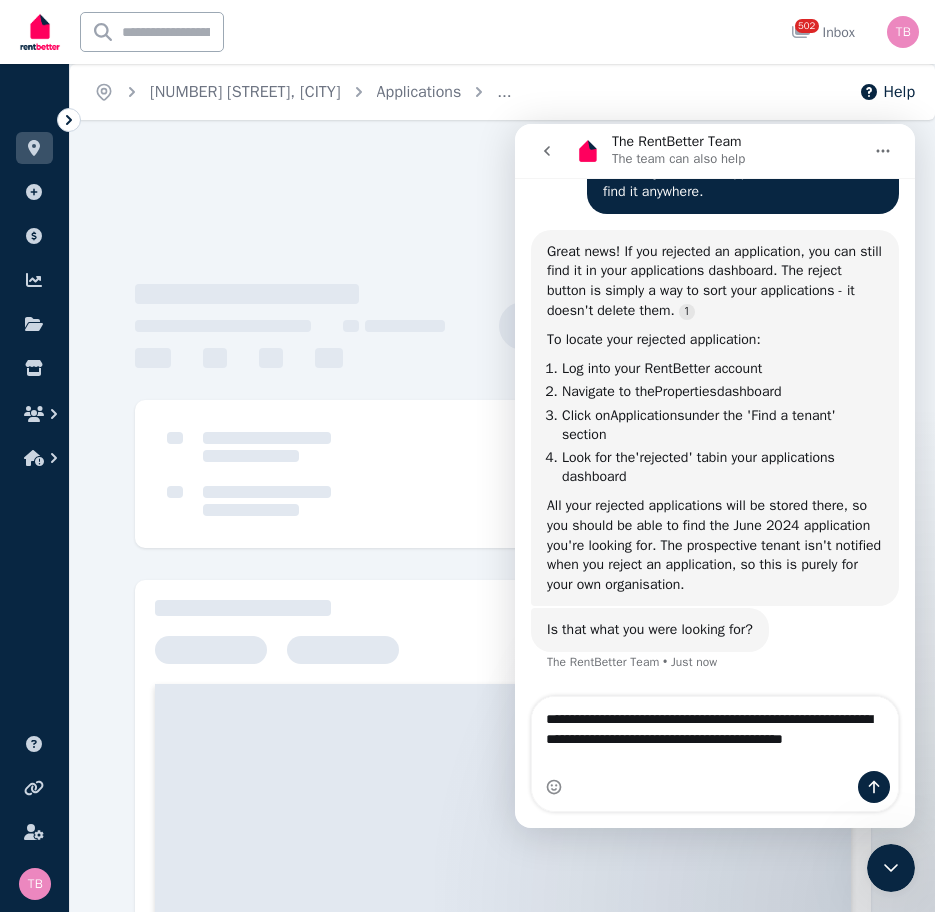 scroll, scrollTop: 774, scrollLeft: 0, axis: vertical 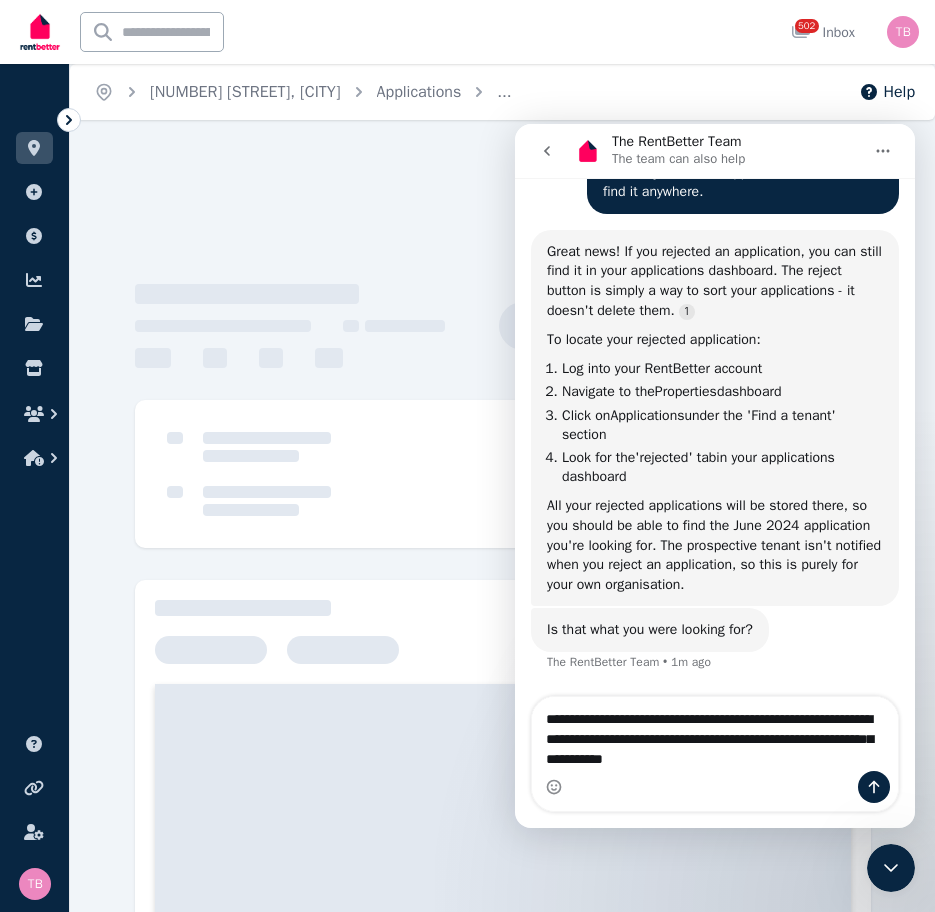 type on "**********" 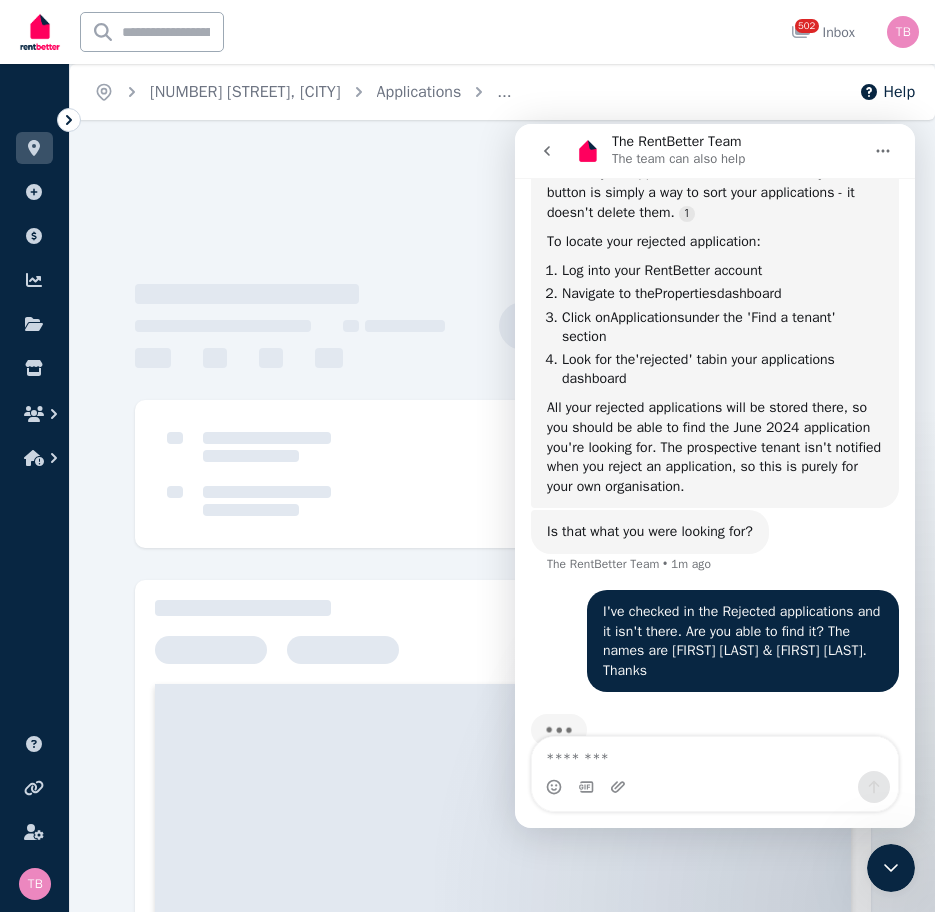 scroll, scrollTop: 917, scrollLeft: 0, axis: vertical 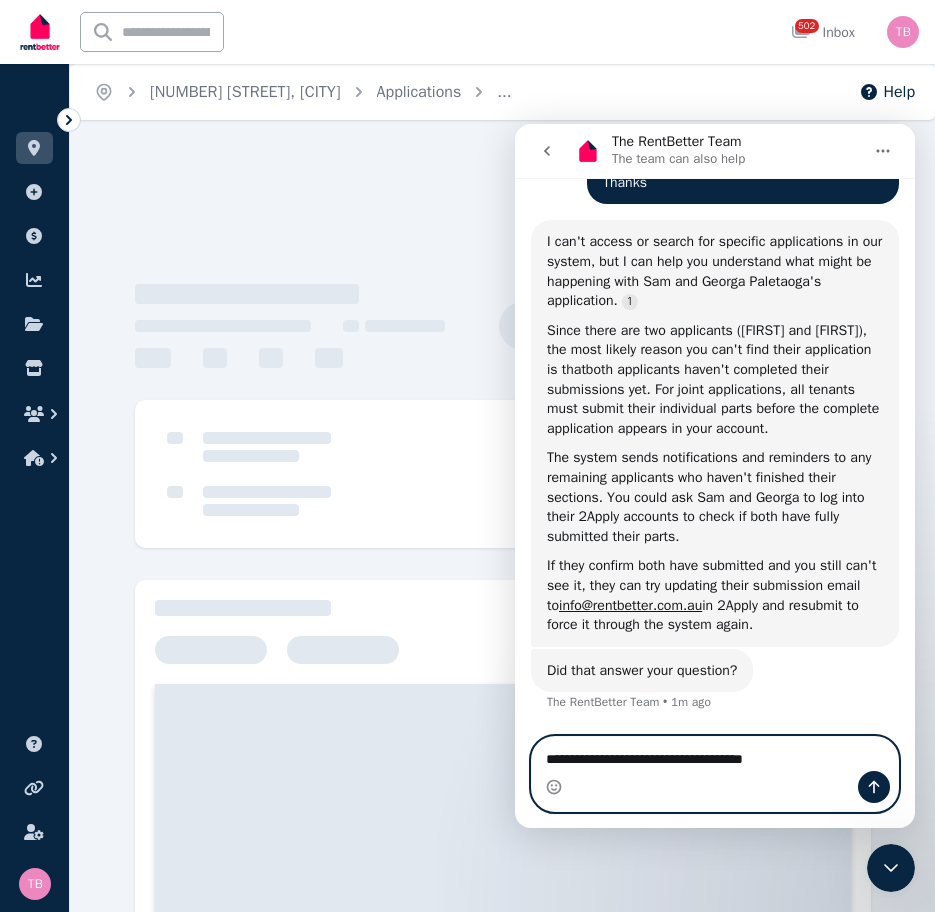 type on "**********" 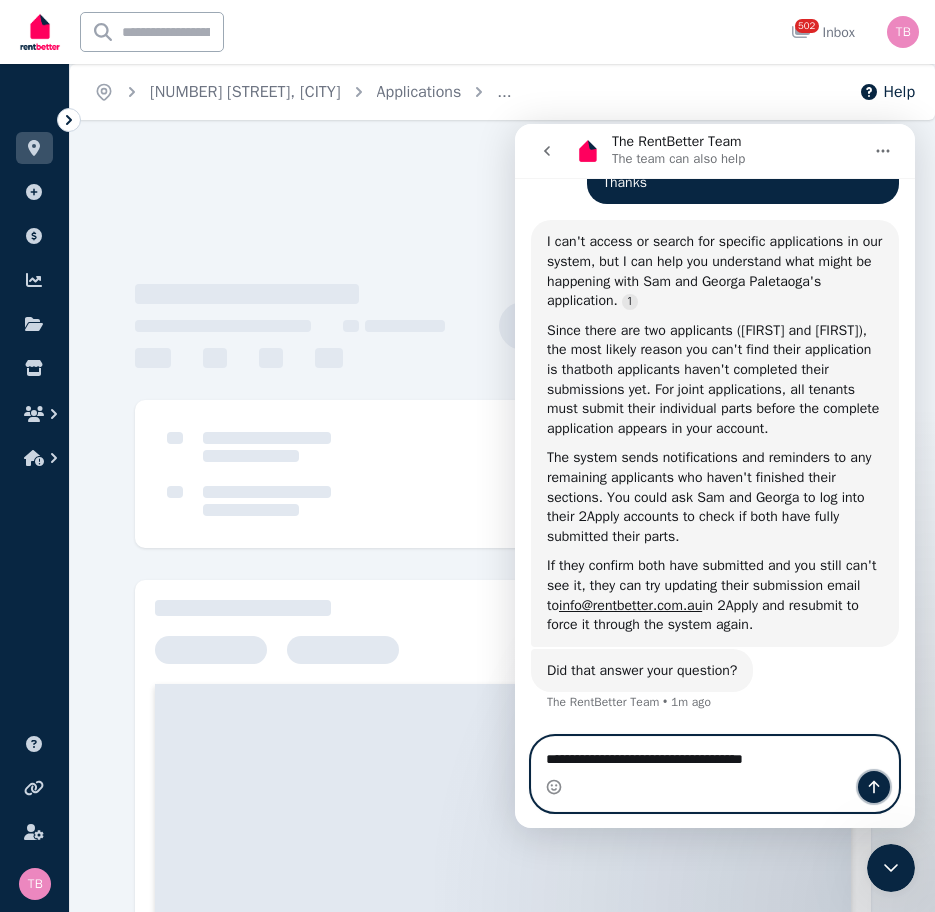 click 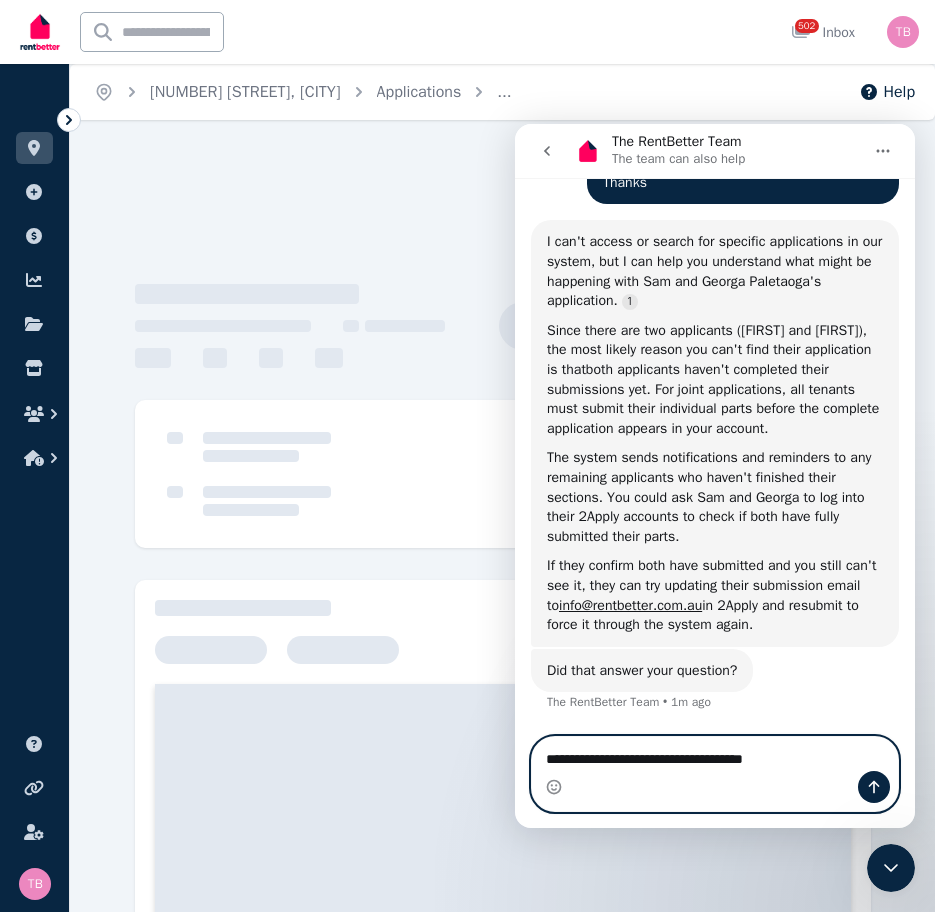 type 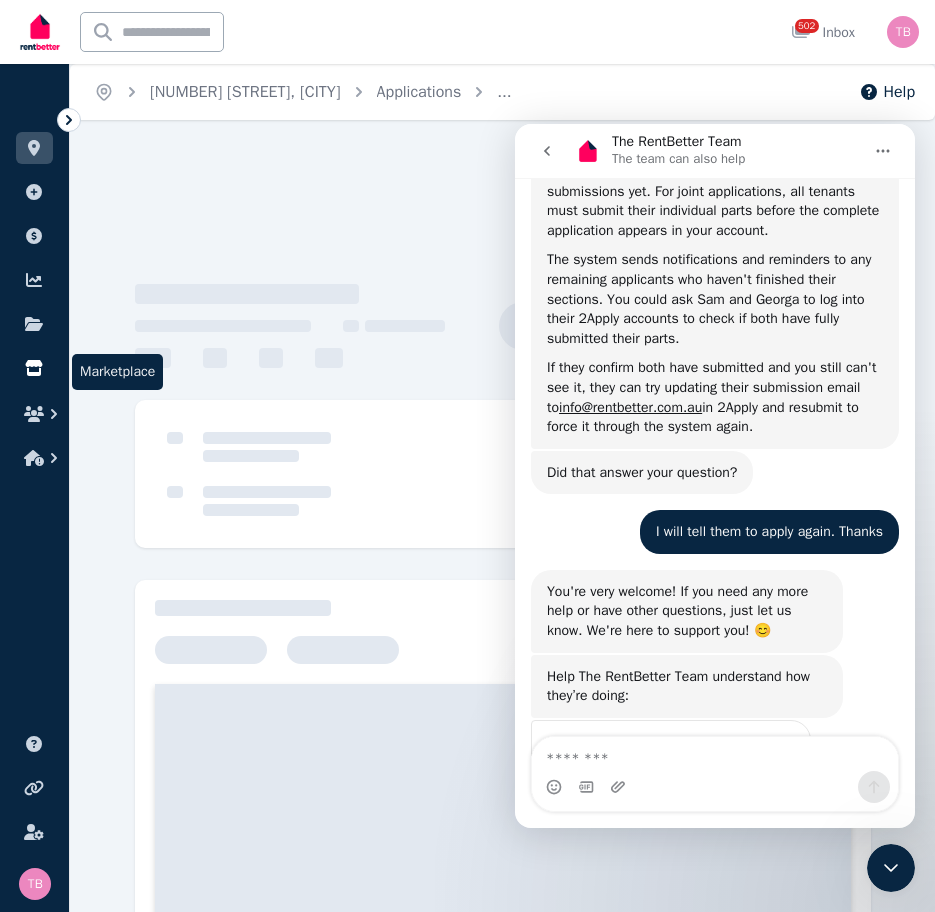 scroll, scrollTop: 1683, scrollLeft: 0, axis: vertical 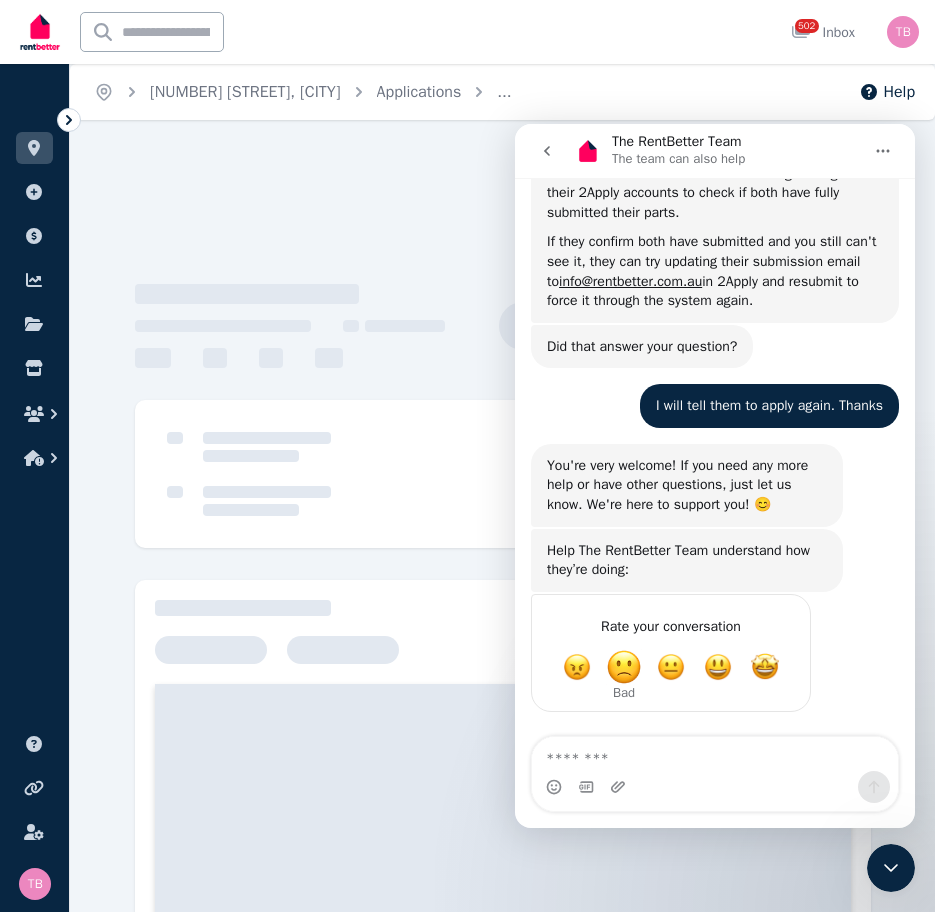 click at bounding box center (624, 667) 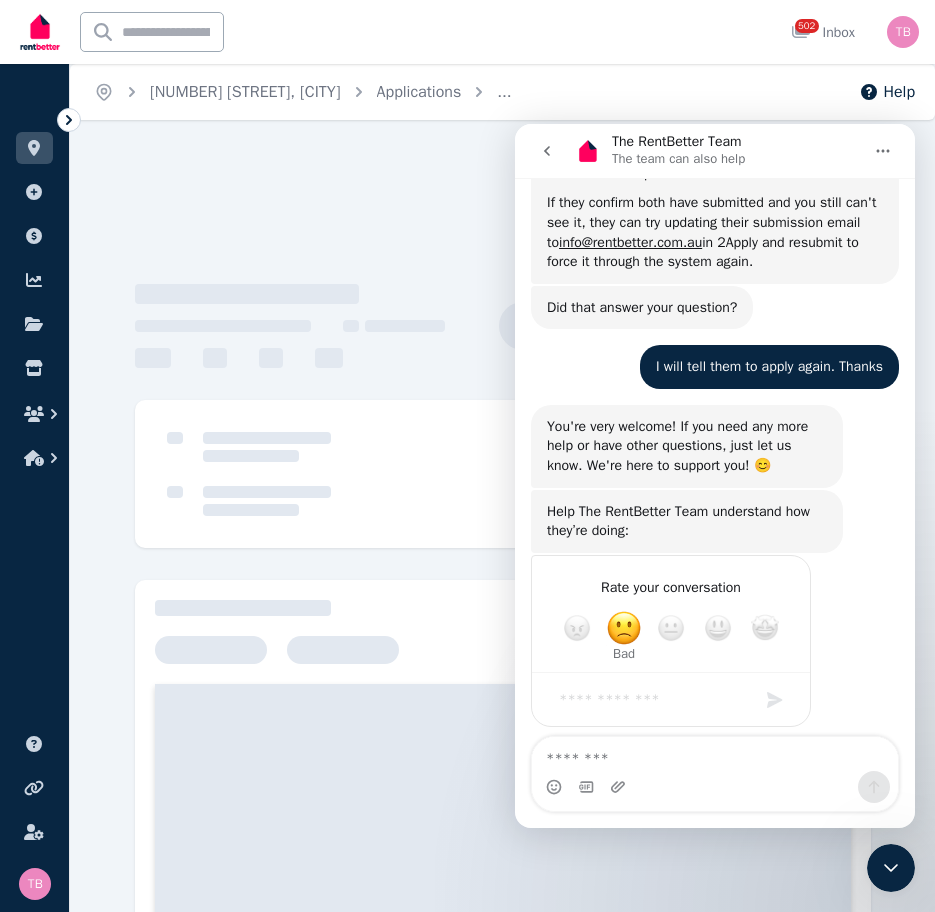 scroll, scrollTop: 1737, scrollLeft: 0, axis: vertical 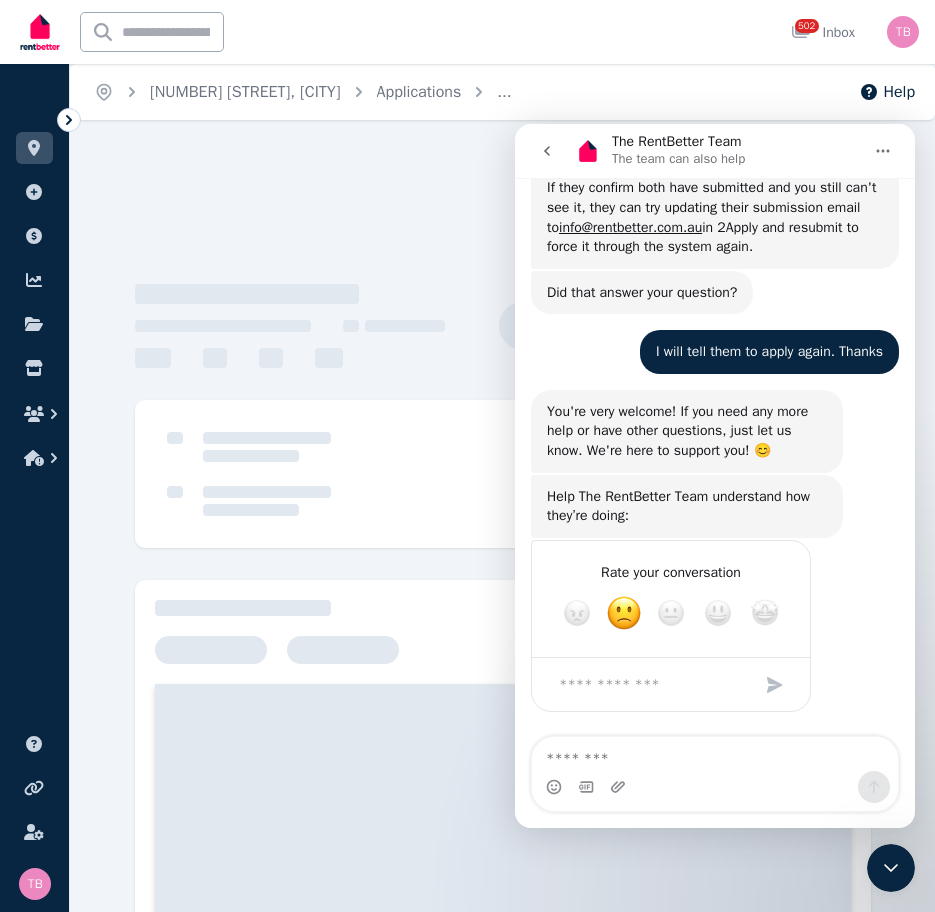 click 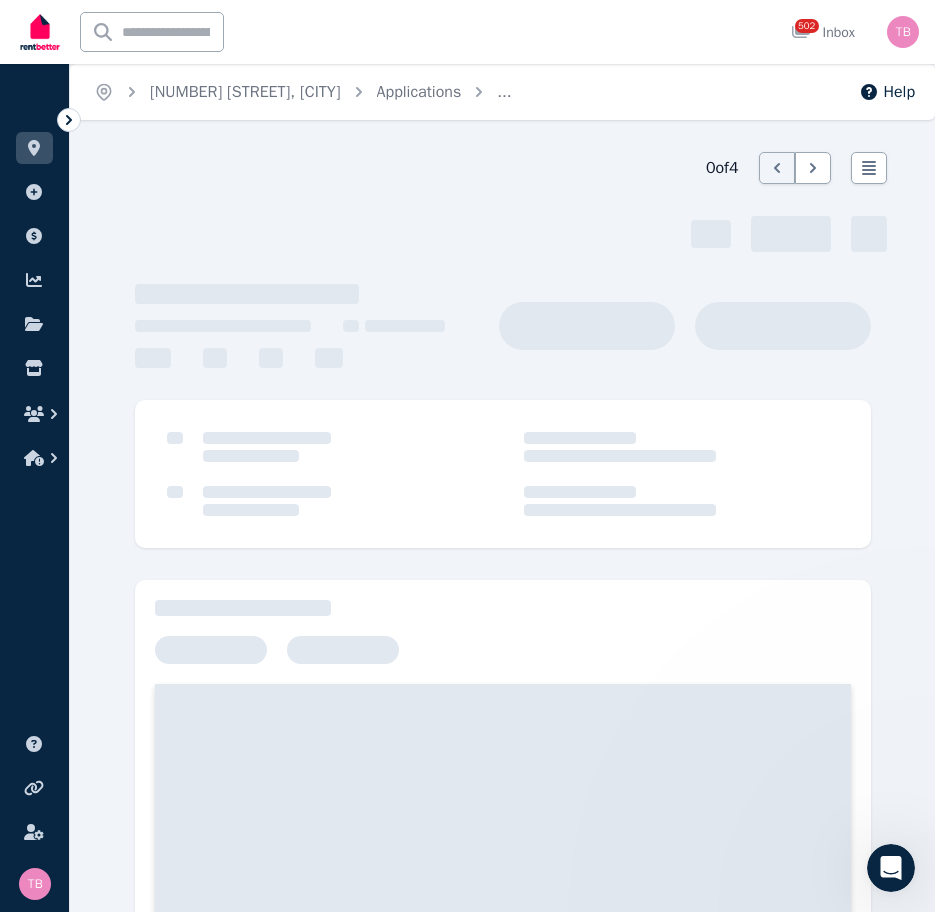 scroll, scrollTop: 0, scrollLeft: 0, axis: both 